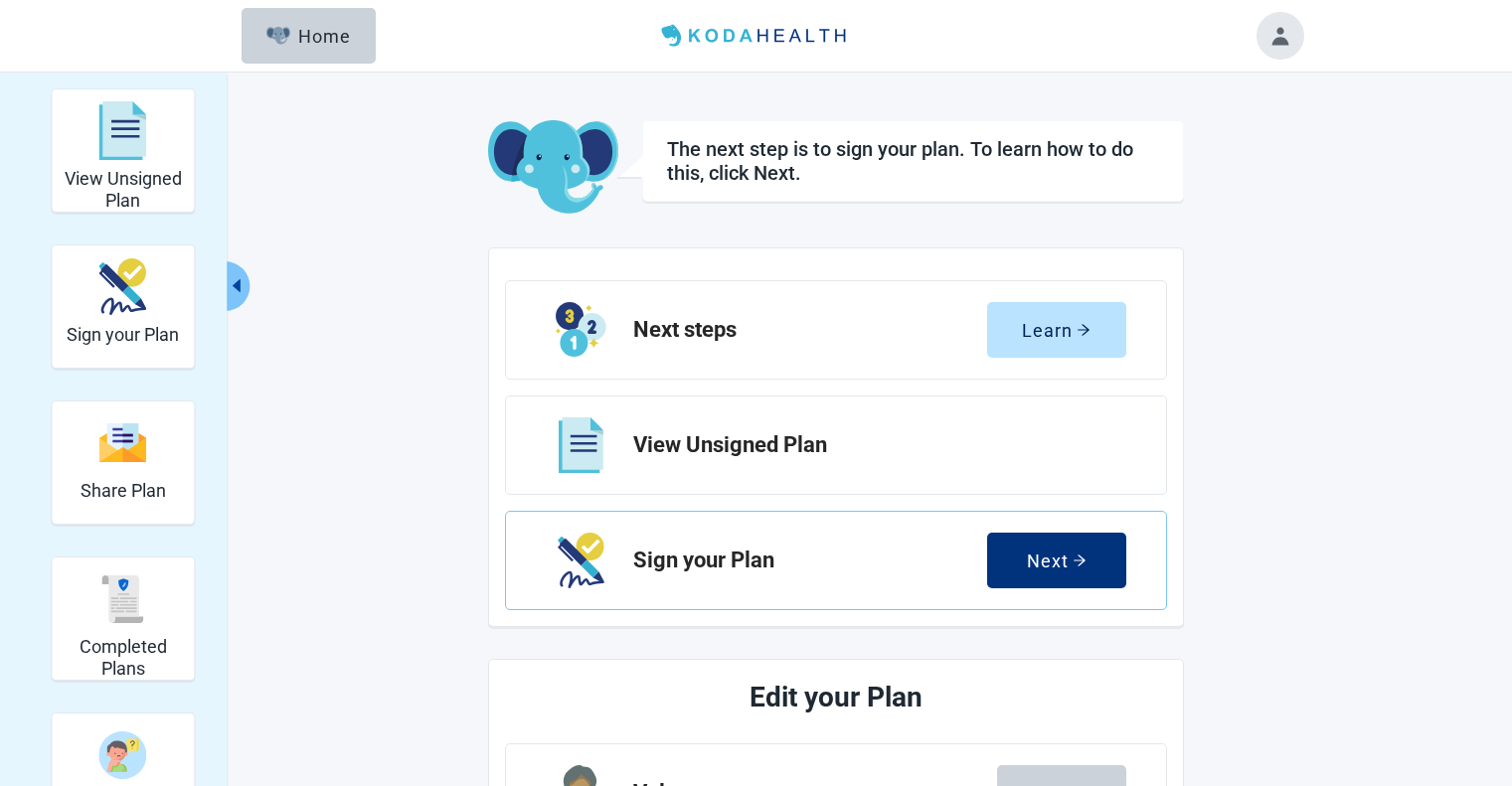 scroll, scrollTop: 0, scrollLeft: 0, axis: both 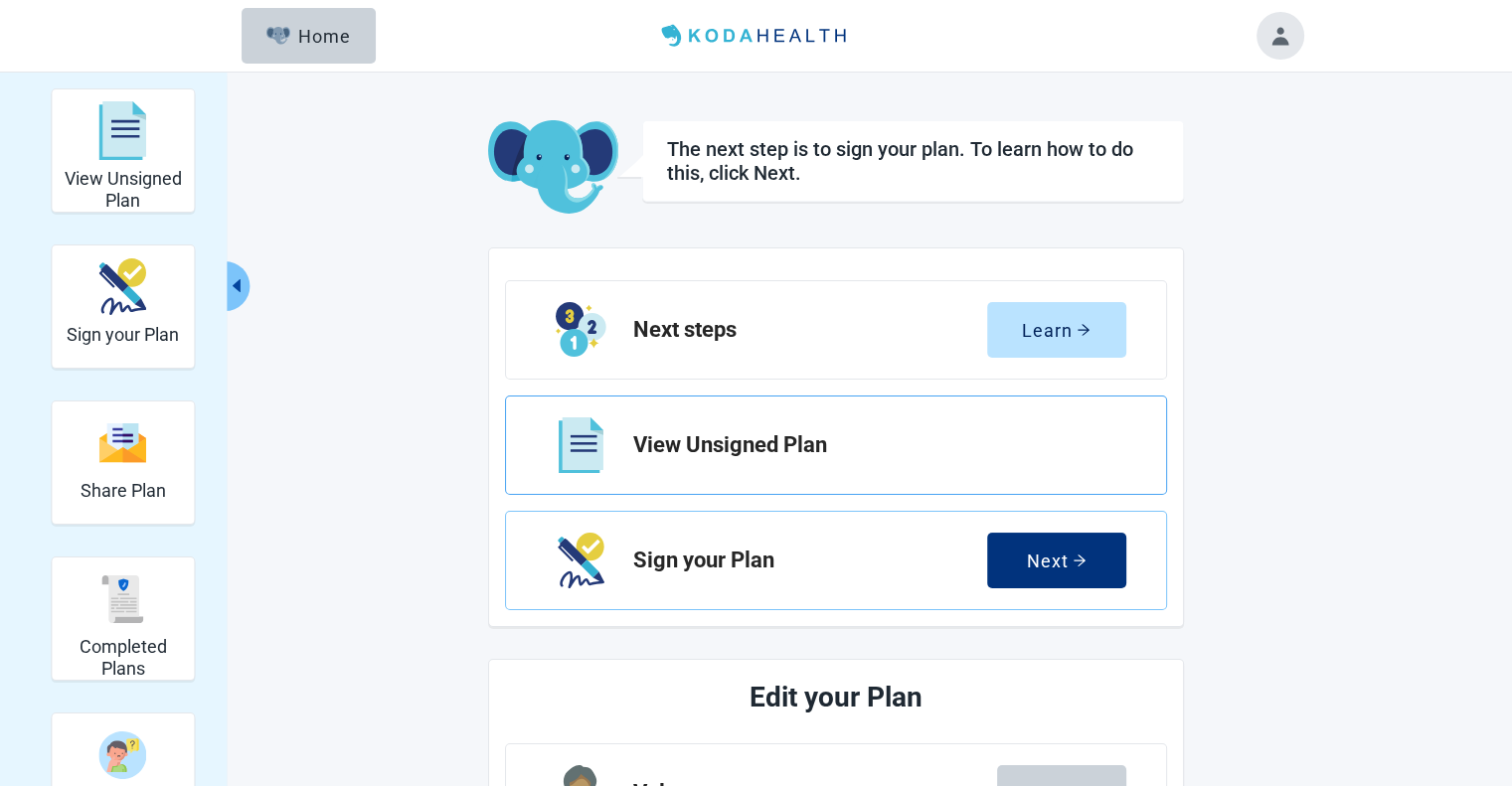 click on "View Unsigned Plan" at bounding box center (872, 445) 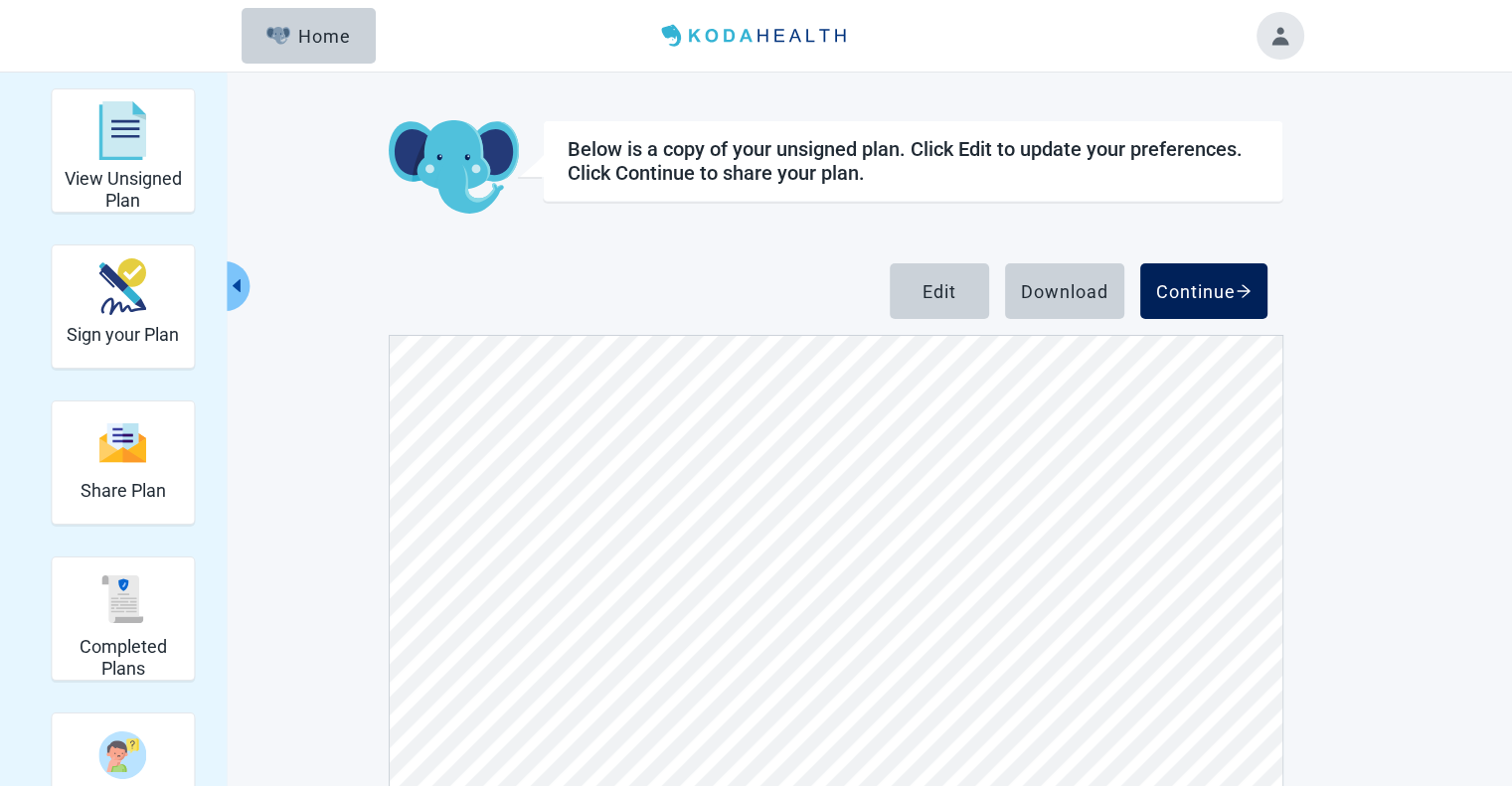 click on "Continue" at bounding box center [1204, 291] 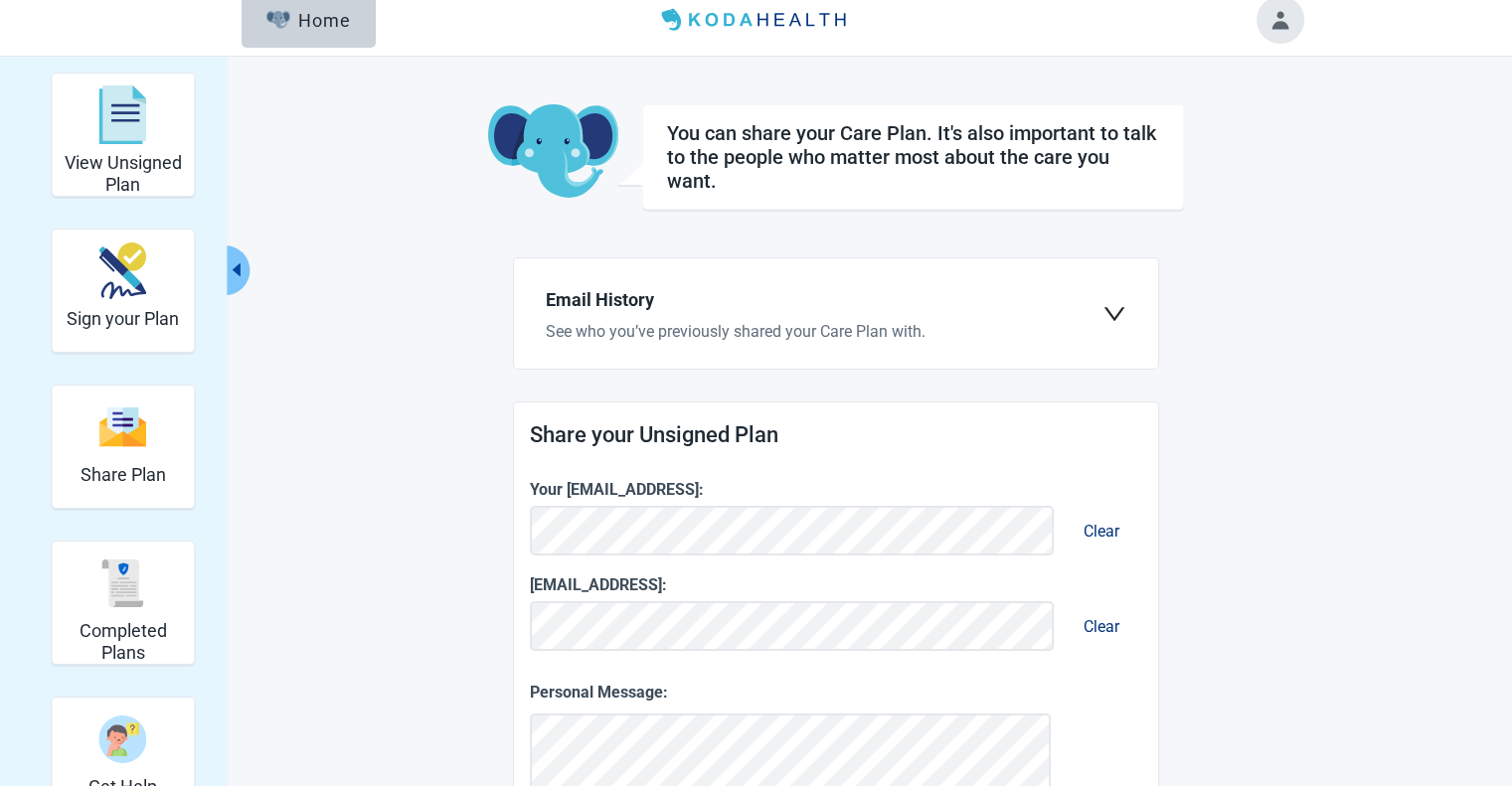 scroll, scrollTop: 0, scrollLeft: 0, axis: both 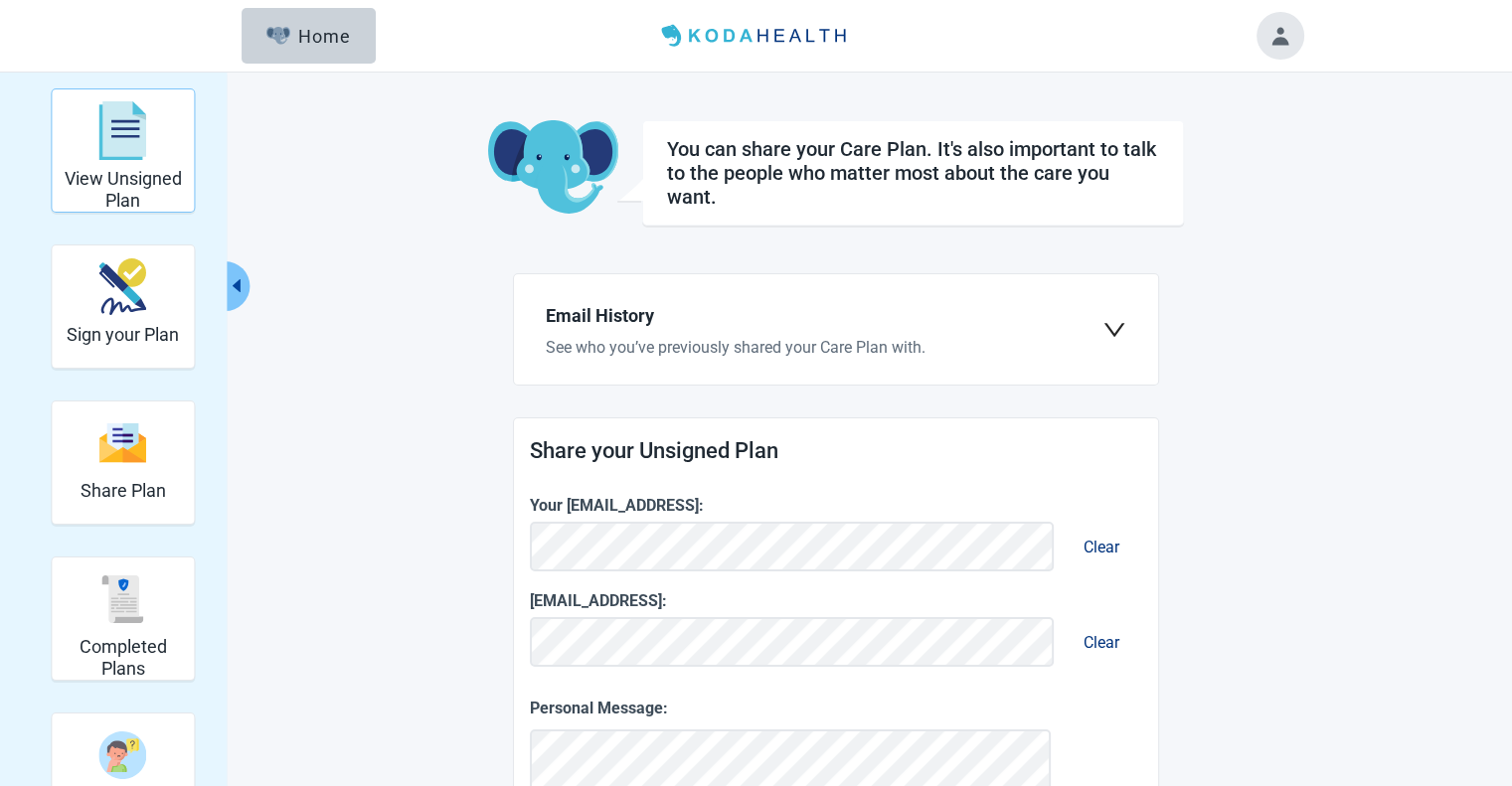 click on "View Unsigned Plan" at bounding box center [122, 189] 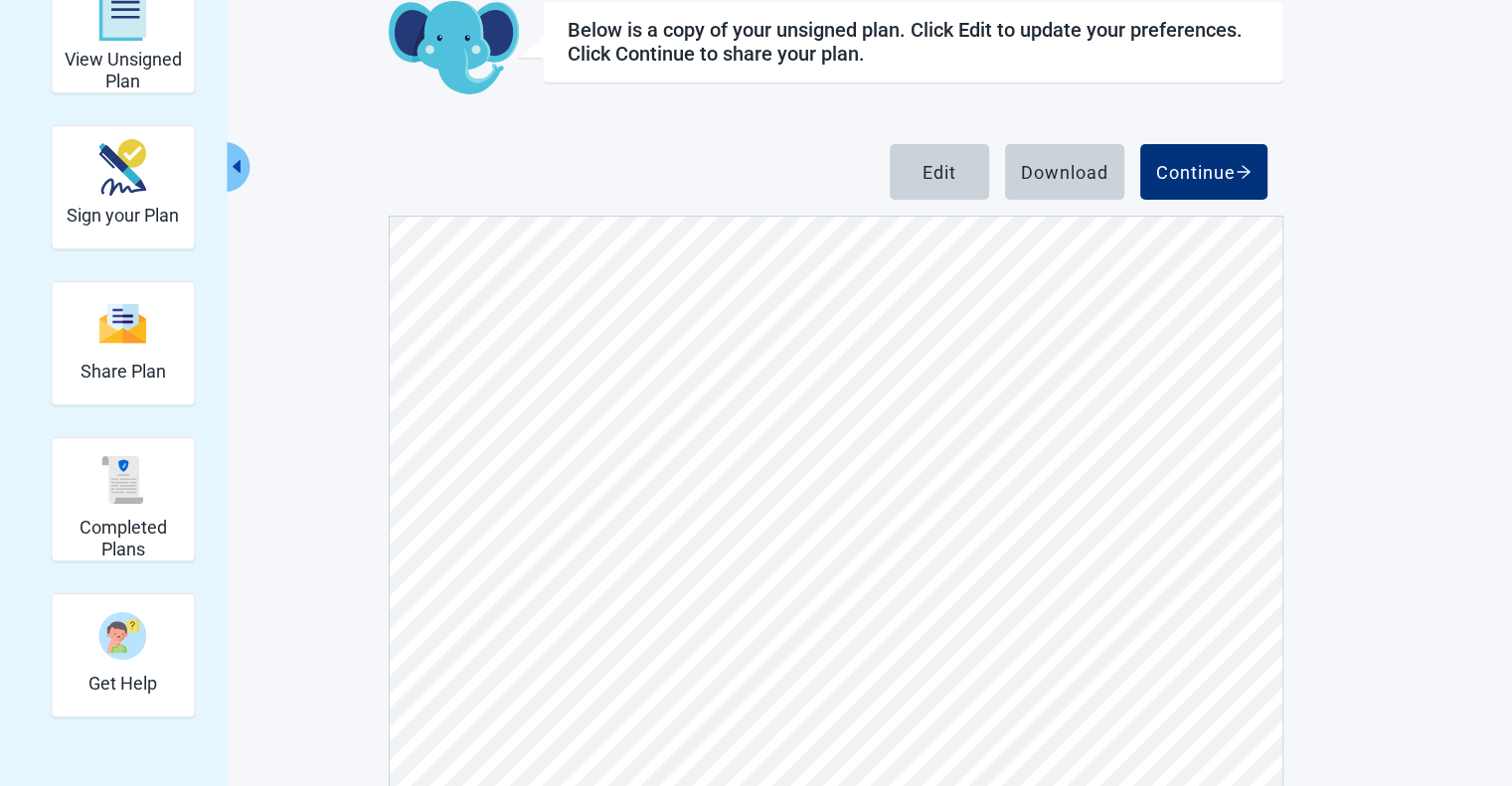 scroll, scrollTop: 211, scrollLeft: 0, axis: vertical 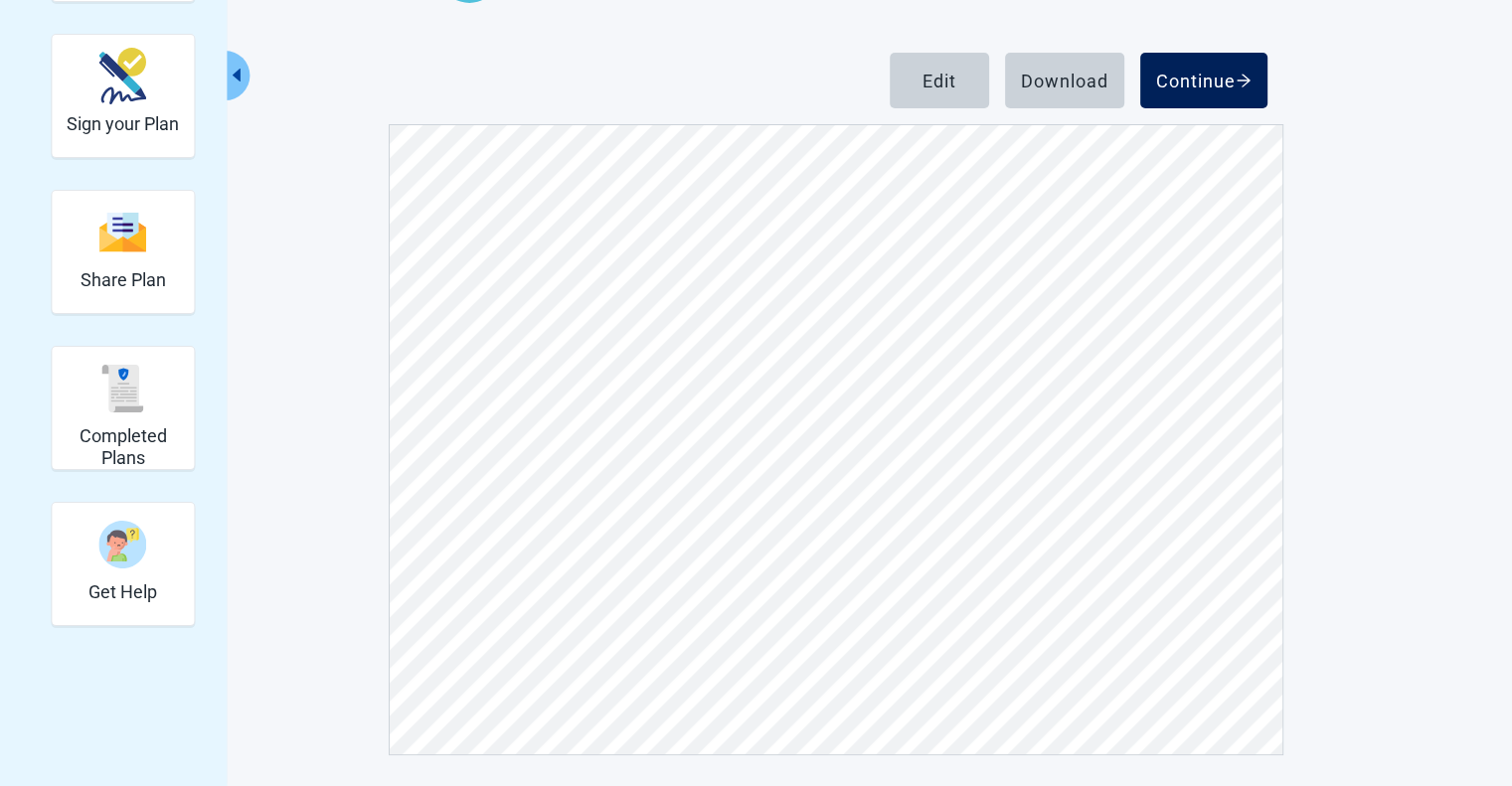 click on "Continue" at bounding box center (1204, 80) 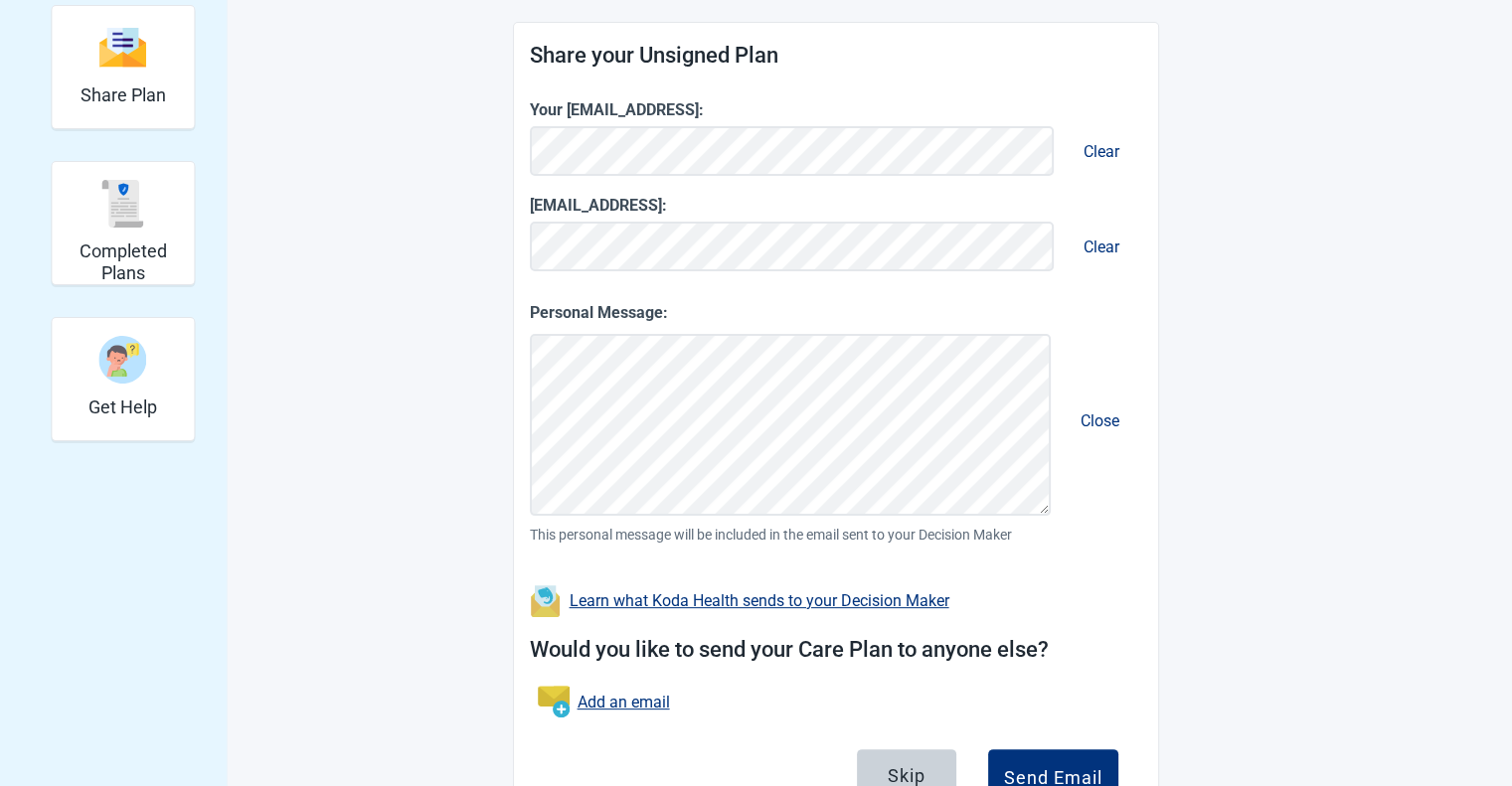scroll, scrollTop: 485, scrollLeft: 0, axis: vertical 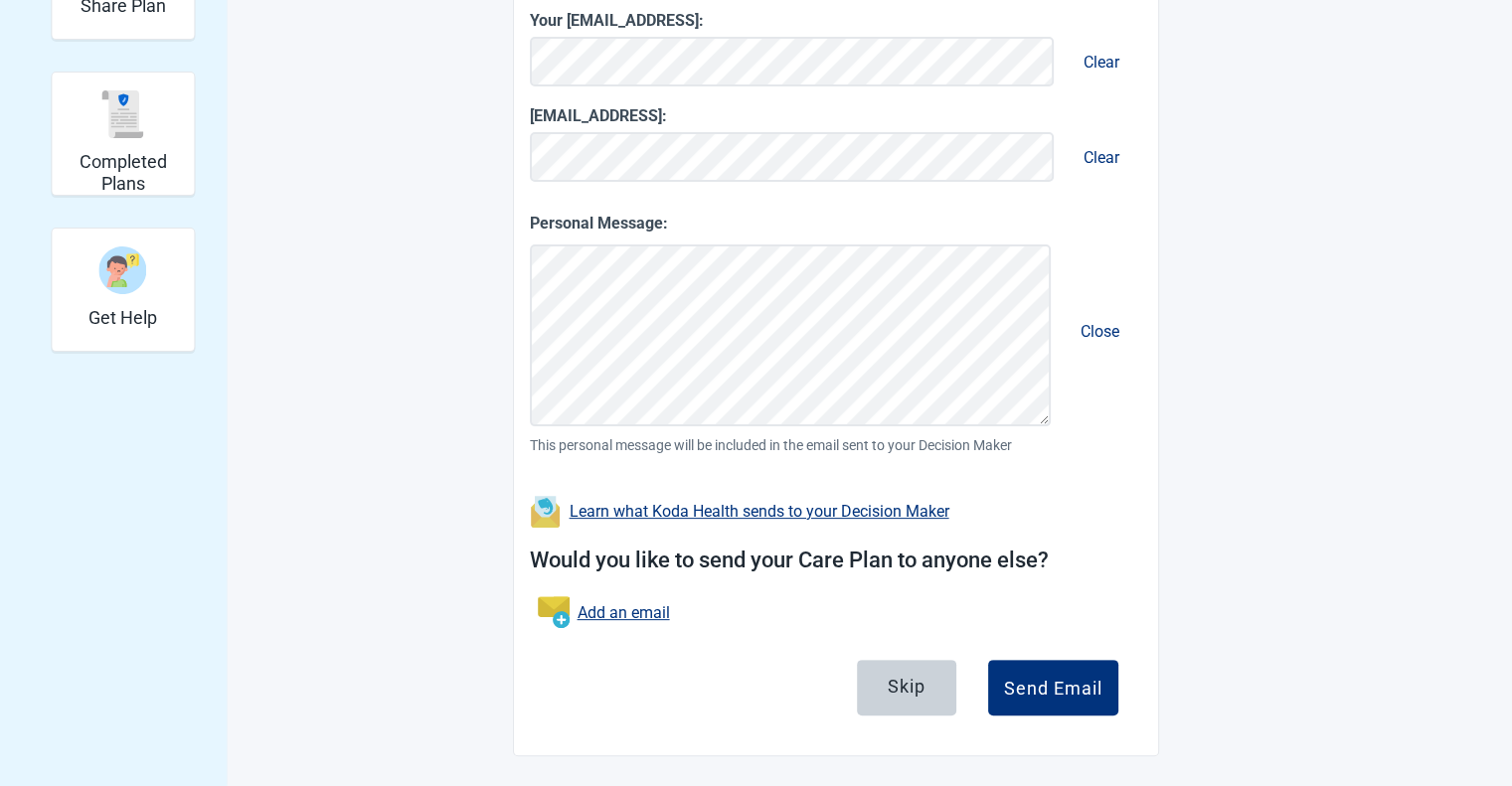 click on "Skip Send Email" at bounding box center [836, 696] 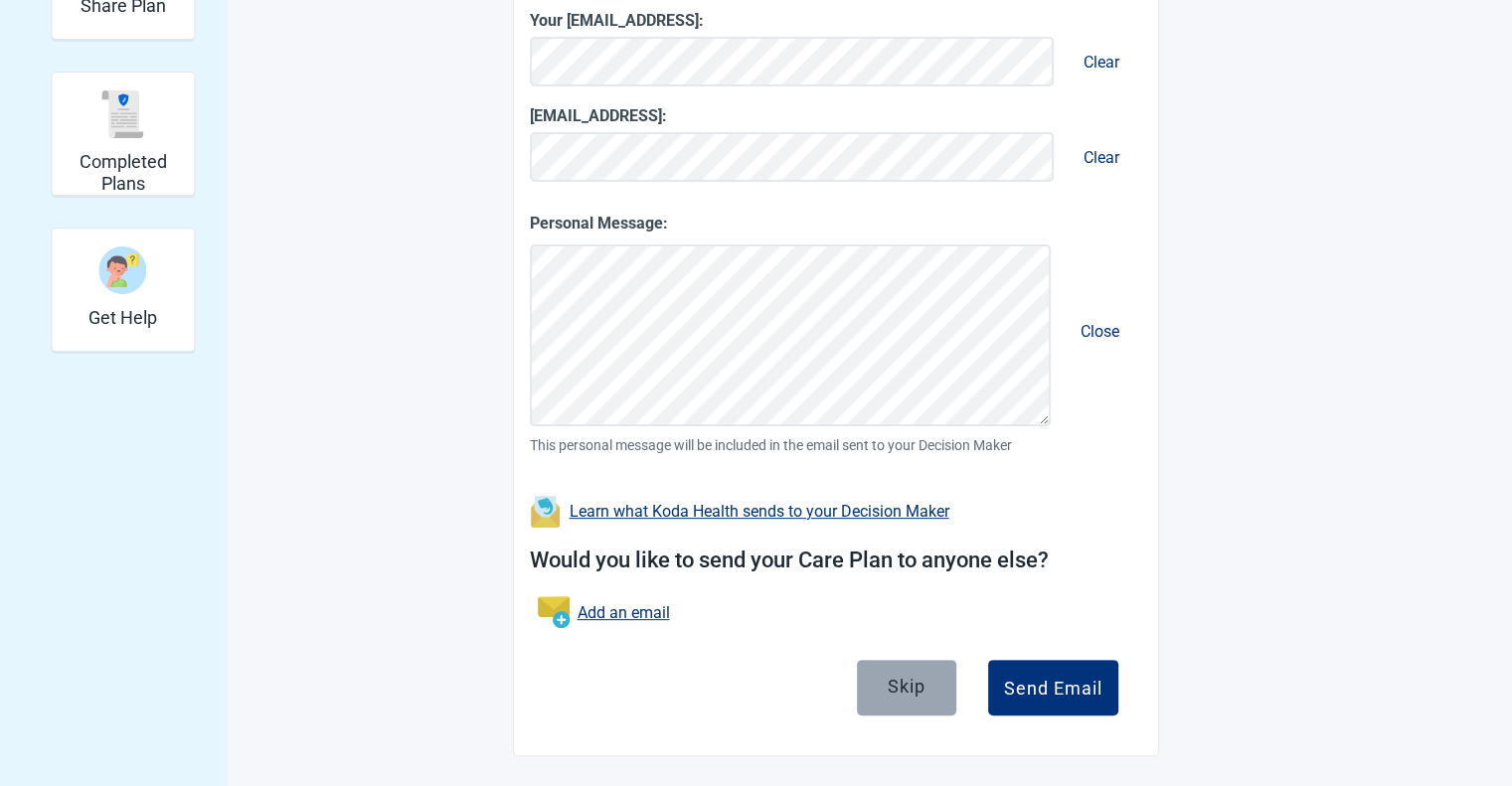 click on "Skip" at bounding box center [907, 687] 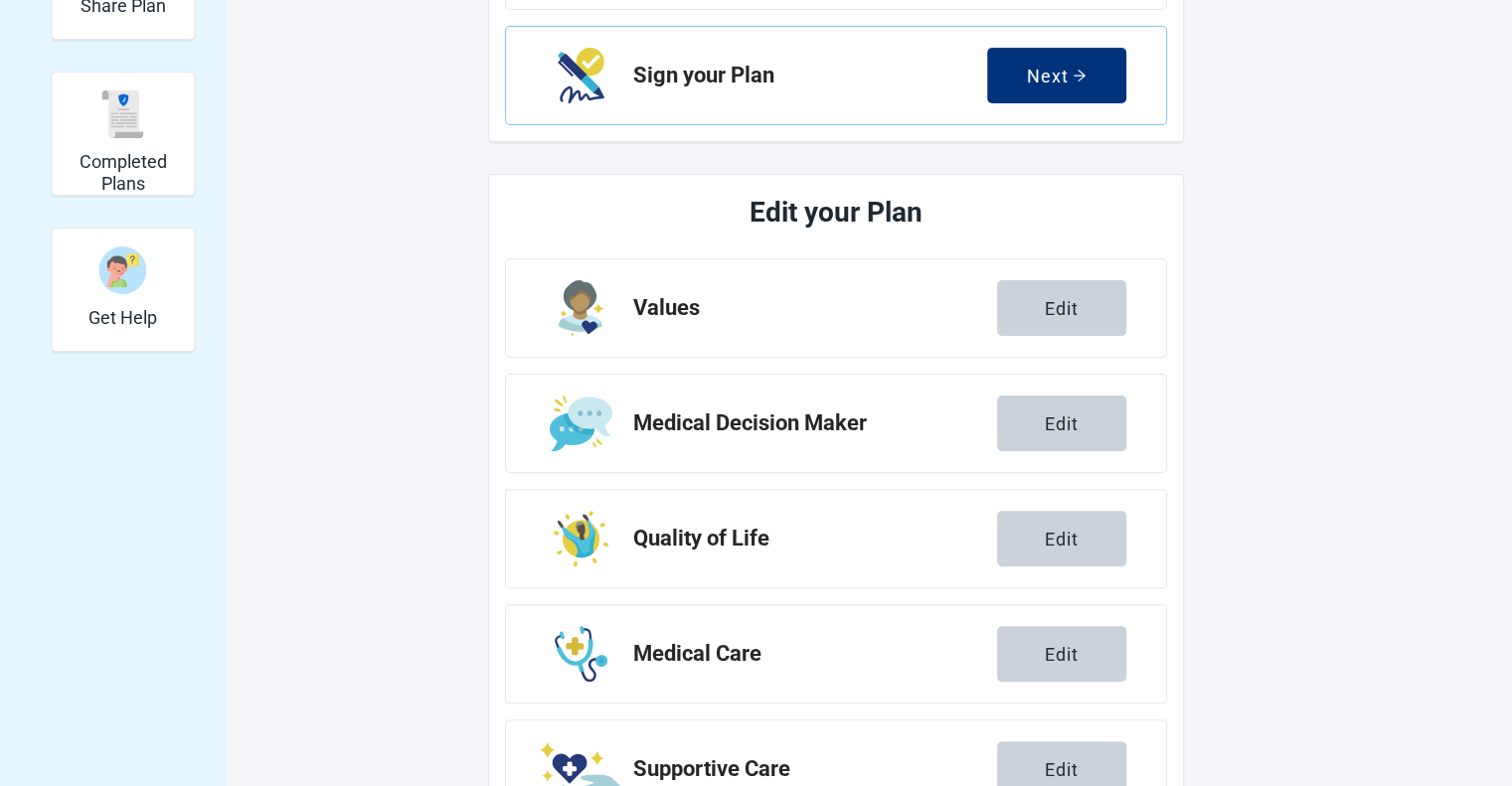 scroll, scrollTop: 592, scrollLeft: 0, axis: vertical 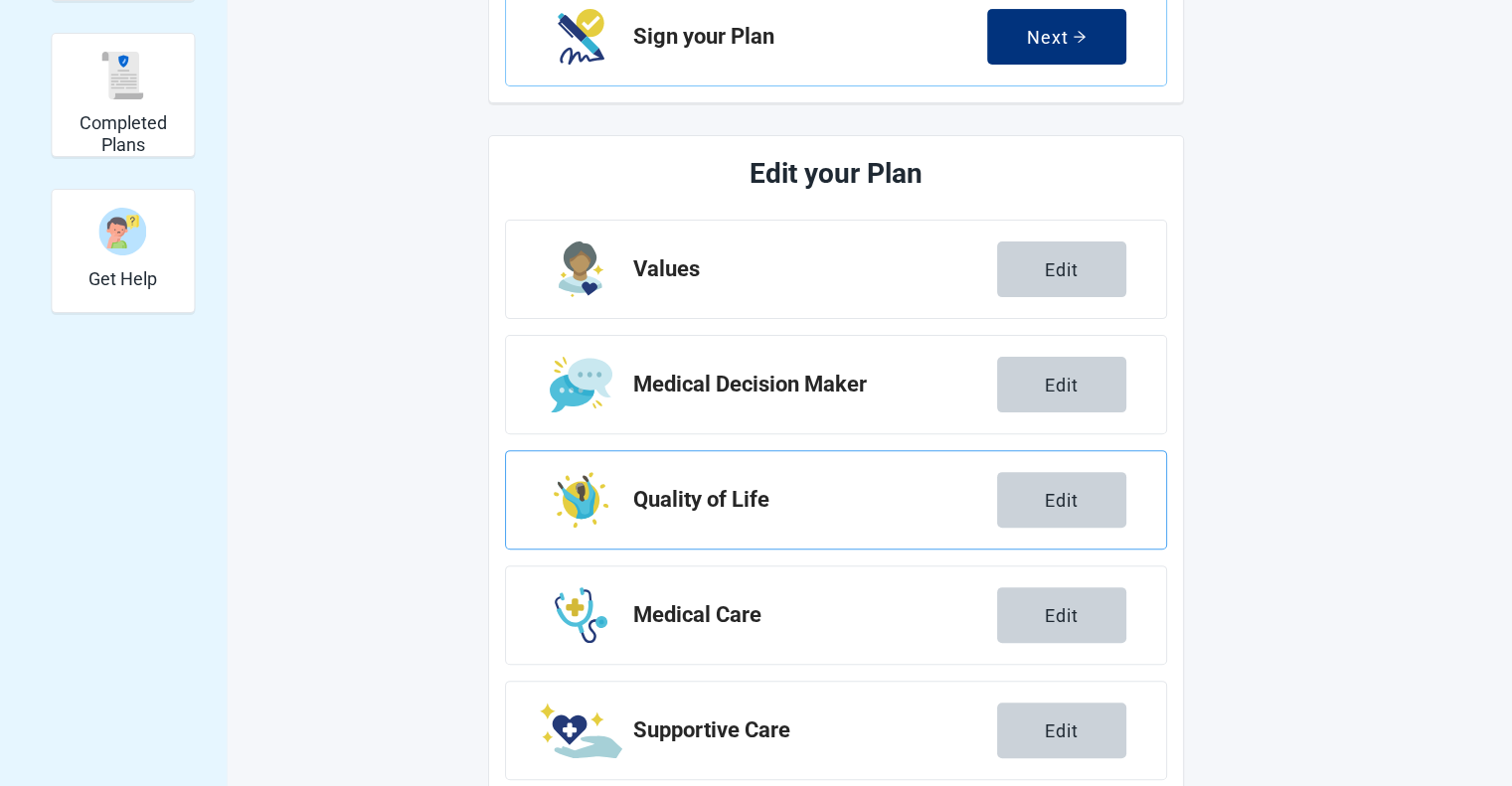 click on "Quality of Life" at bounding box center (815, 500) 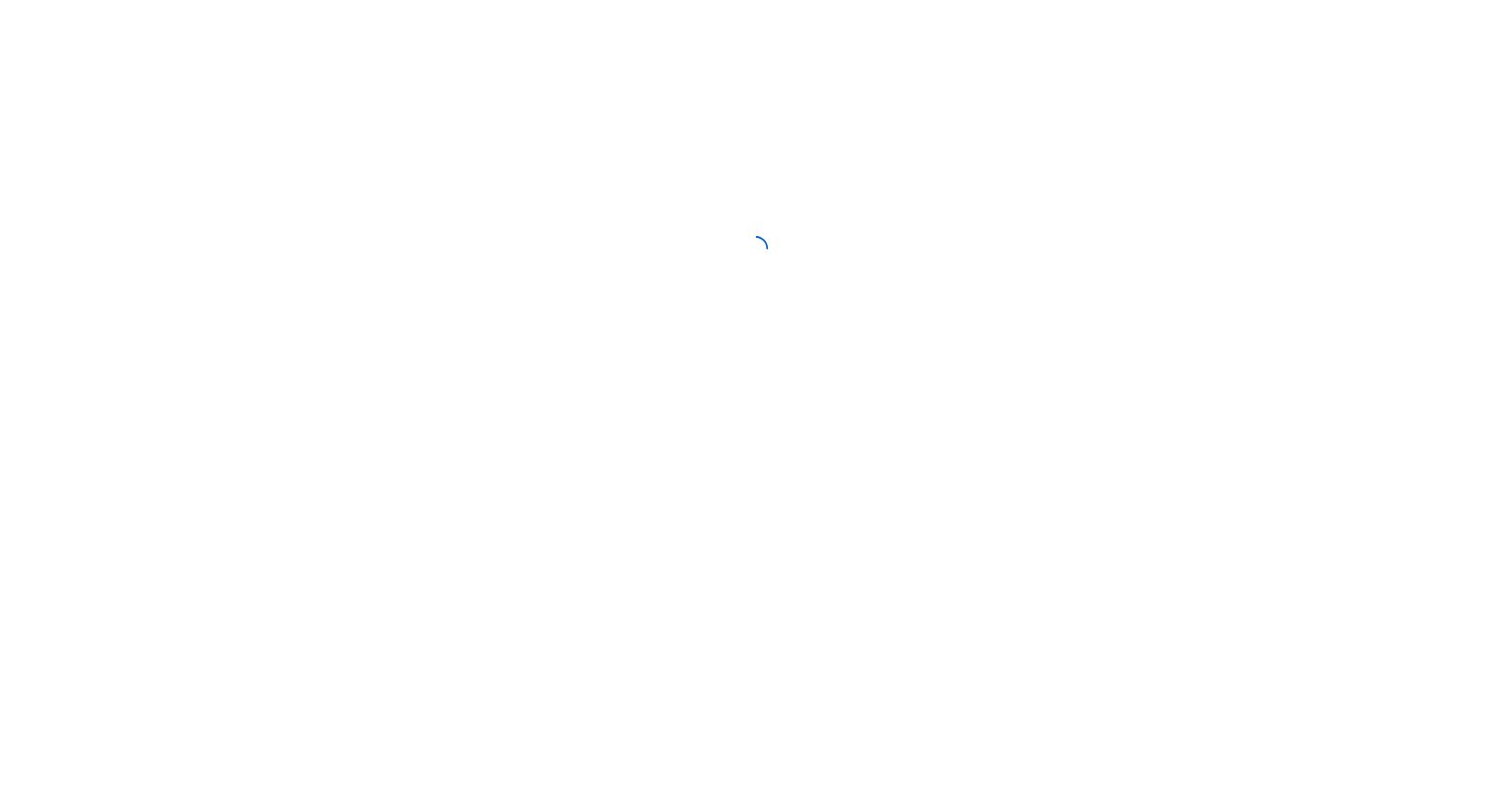 scroll, scrollTop: 0, scrollLeft: 0, axis: both 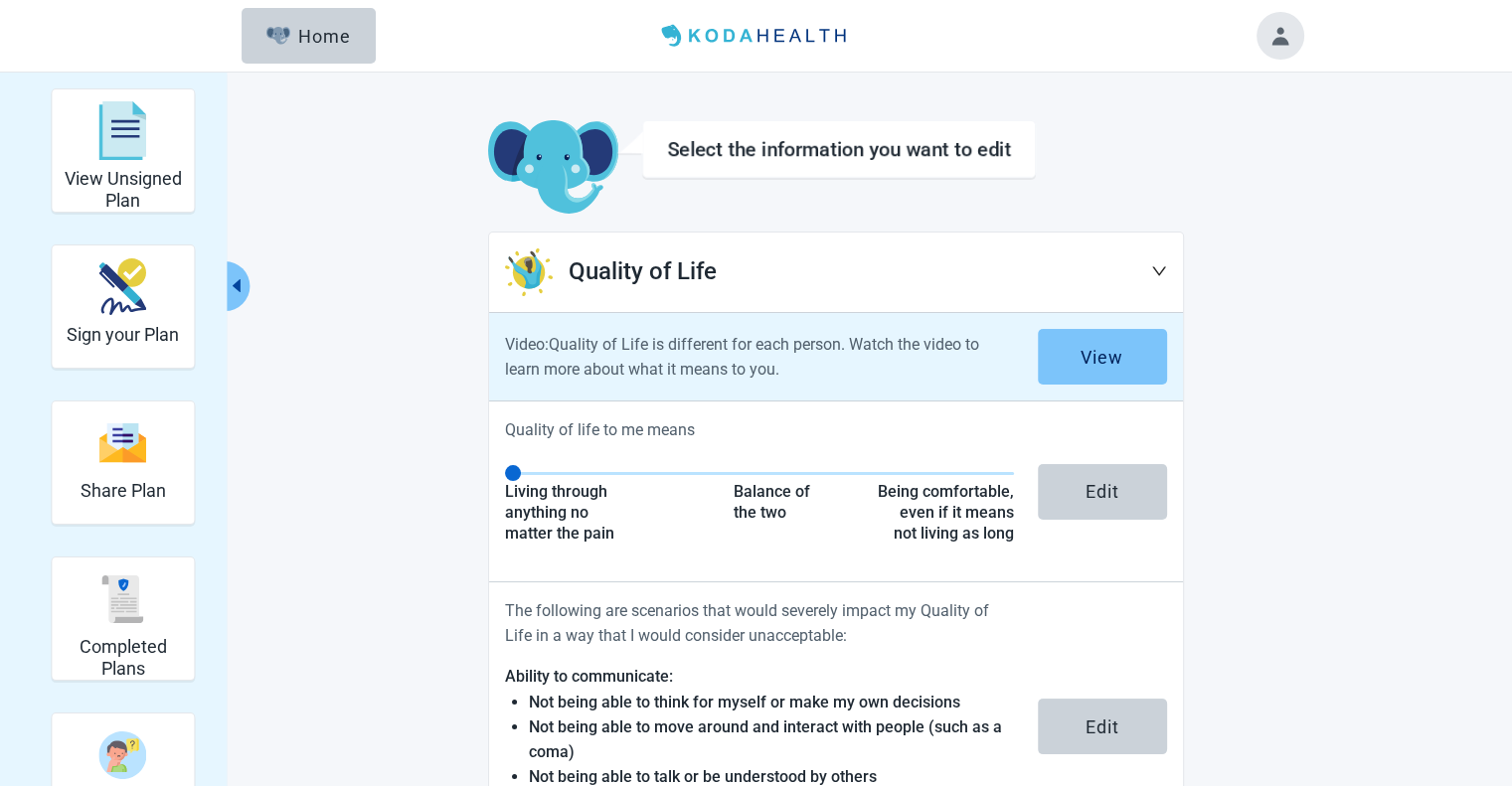 click on "View" at bounding box center (1102, 357) 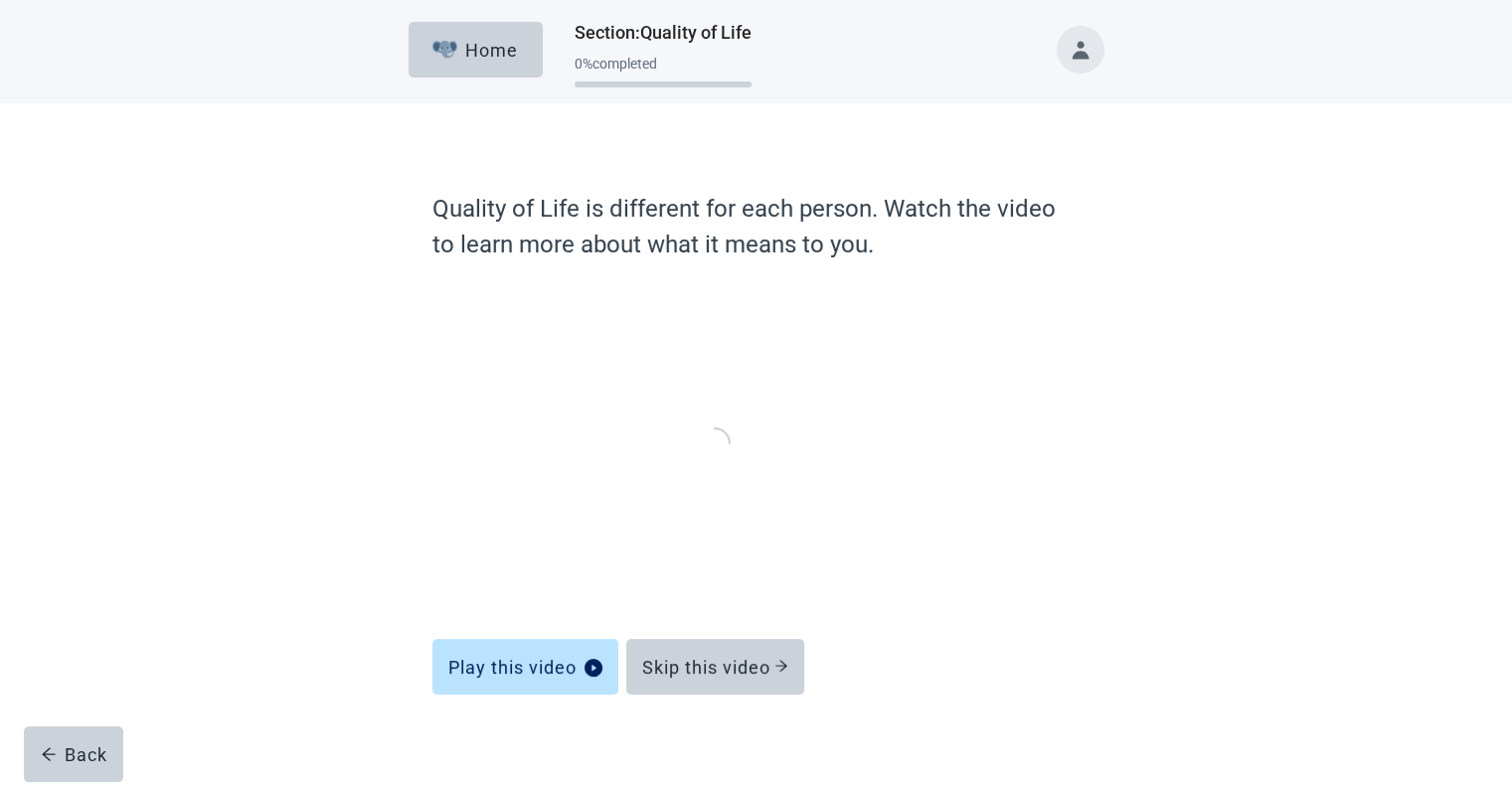 scroll, scrollTop: 16, scrollLeft: 0, axis: vertical 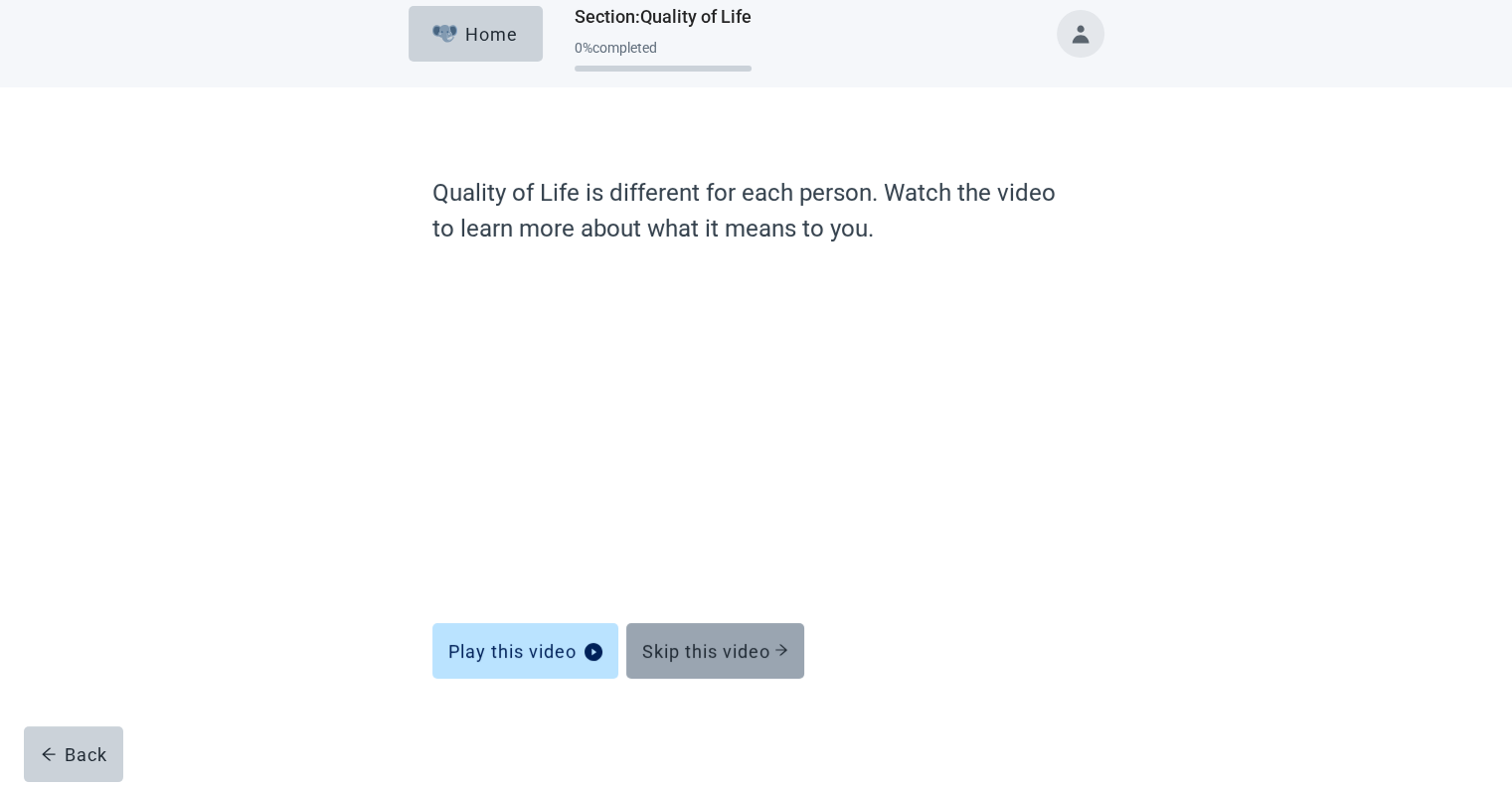 click on "Skip this video" at bounding box center [715, 651] 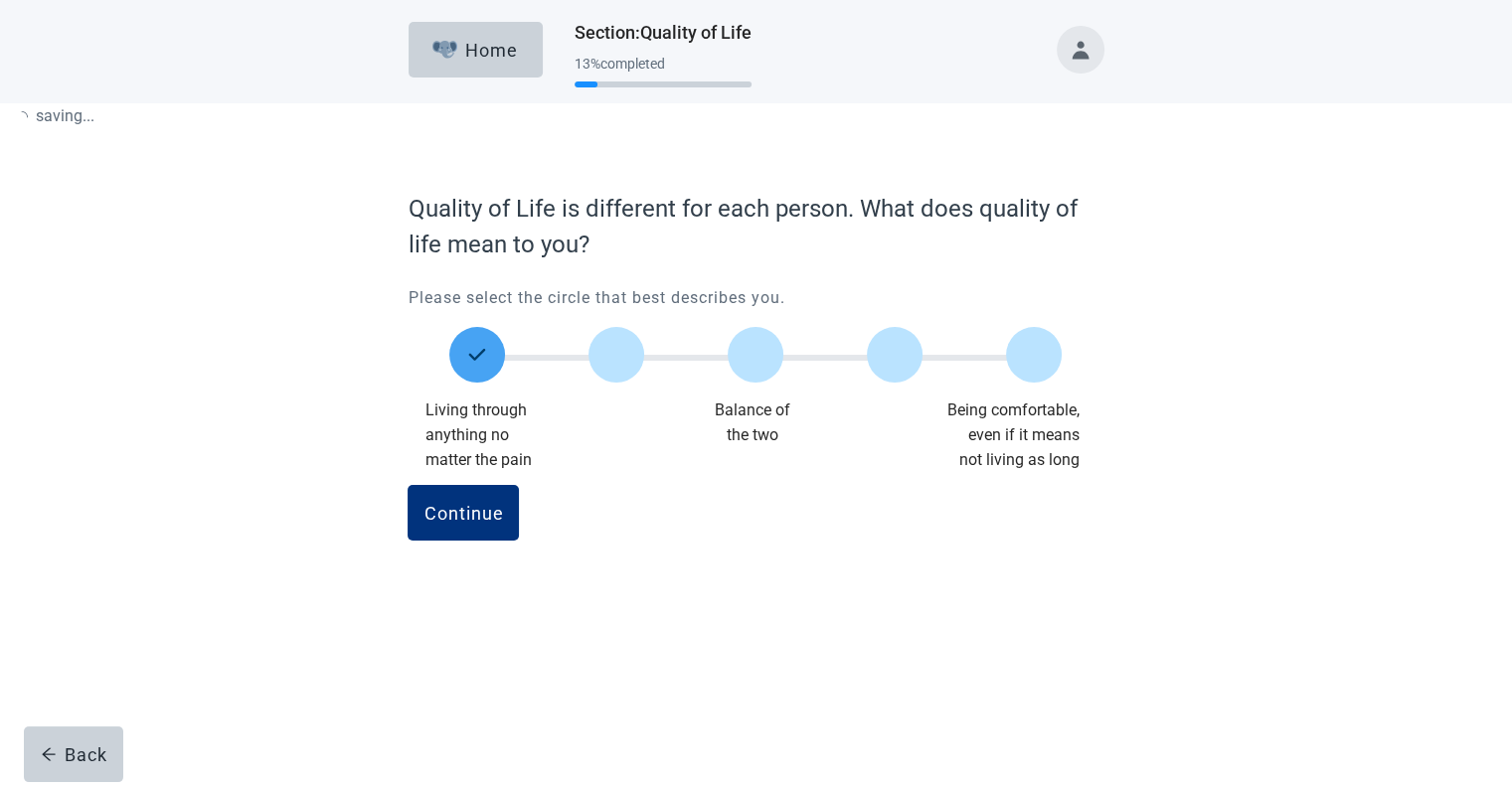 scroll, scrollTop: 0, scrollLeft: 0, axis: both 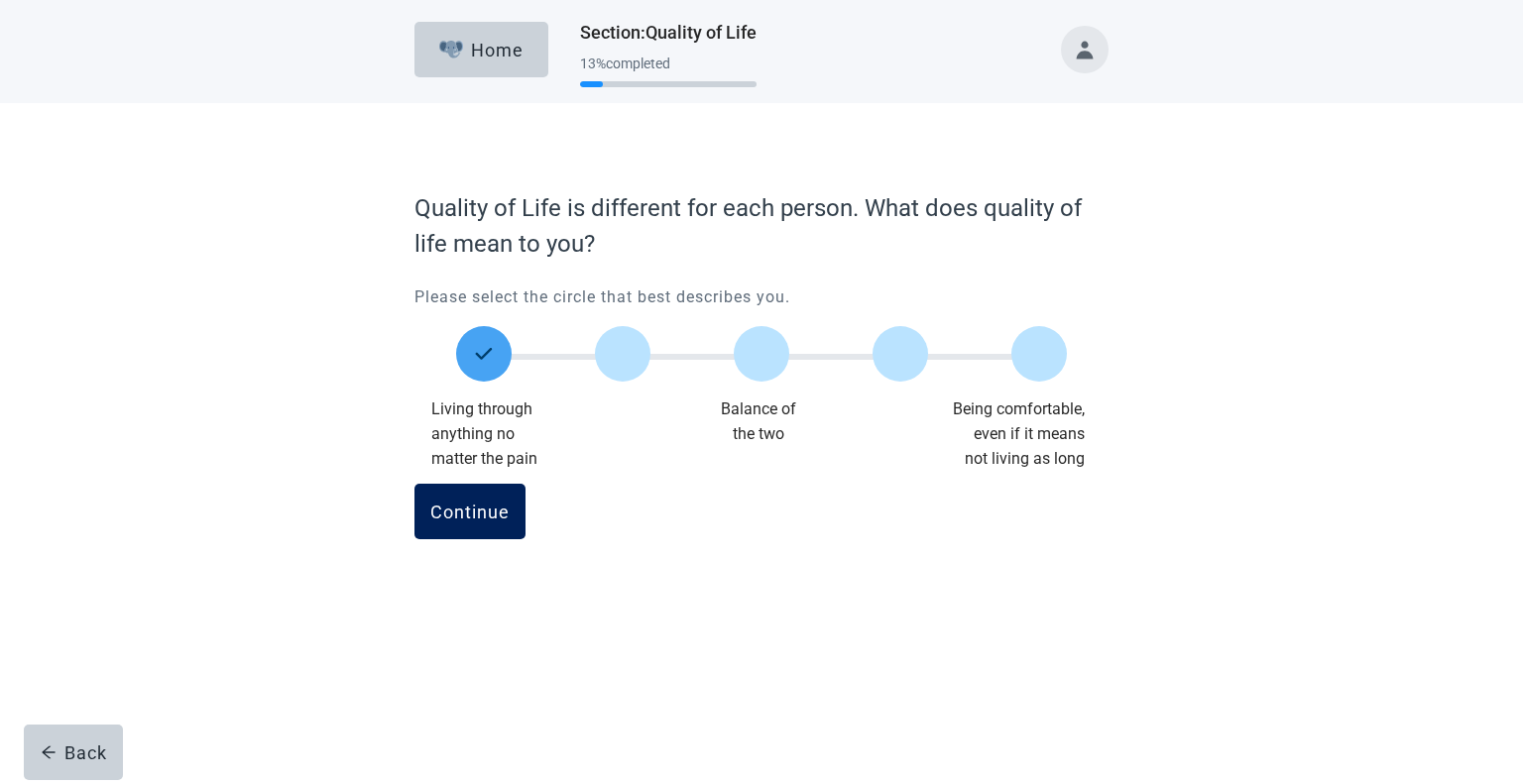 click on "Continue" at bounding box center (470, 511) 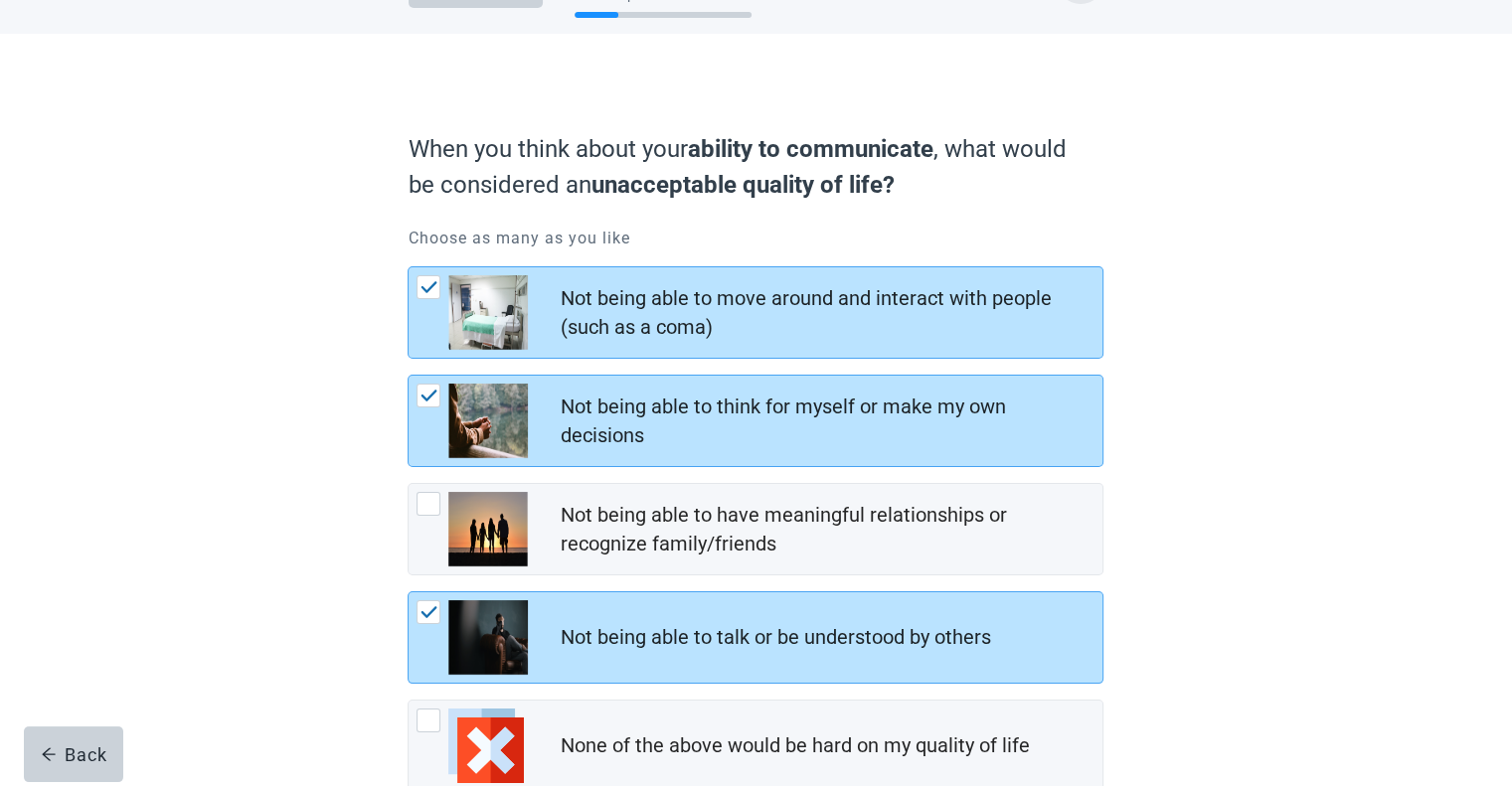 scroll, scrollTop: 88, scrollLeft: 0, axis: vertical 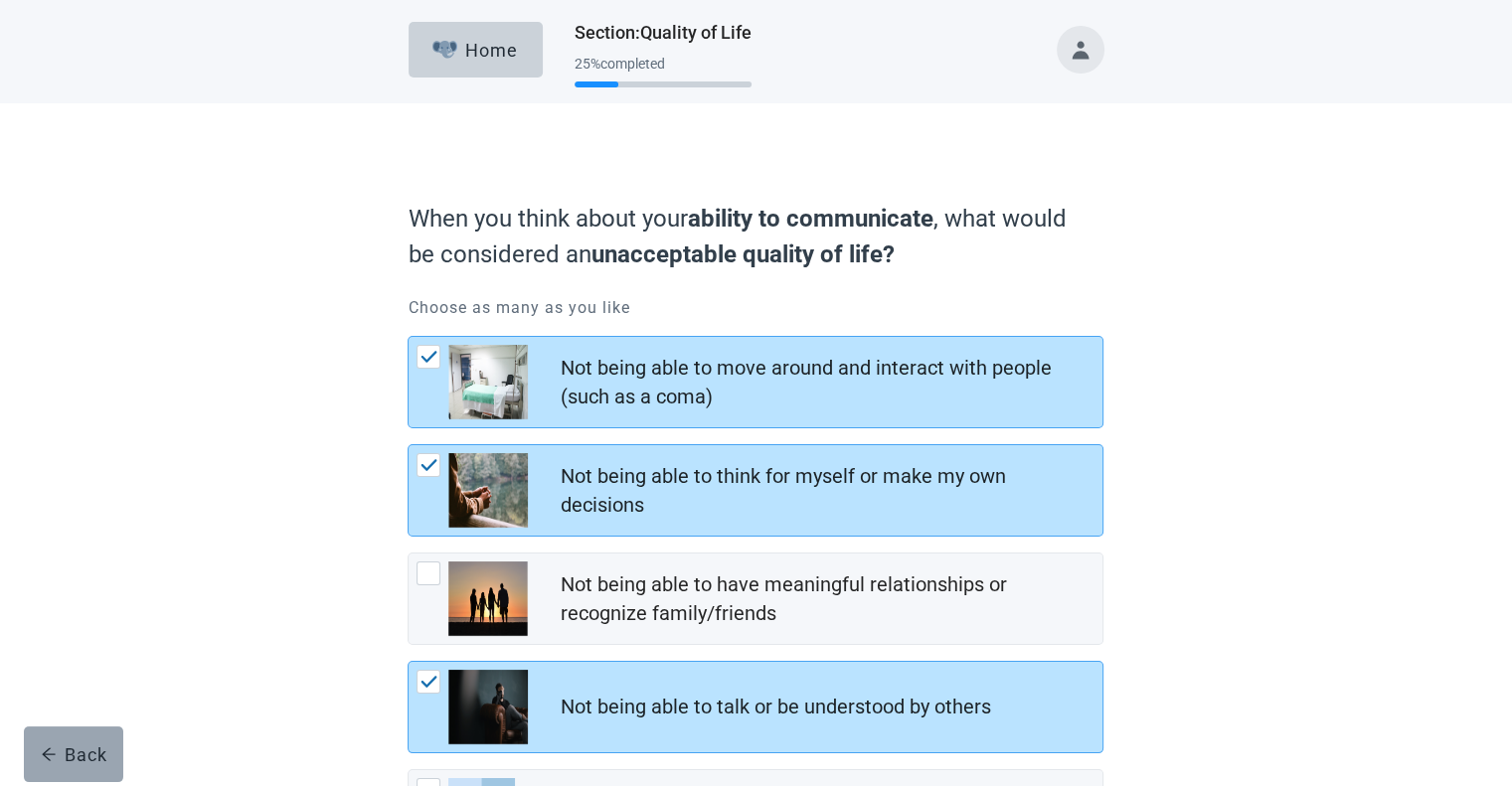 drag, startPoint x: 1519, startPoint y: 198, endPoint x: 109, endPoint y: 774, distance: 1523.1139 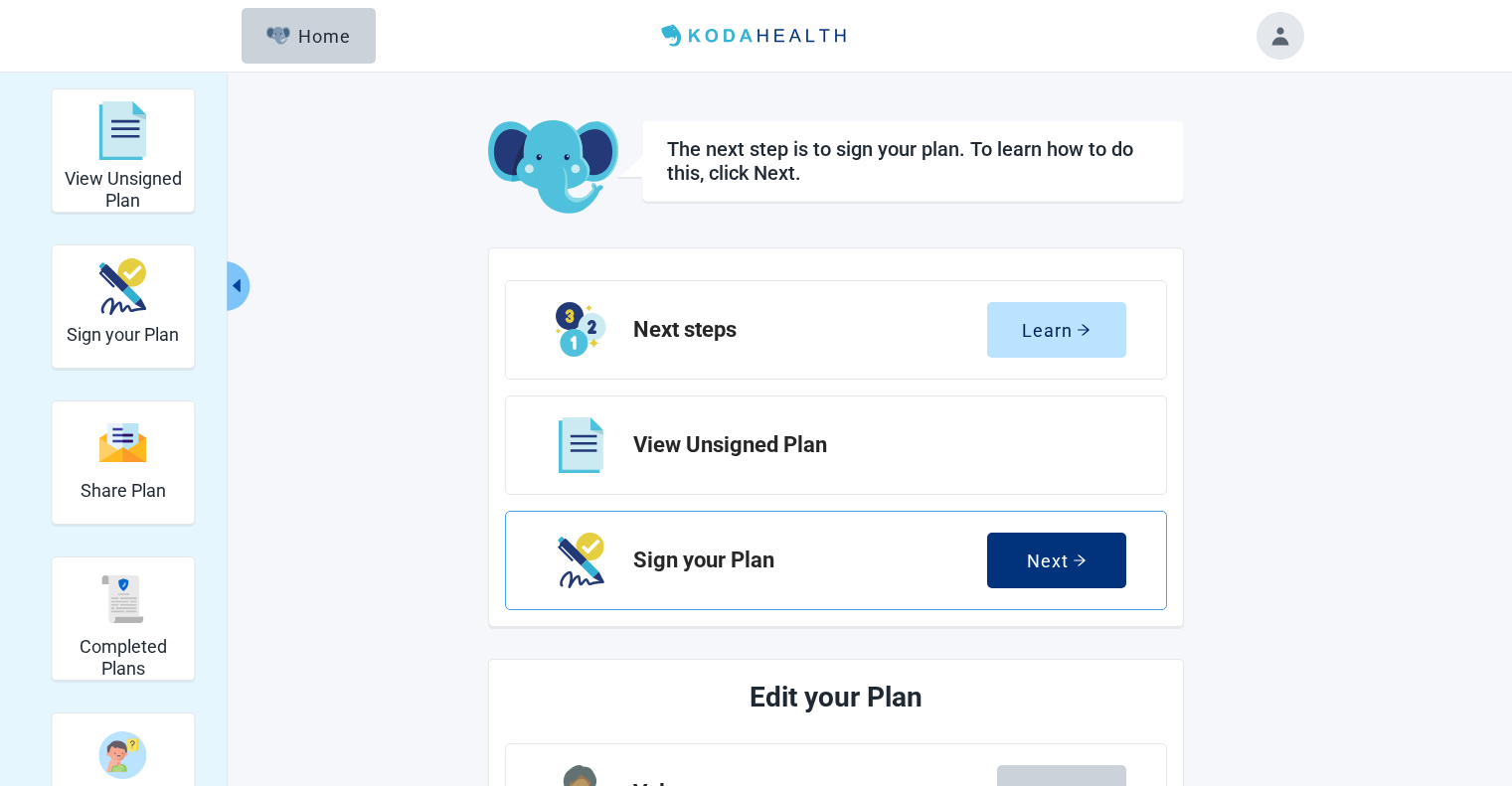 scroll, scrollTop: 0, scrollLeft: 0, axis: both 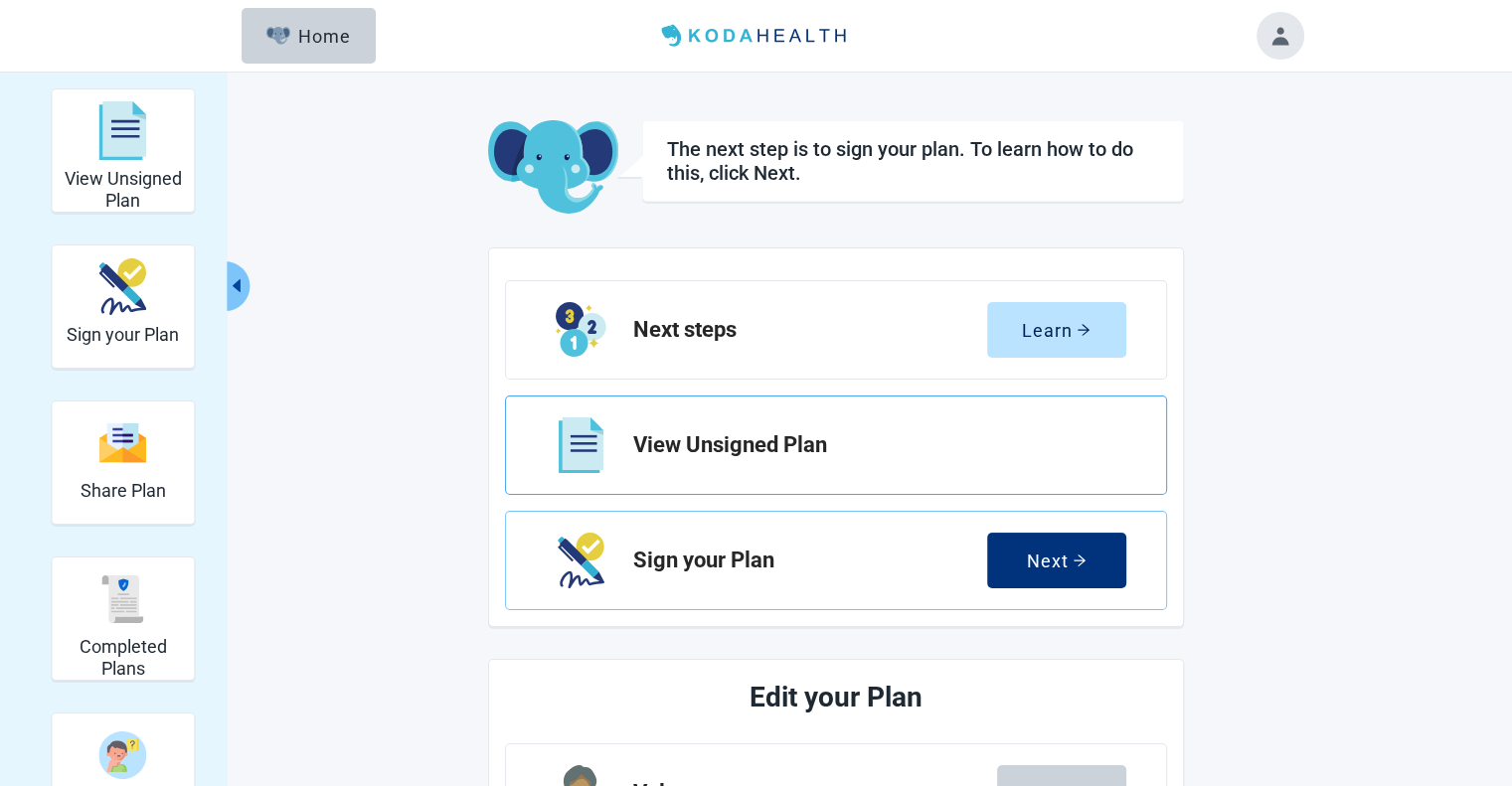 click on "View Unsigned Plan" at bounding box center [872, 445] 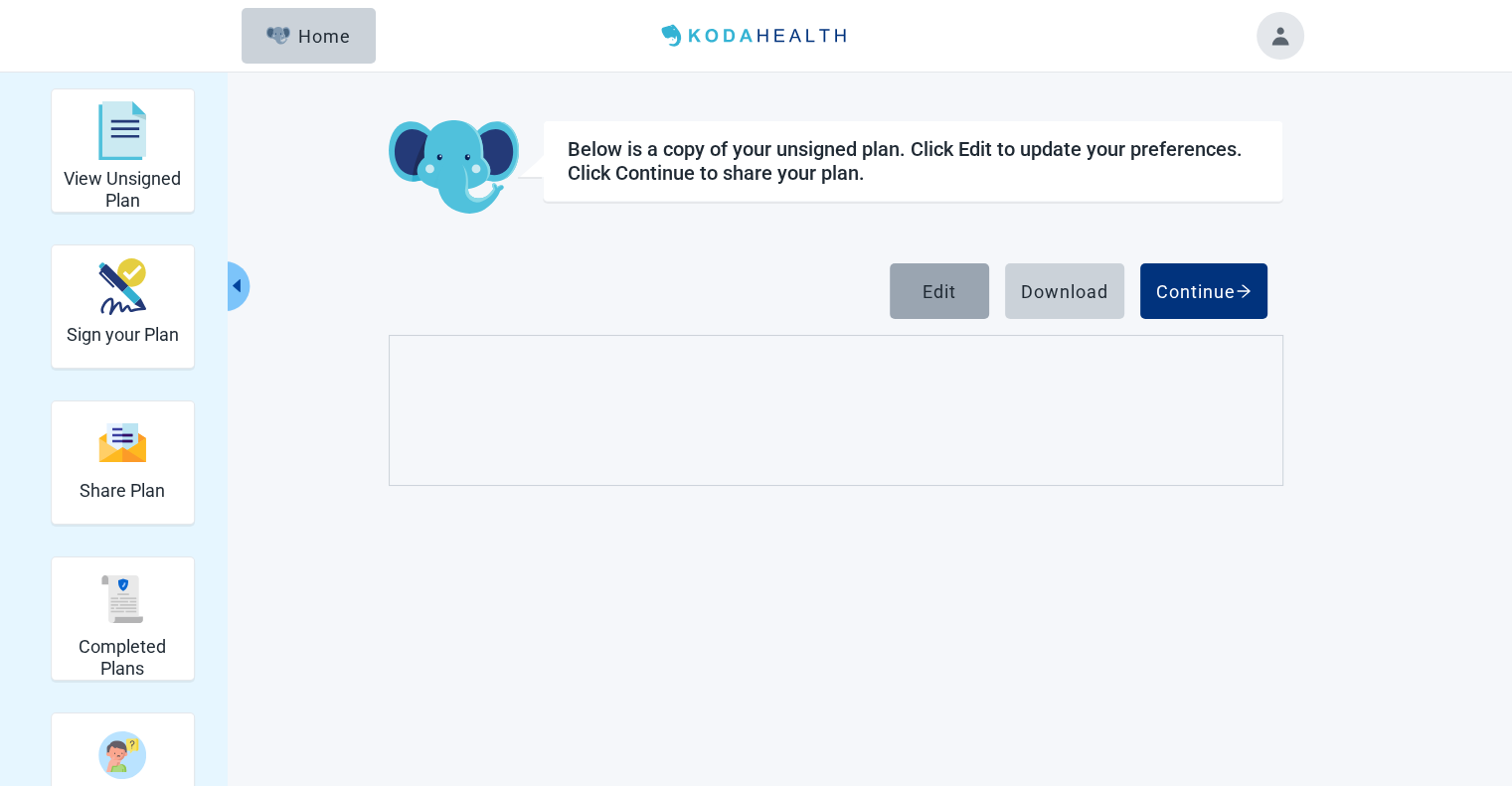 click on "Edit" at bounding box center [939, 291] 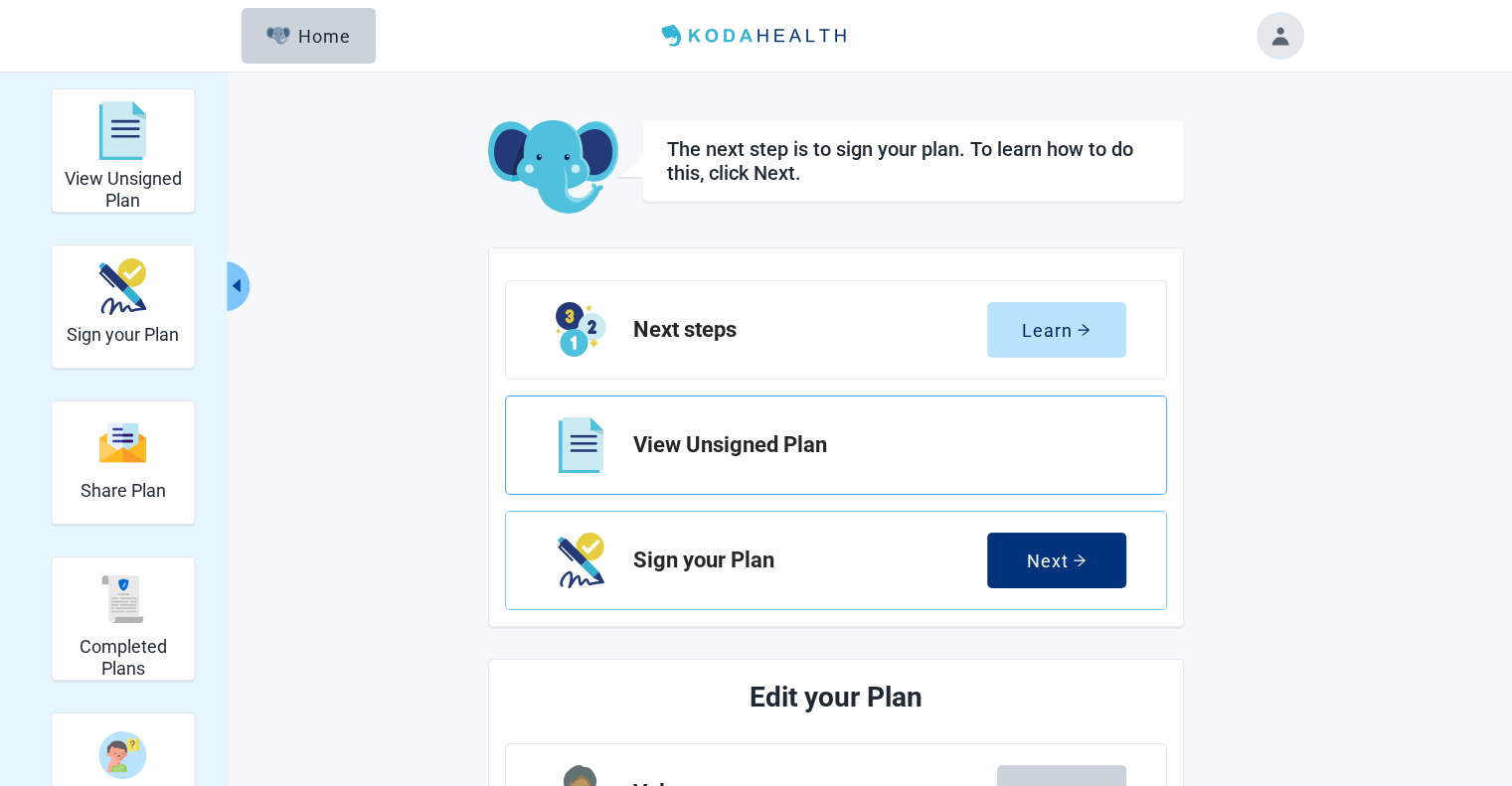 click on "View Unsigned Plan" at bounding box center [872, 445] 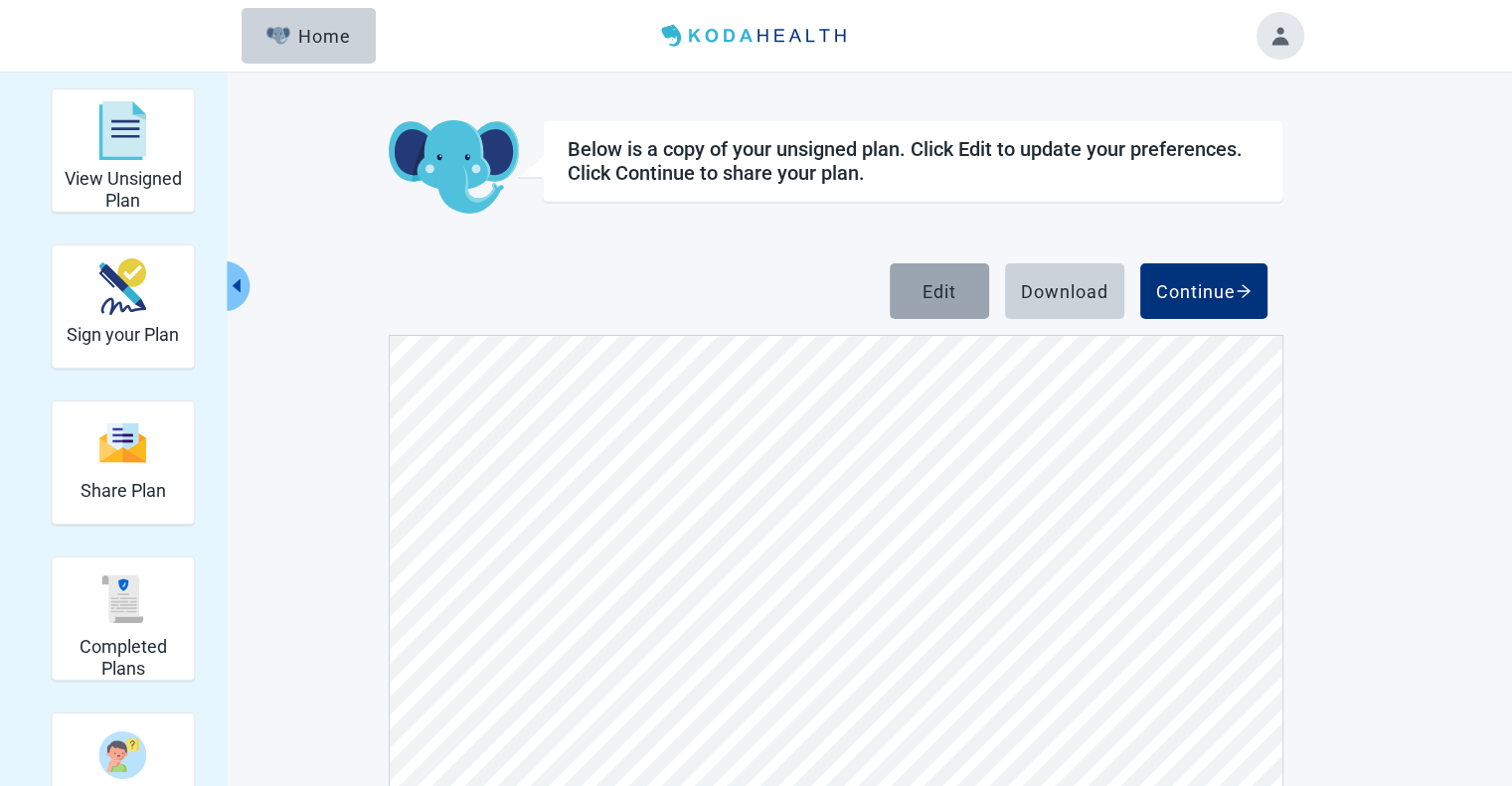 click on "Edit" at bounding box center (939, 291) 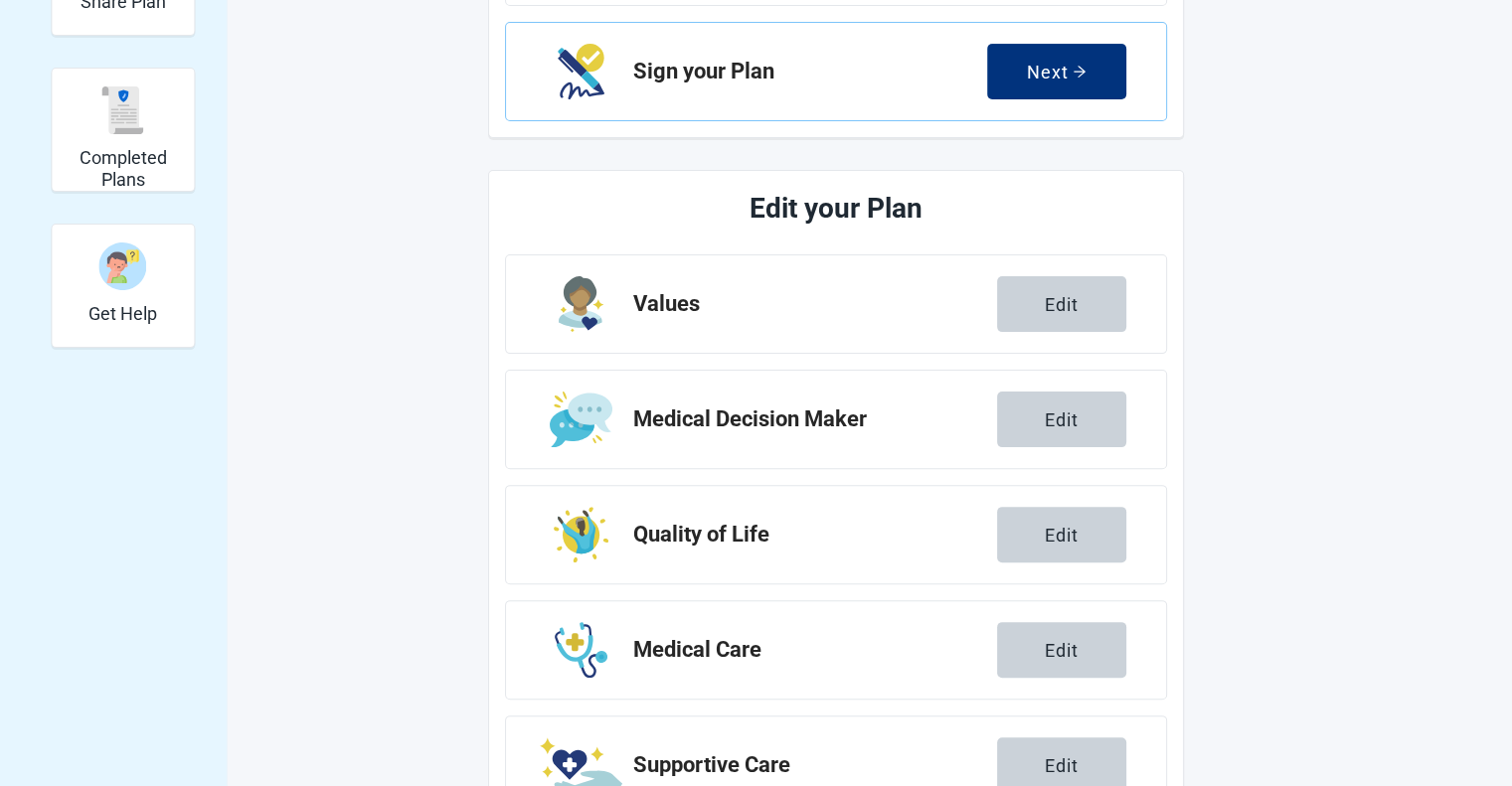 scroll, scrollTop: 497, scrollLeft: 0, axis: vertical 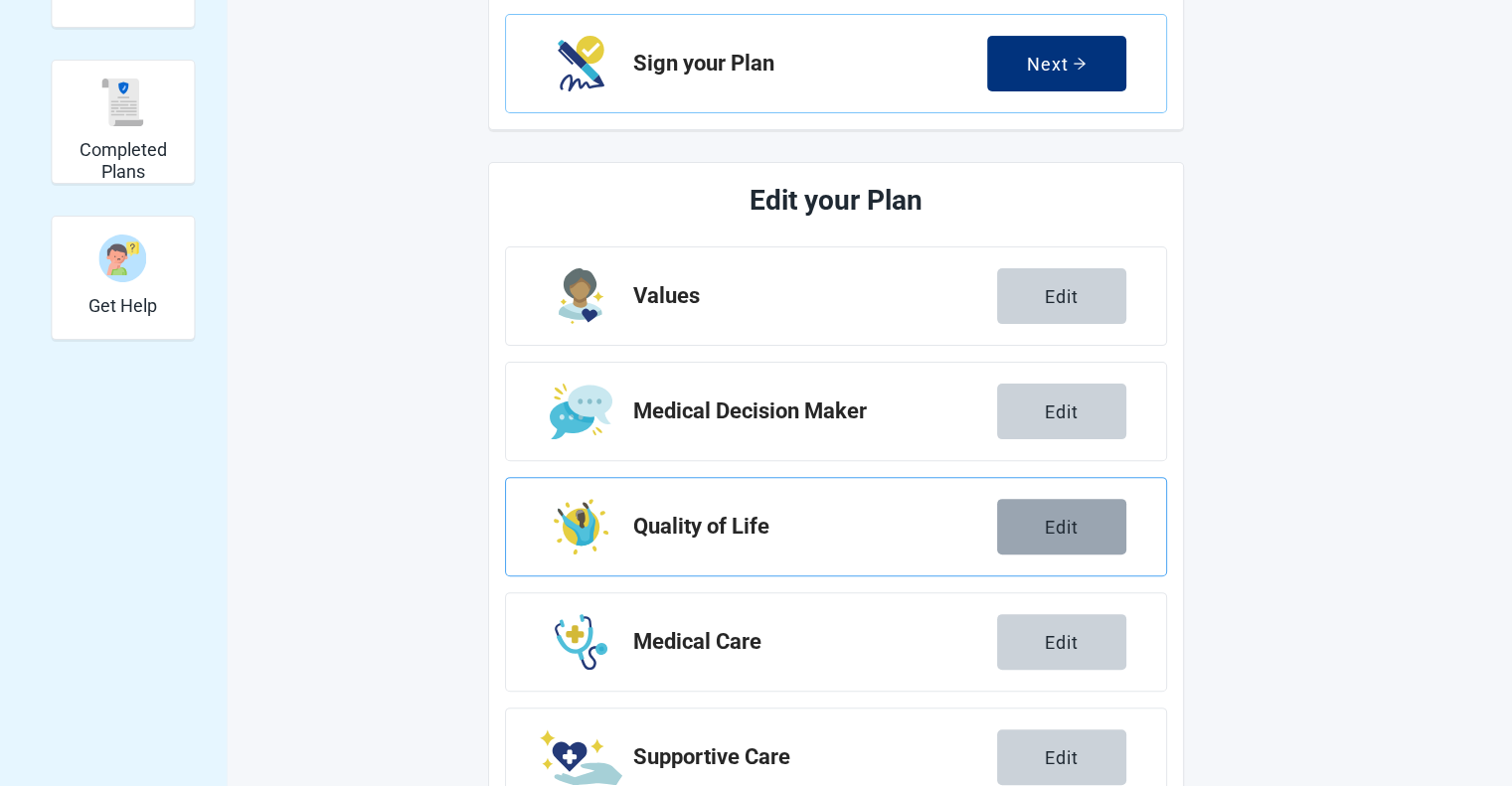 click on "Edit" at bounding box center [1062, 527] 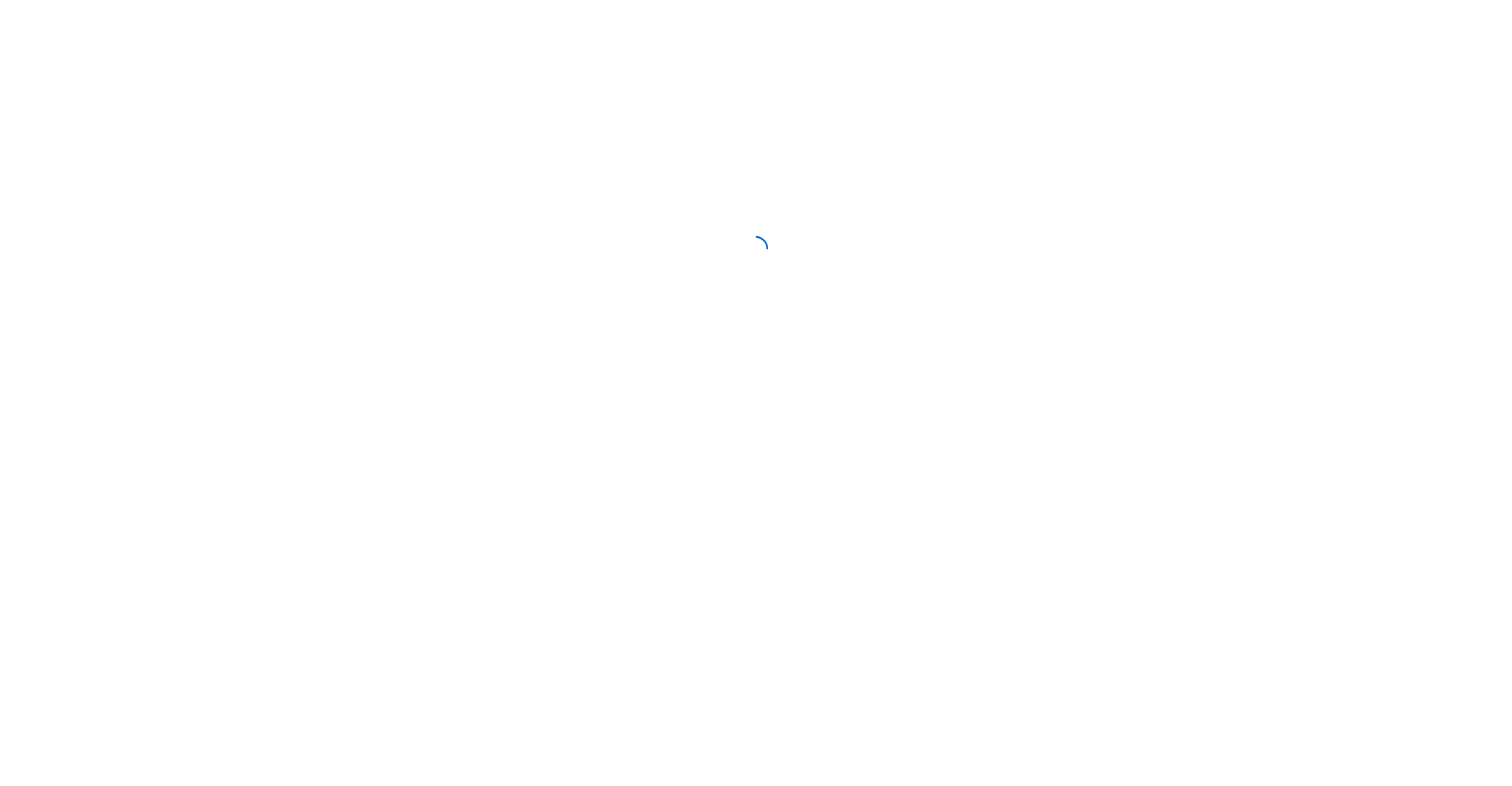 scroll, scrollTop: 0, scrollLeft: 0, axis: both 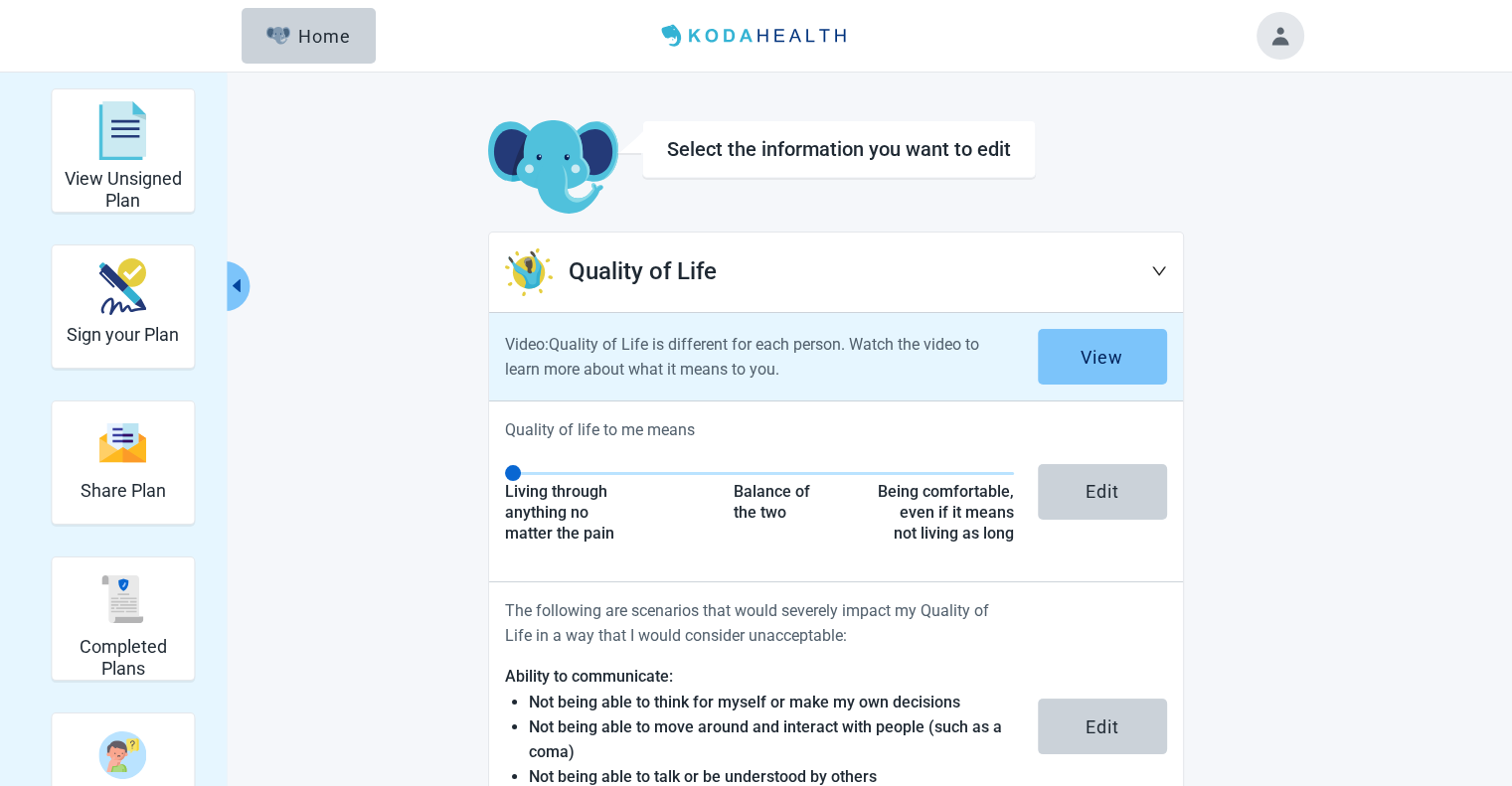 click on "View" at bounding box center (1102, 357) 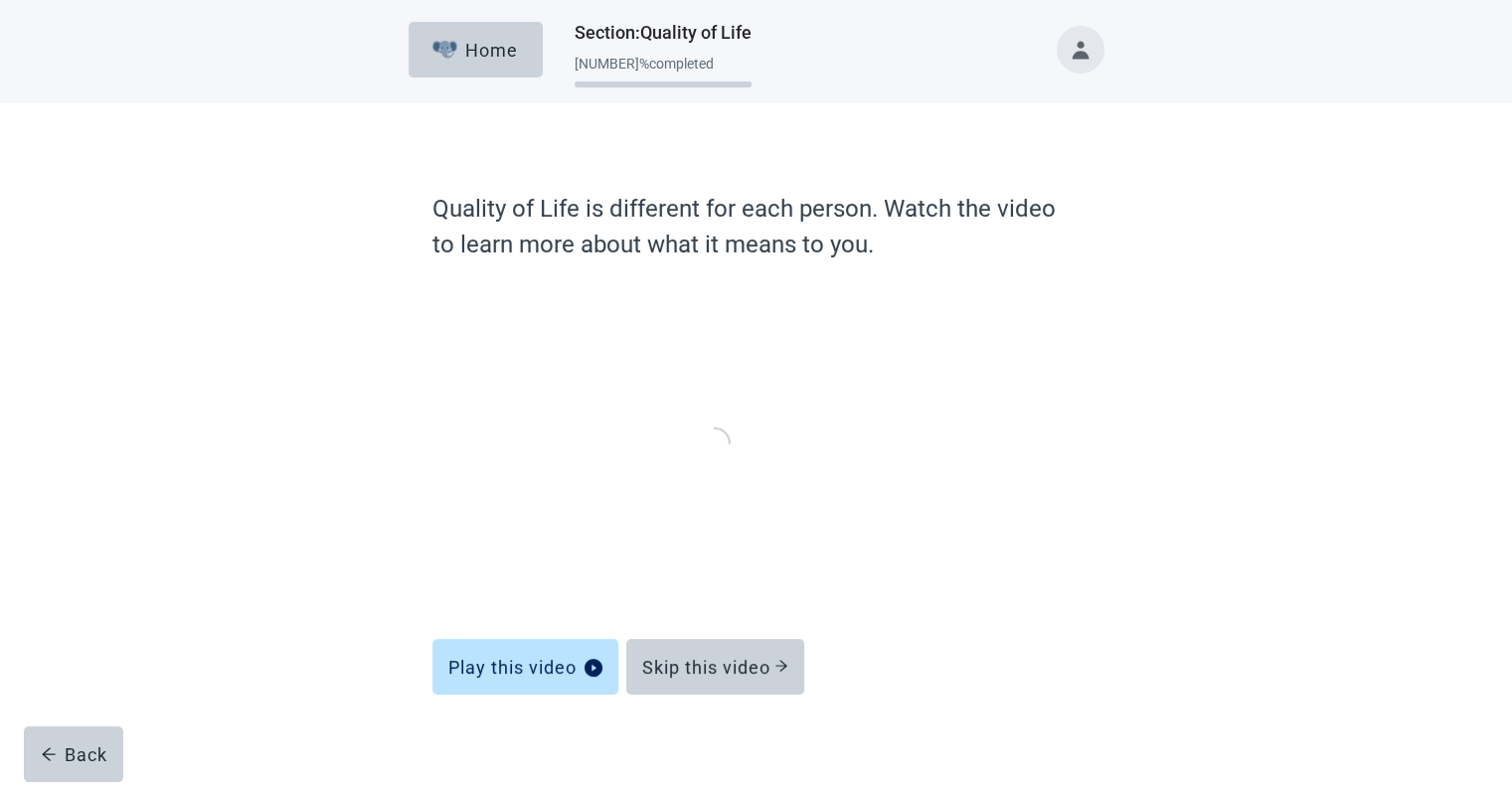 scroll, scrollTop: 16, scrollLeft: 0, axis: vertical 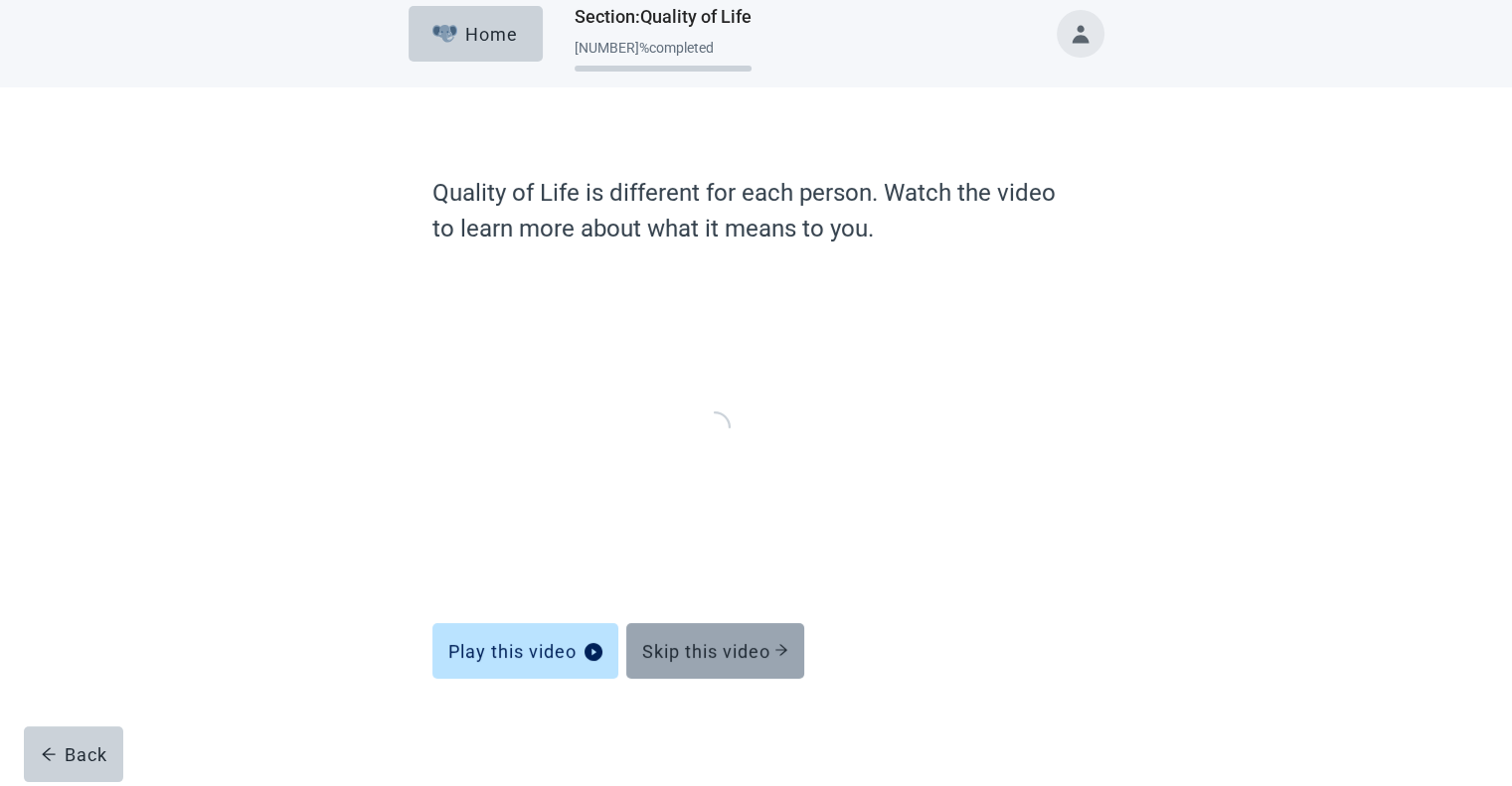 click on "Skip this video" at bounding box center [715, 651] 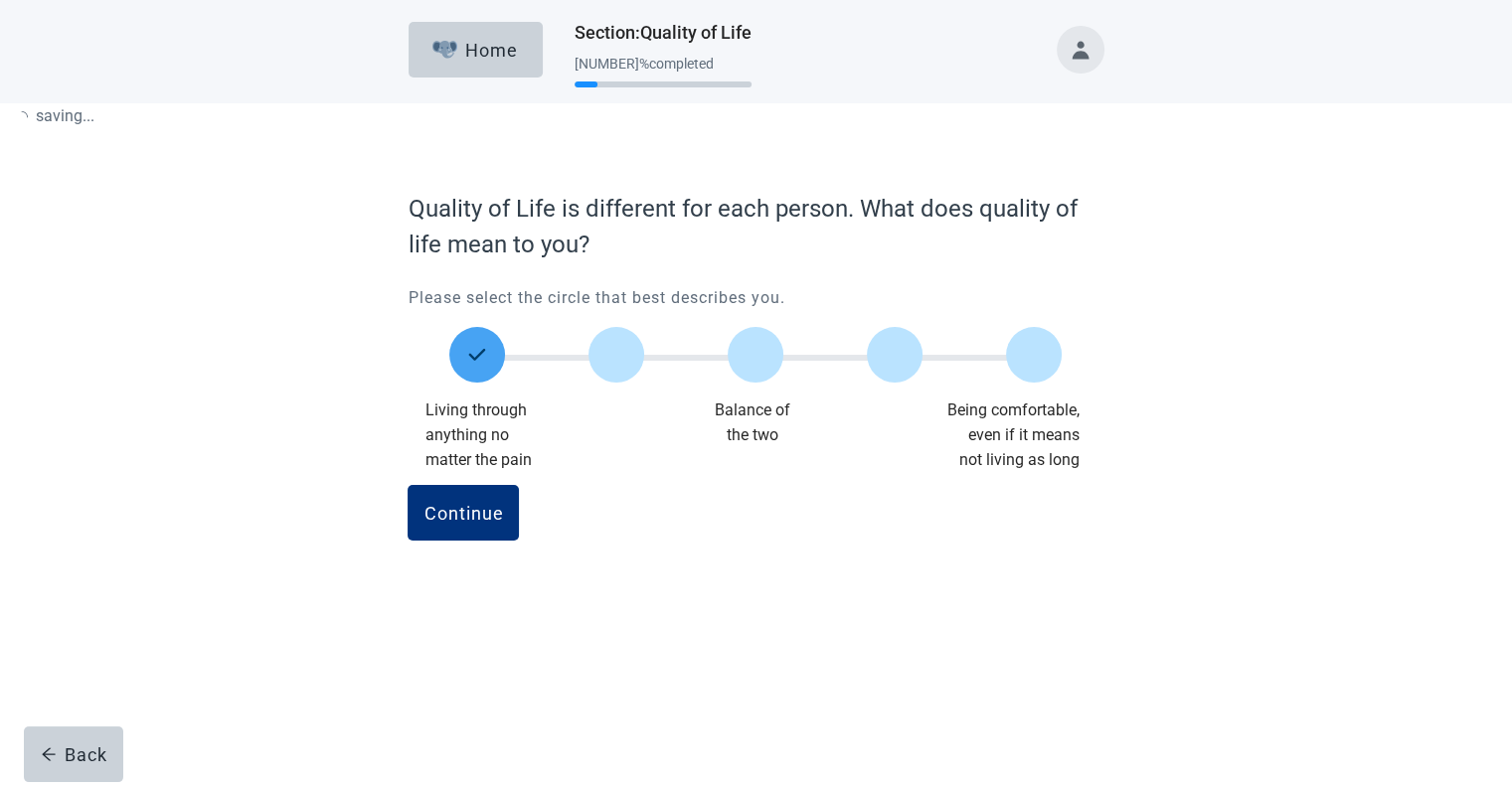 scroll, scrollTop: 0, scrollLeft: 0, axis: both 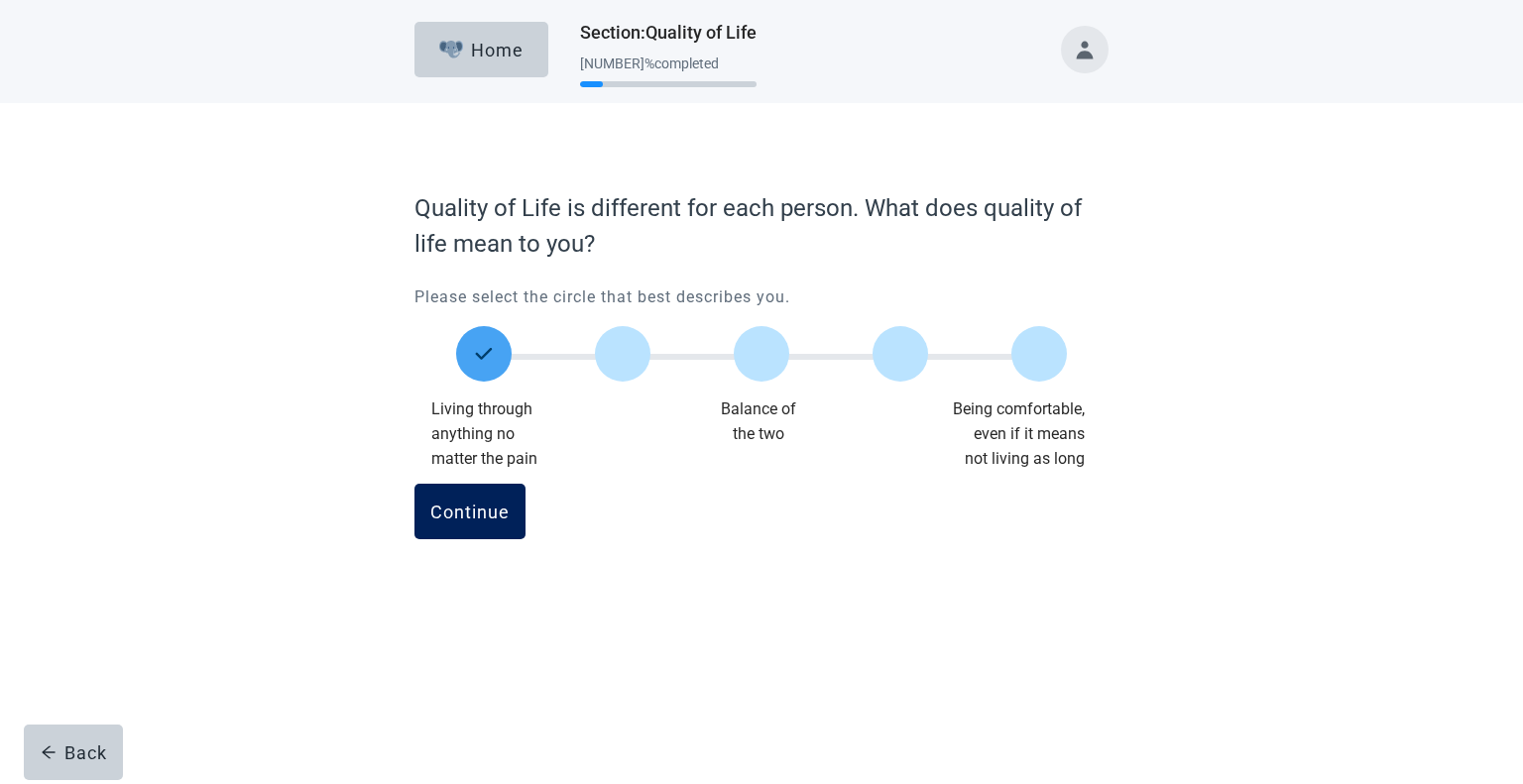 click on "Continue" at bounding box center [470, 511] 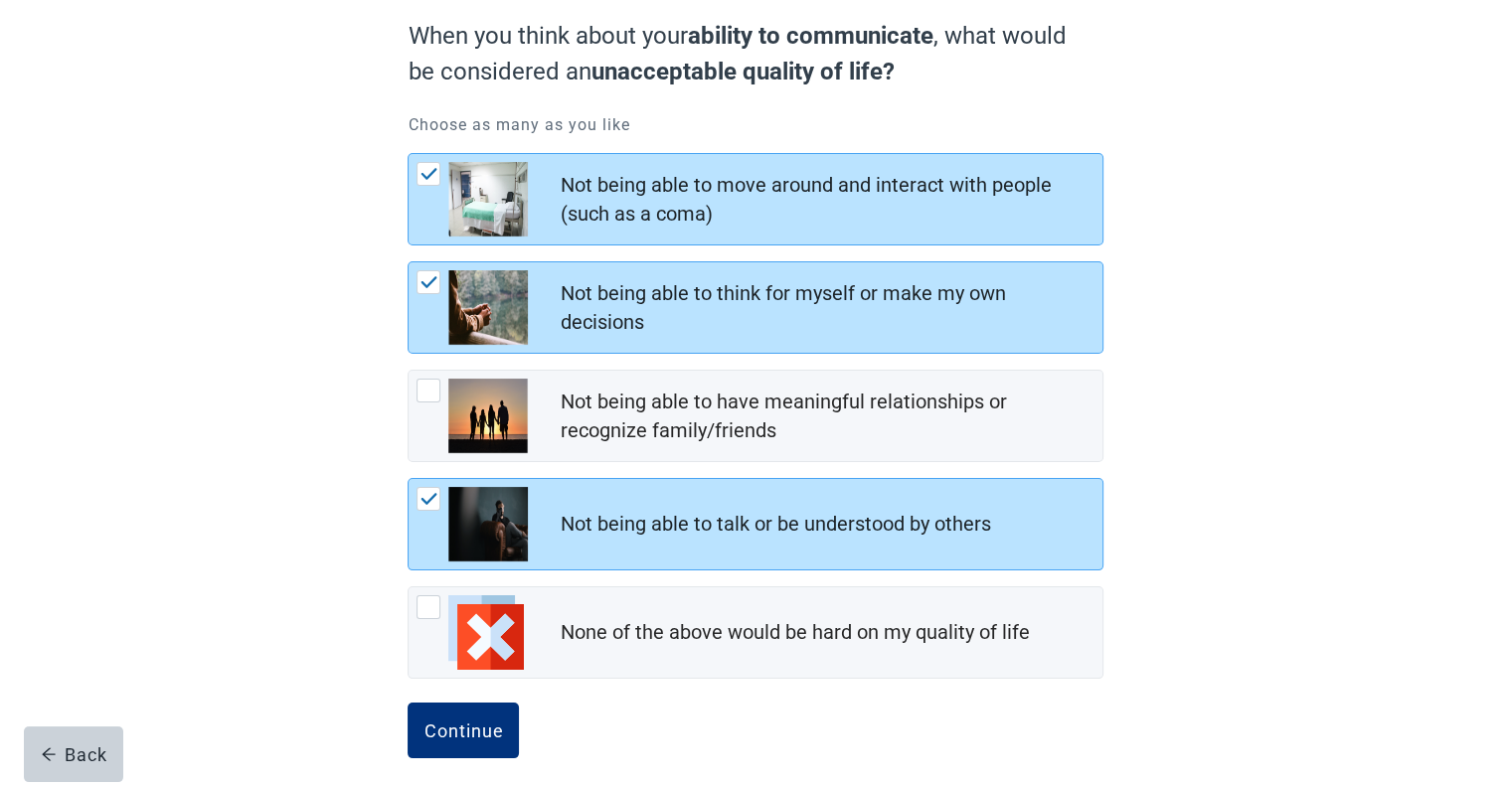 scroll, scrollTop: 196, scrollLeft: 0, axis: vertical 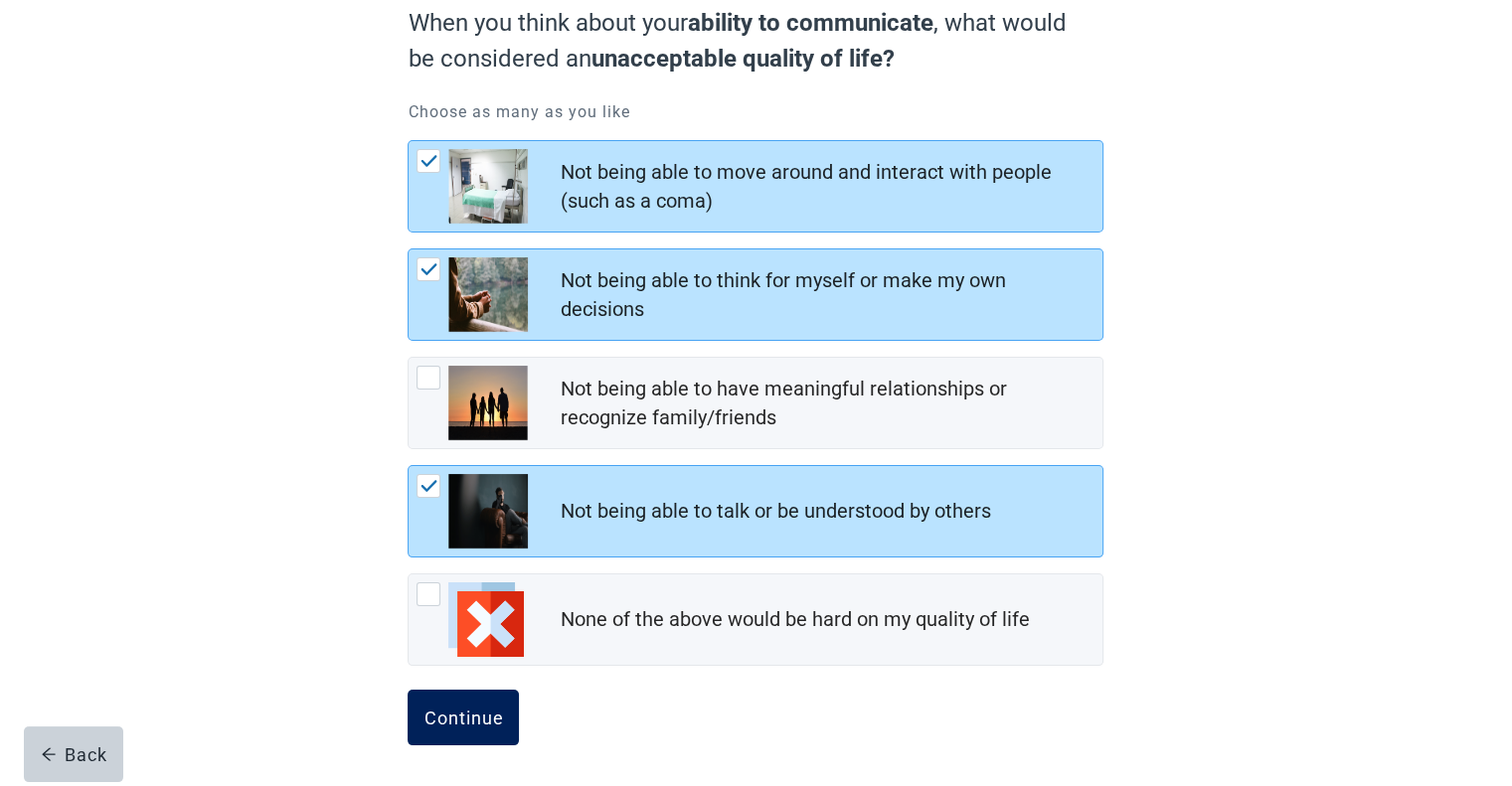 click on "Continue" at bounding box center (463, 717) 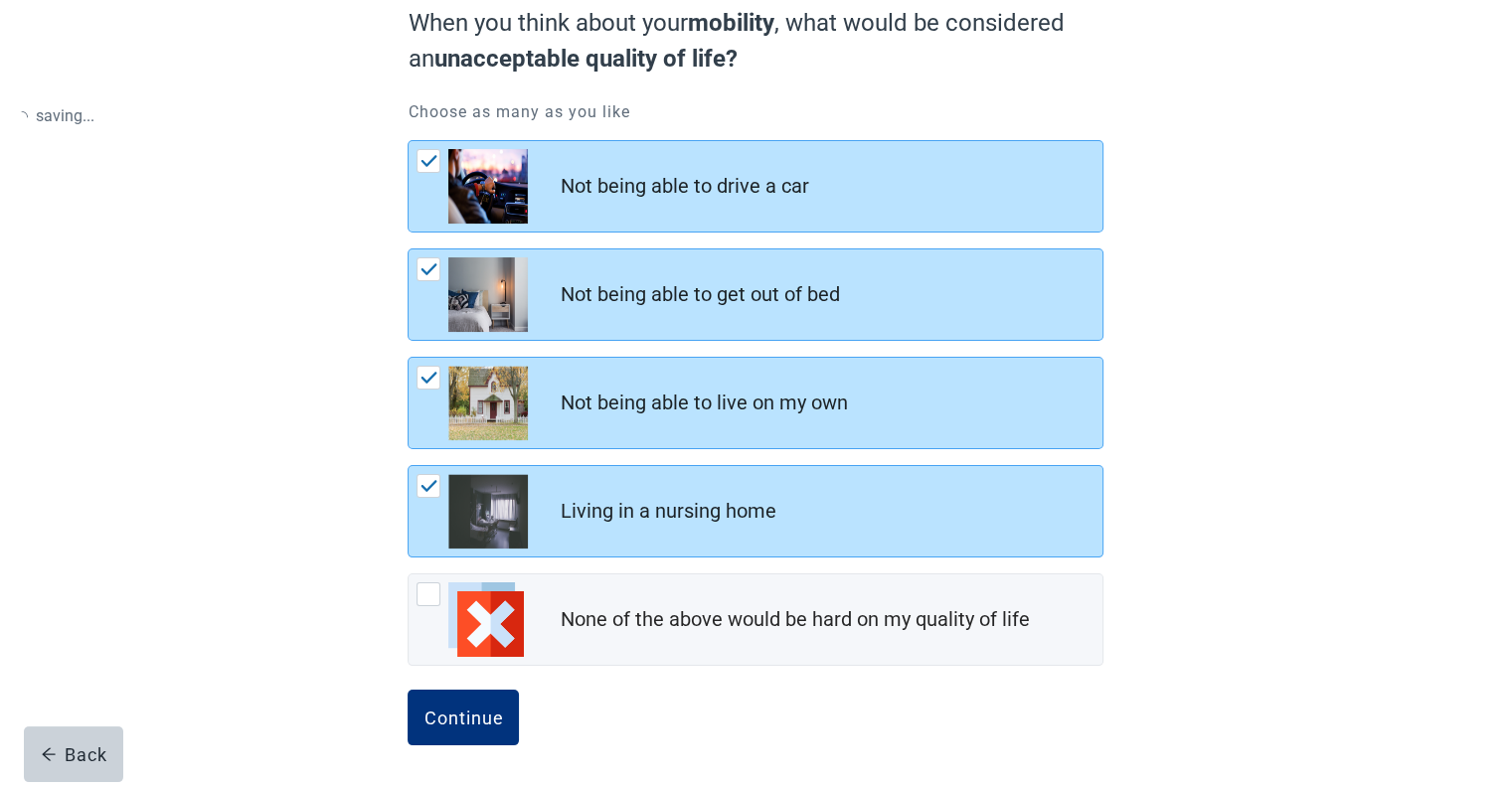 scroll, scrollTop: 0, scrollLeft: 0, axis: both 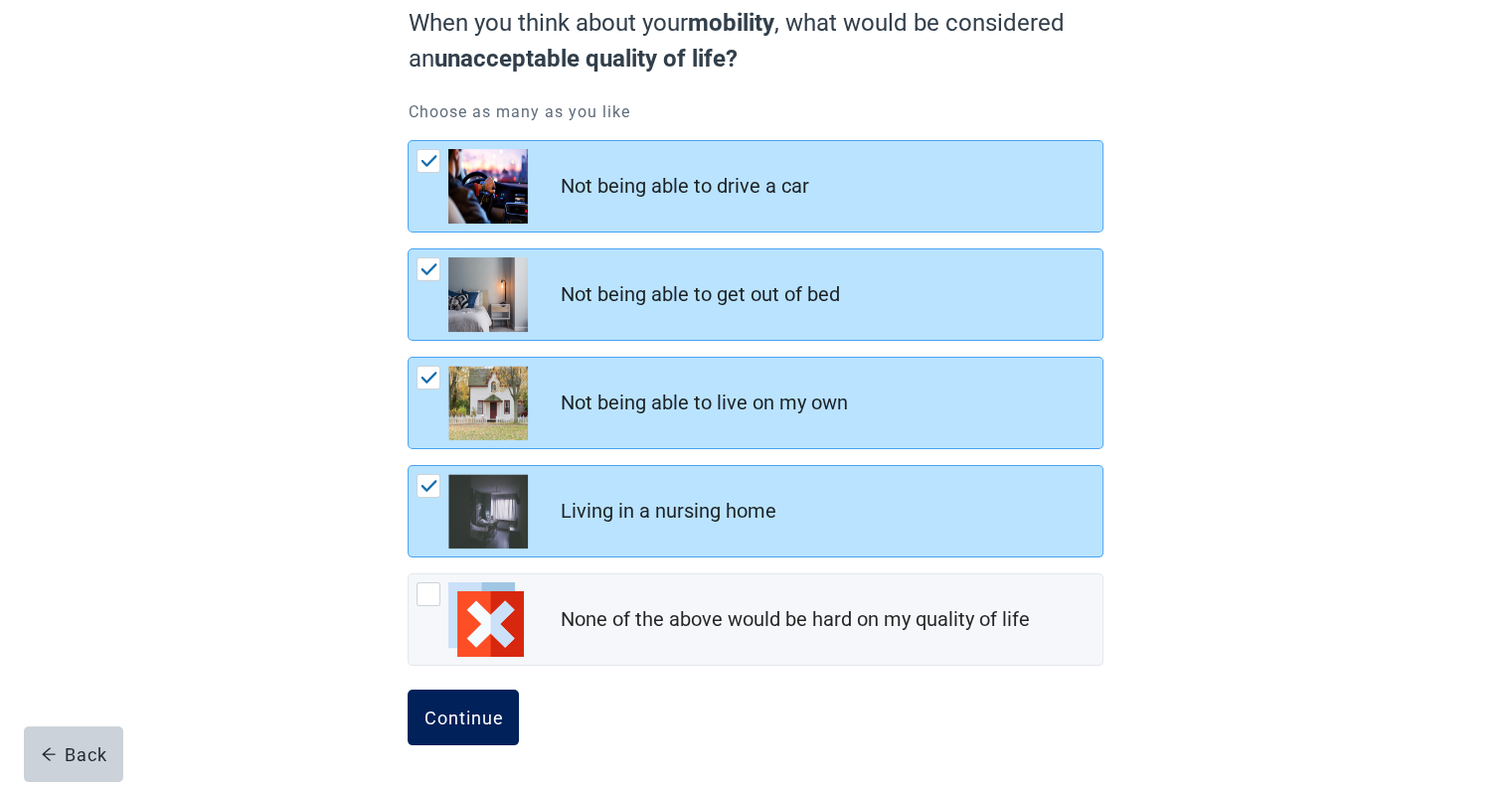 click on "Continue" at bounding box center (463, 717) 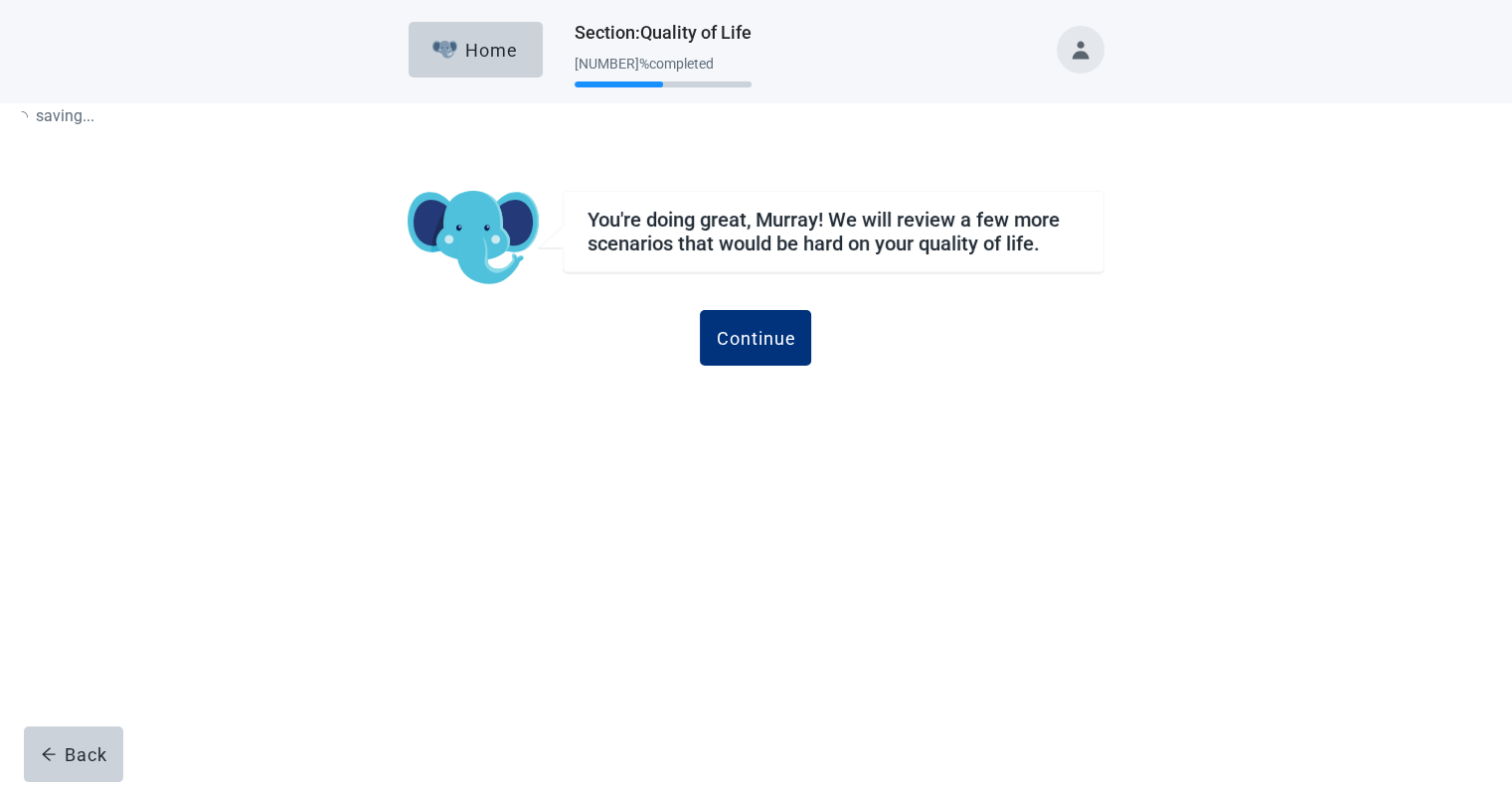 scroll, scrollTop: 0, scrollLeft: 0, axis: both 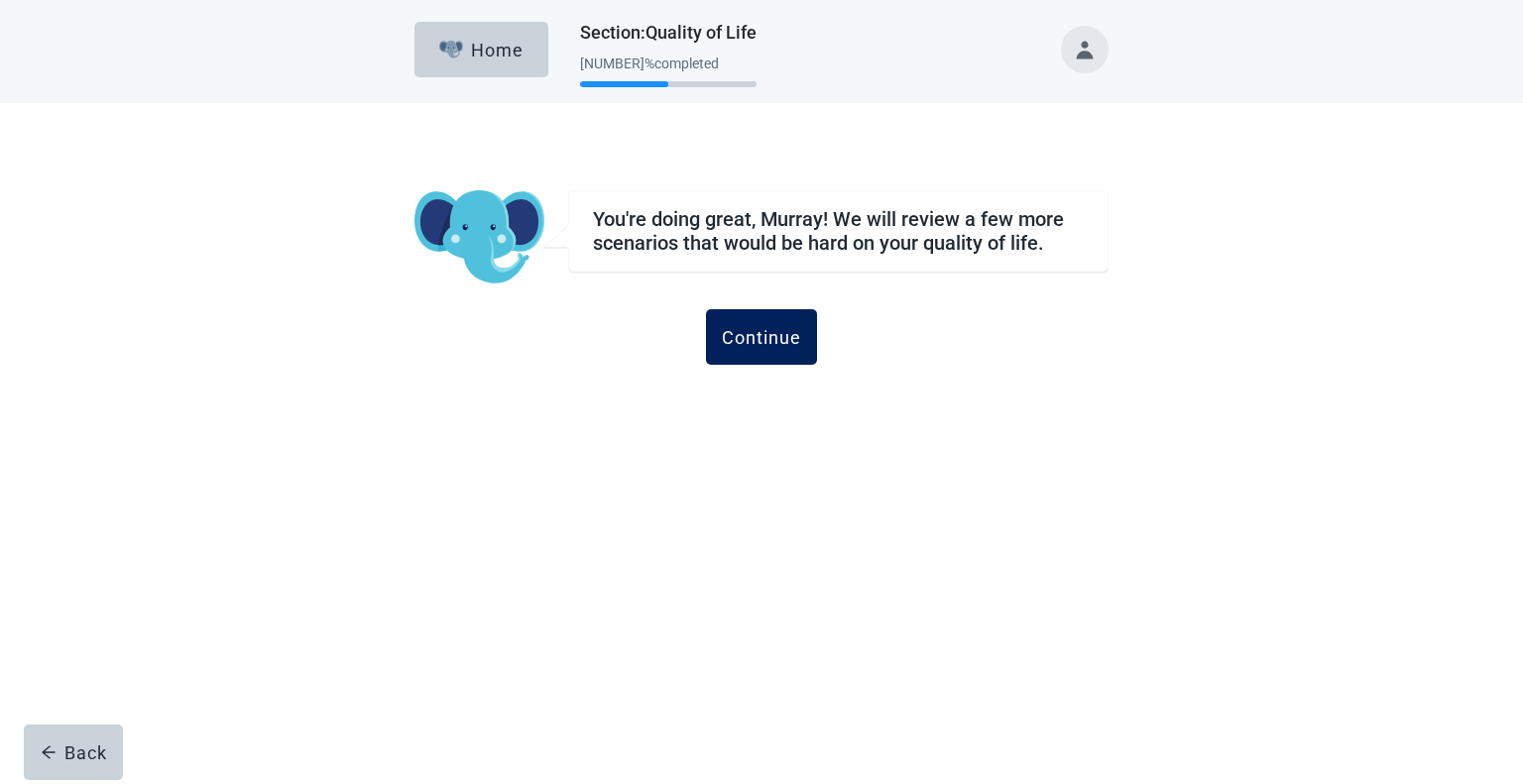 click on "Continue" at bounding box center [762, 337] 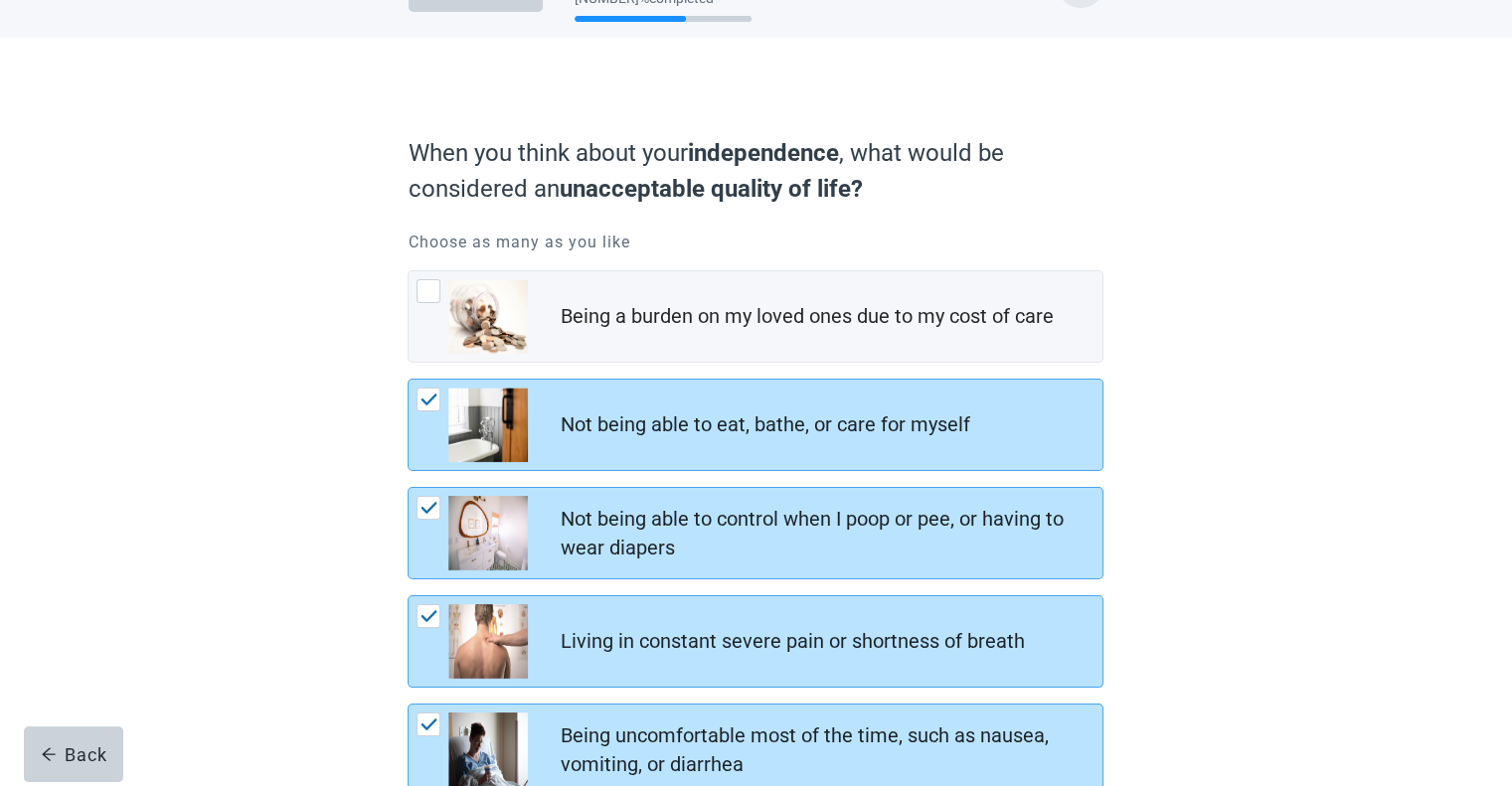 scroll, scrollTop: 68, scrollLeft: 0, axis: vertical 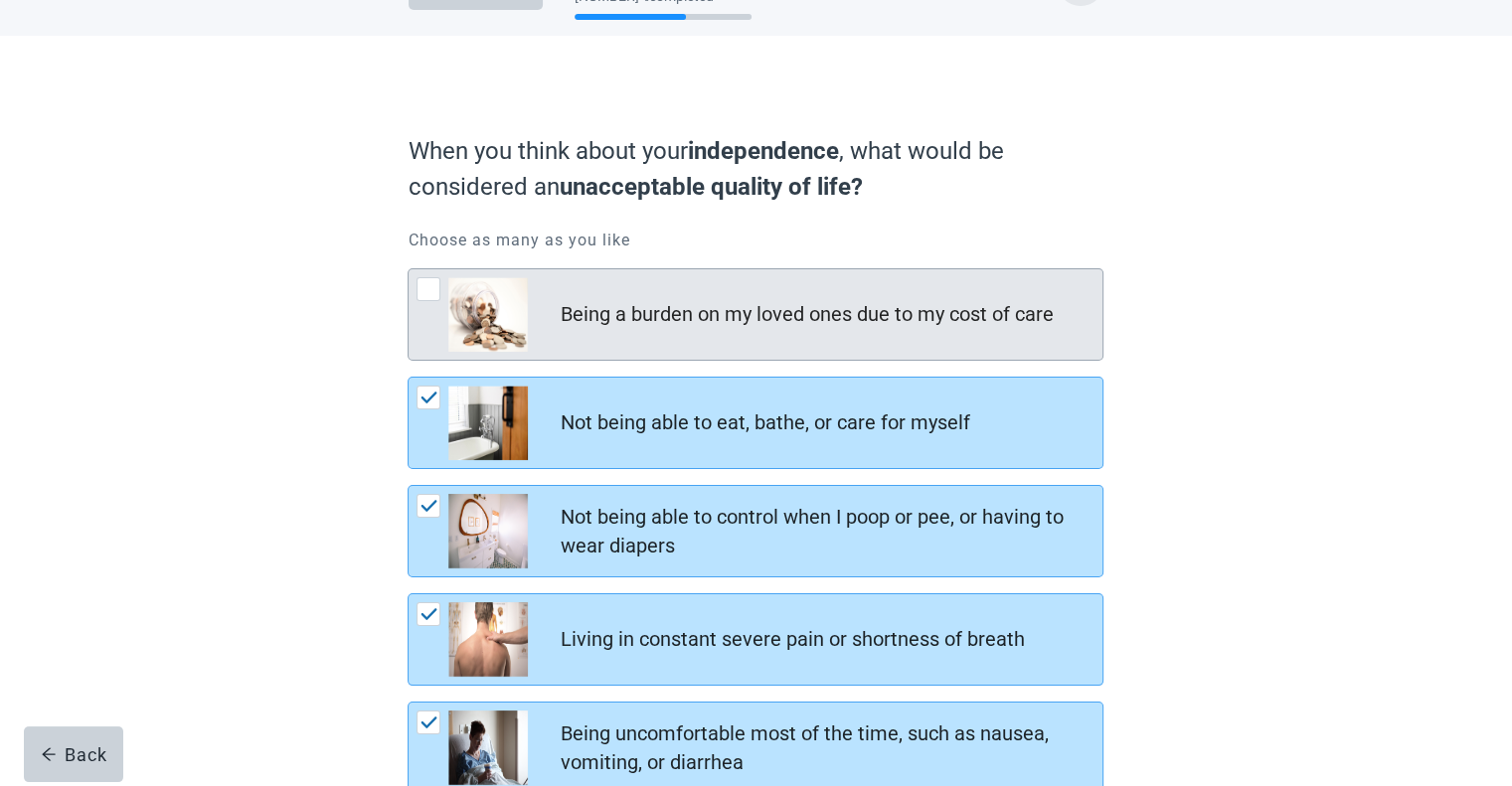 click at bounding box center [428, 289] 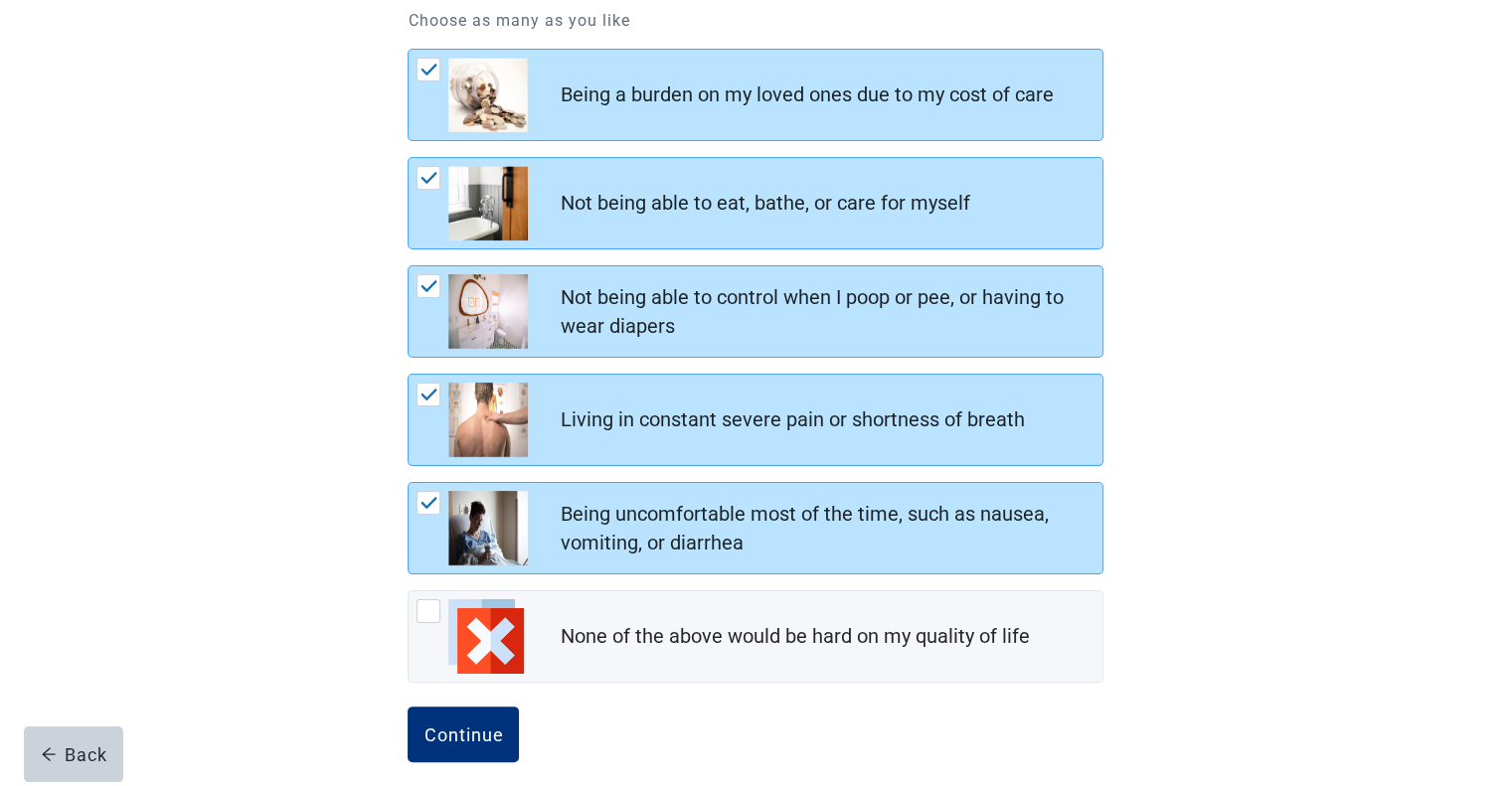 scroll, scrollTop: 304, scrollLeft: 0, axis: vertical 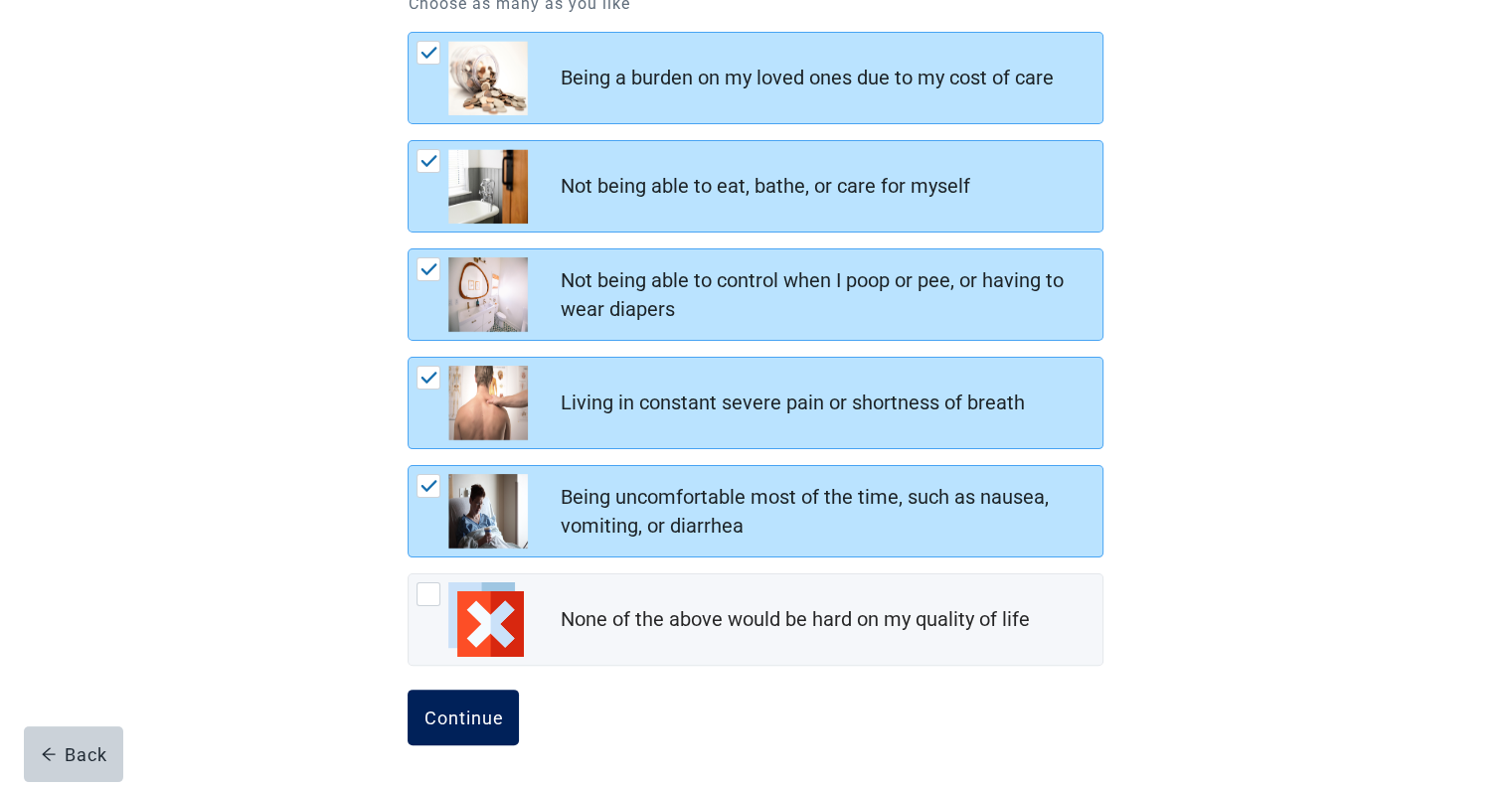 click on "Continue" at bounding box center (463, 717) 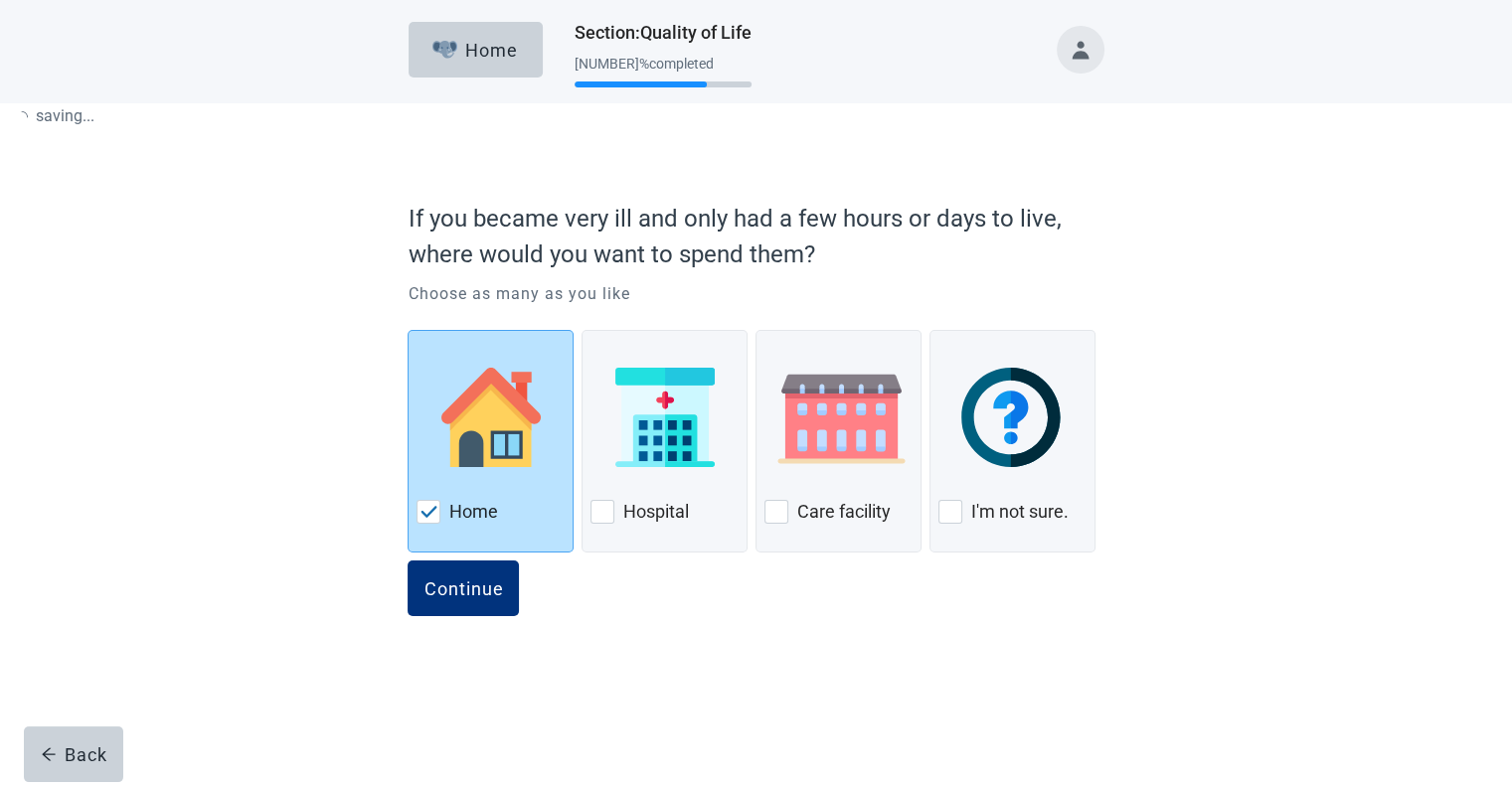 scroll, scrollTop: 0, scrollLeft: 0, axis: both 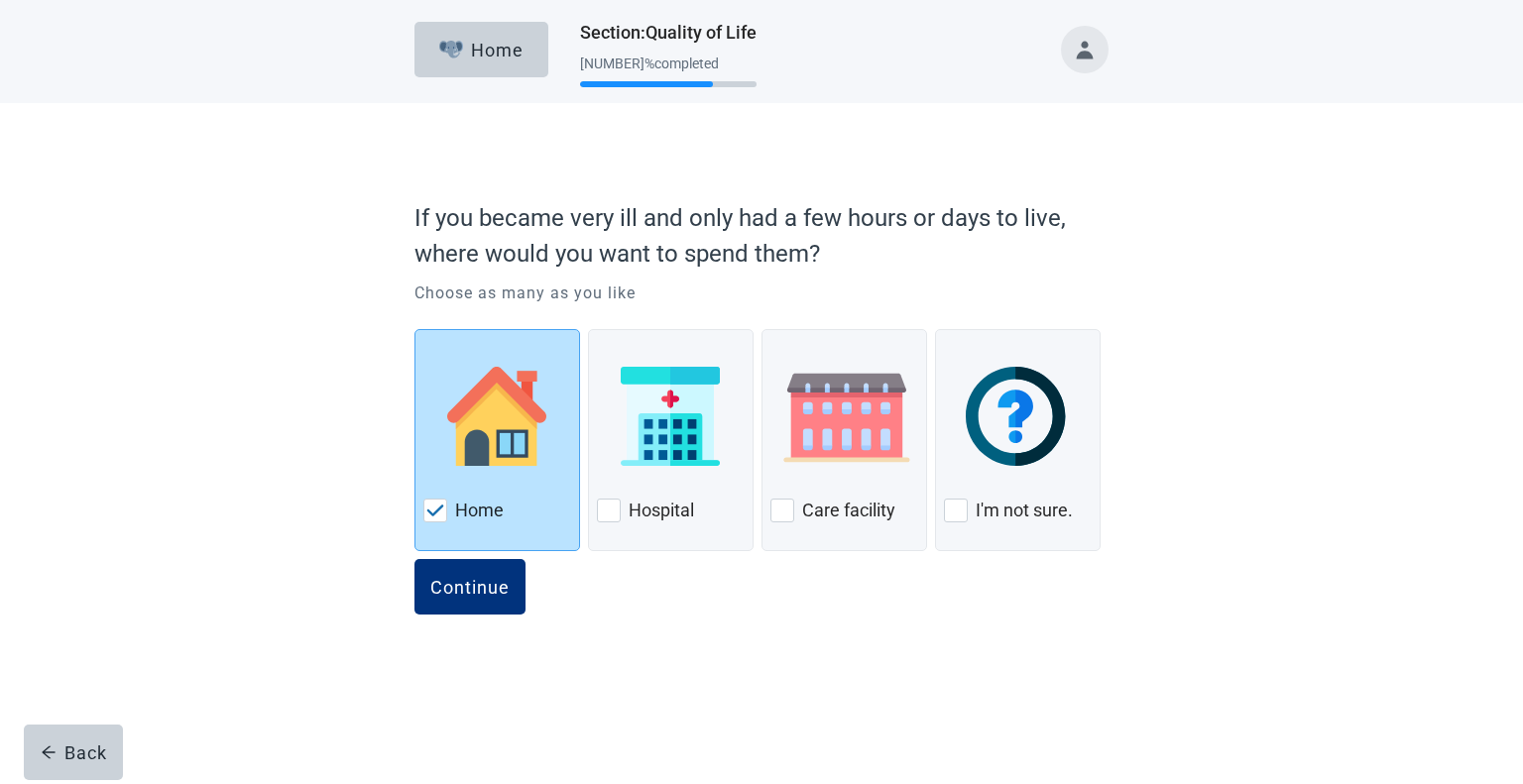 drag, startPoint x: 1520, startPoint y: 380, endPoint x: 1522, endPoint y: 463, distance: 83.0241 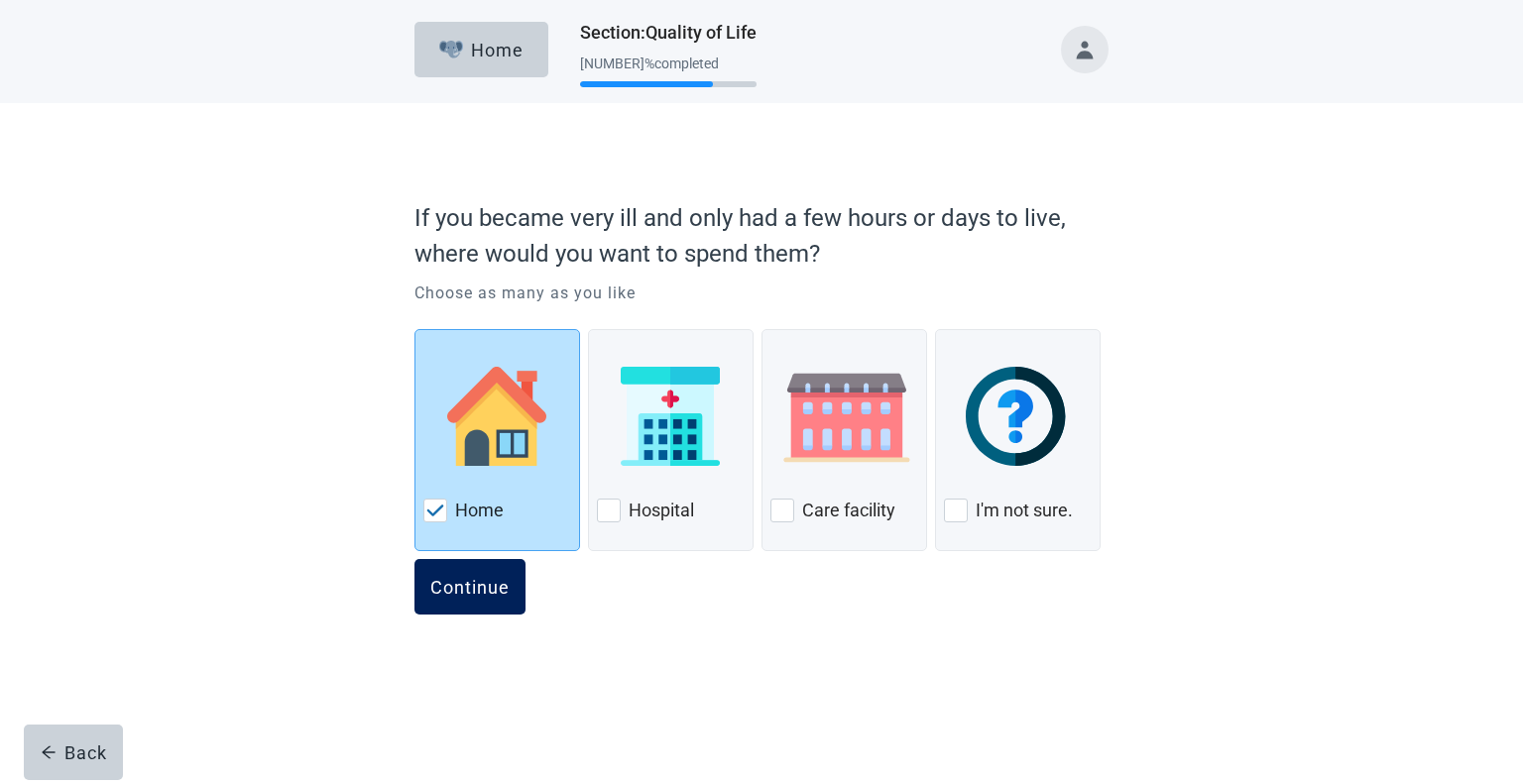 click on "Continue" at bounding box center [470, 587] 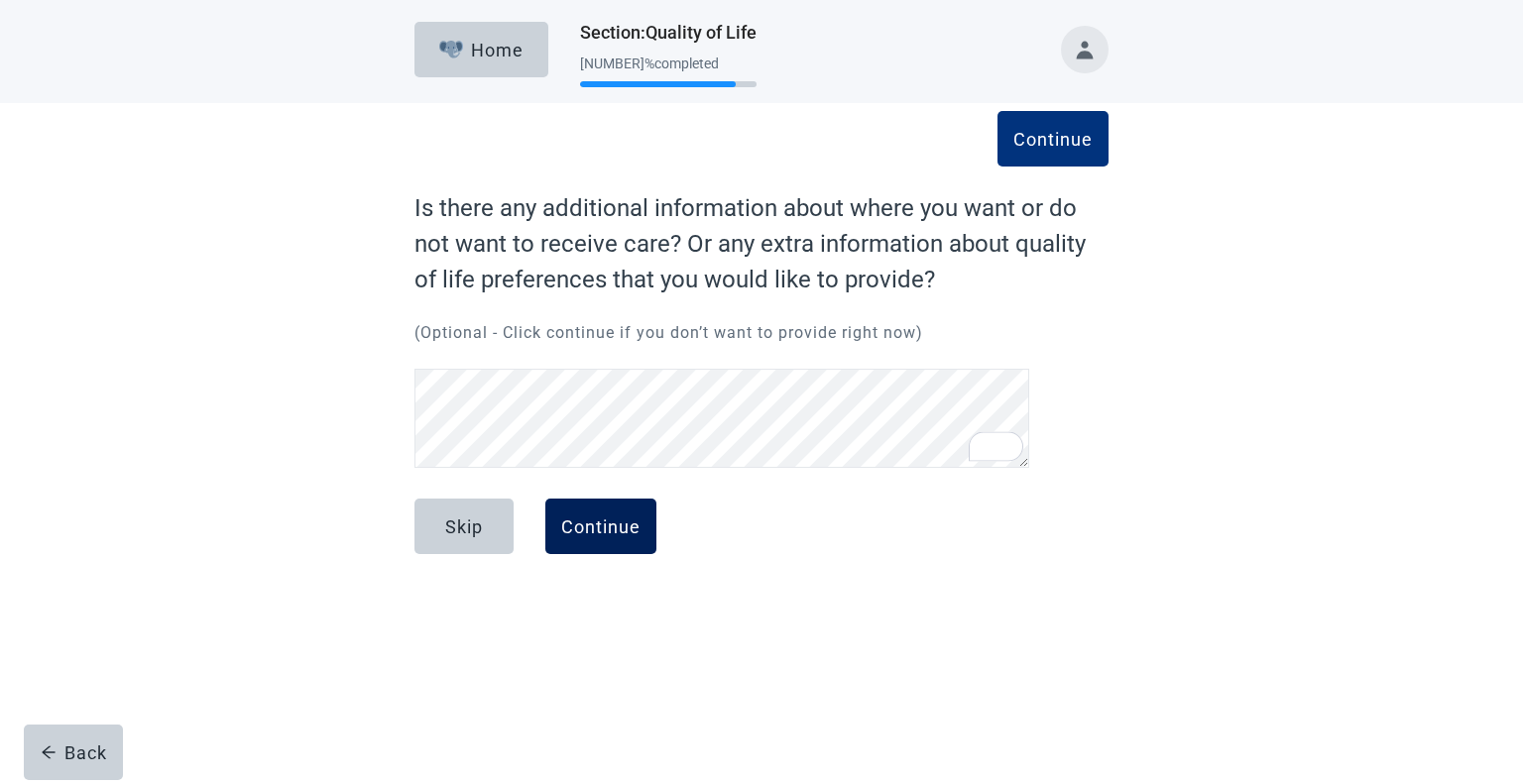 click on "Continue" at bounding box center (601, 526) 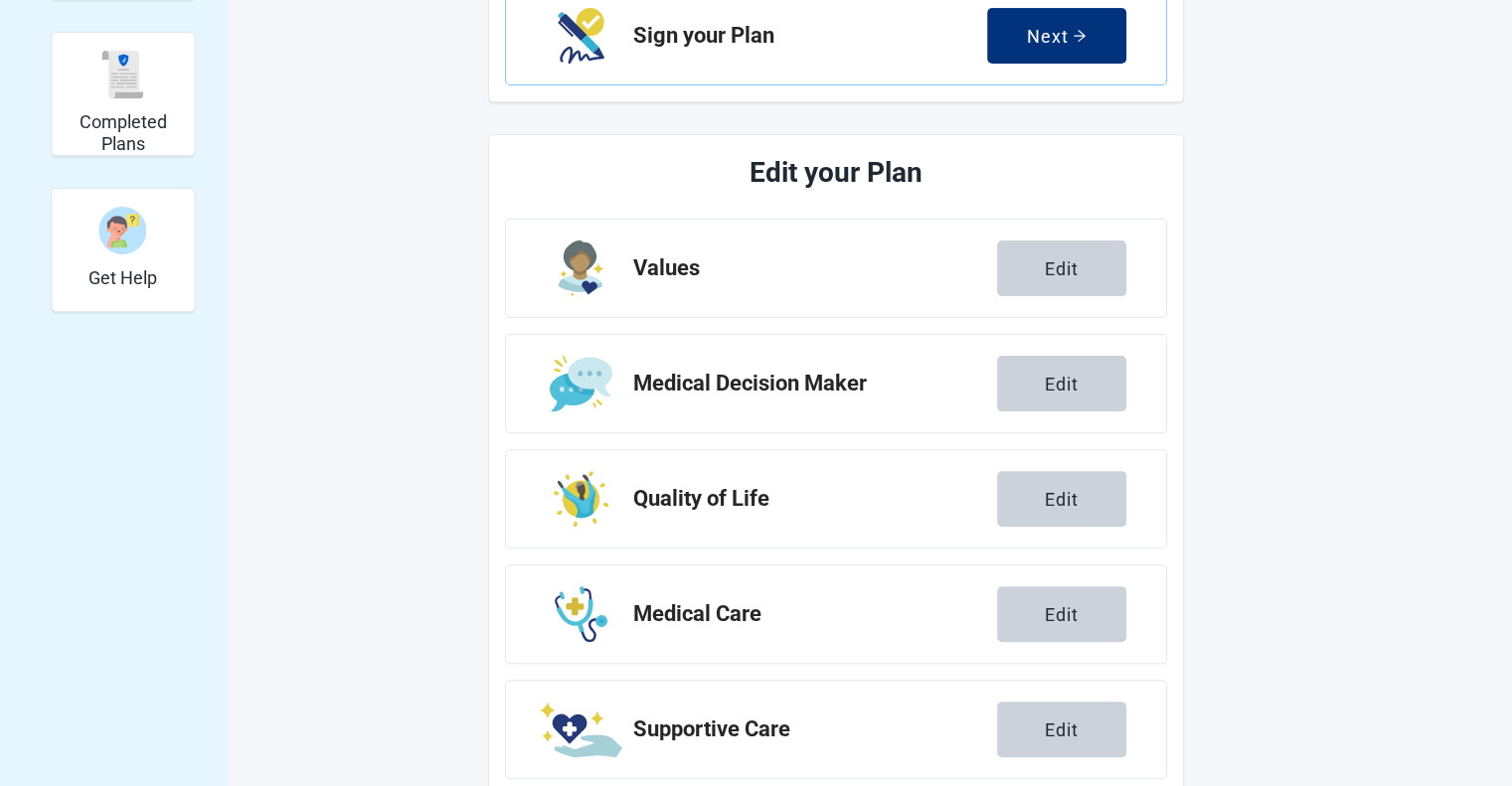 scroll, scrollTop: 535, scrollLeft: 0, axis: vertical 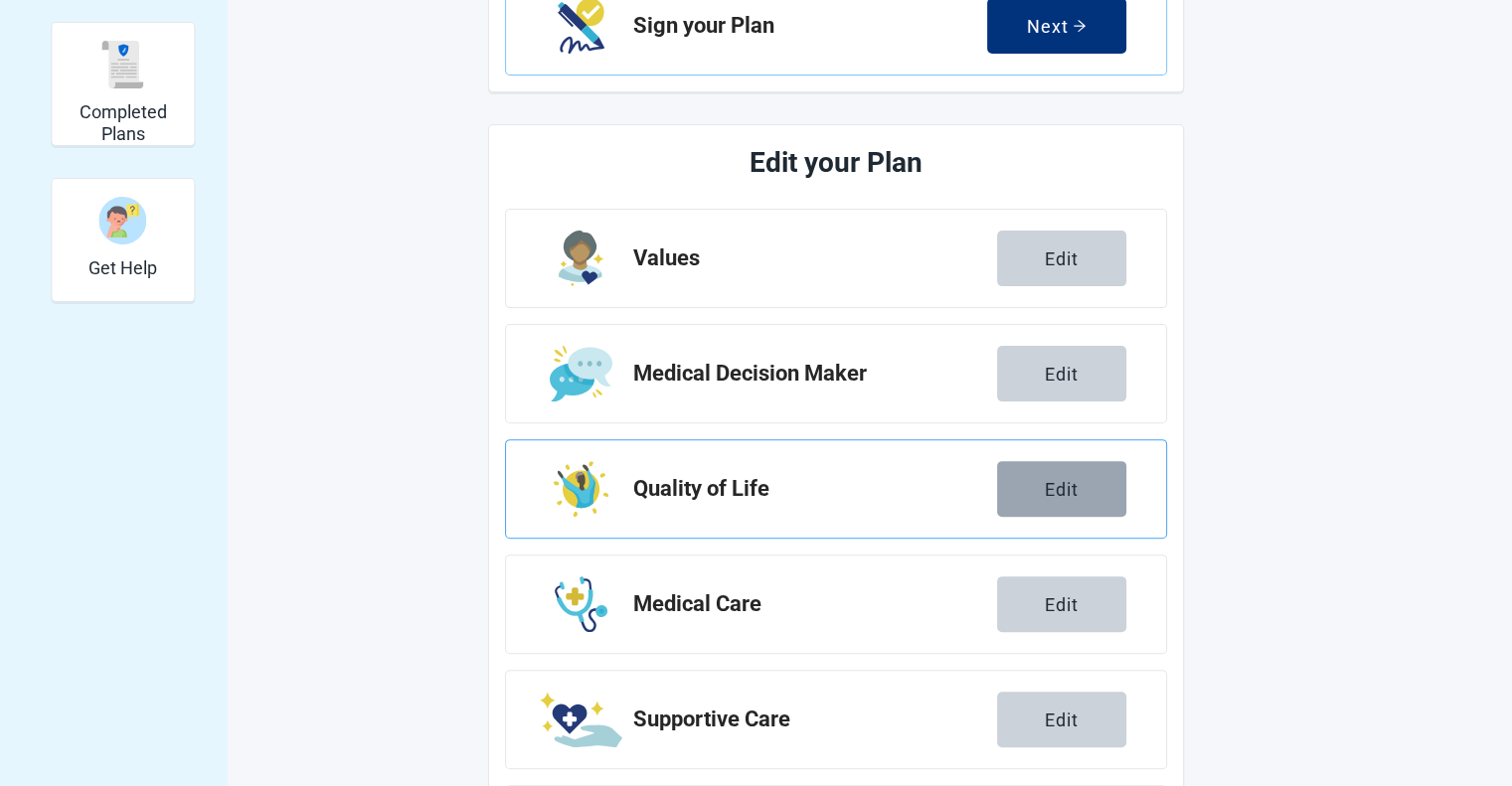 click on "Edit" at bounding box center [1062, 489] 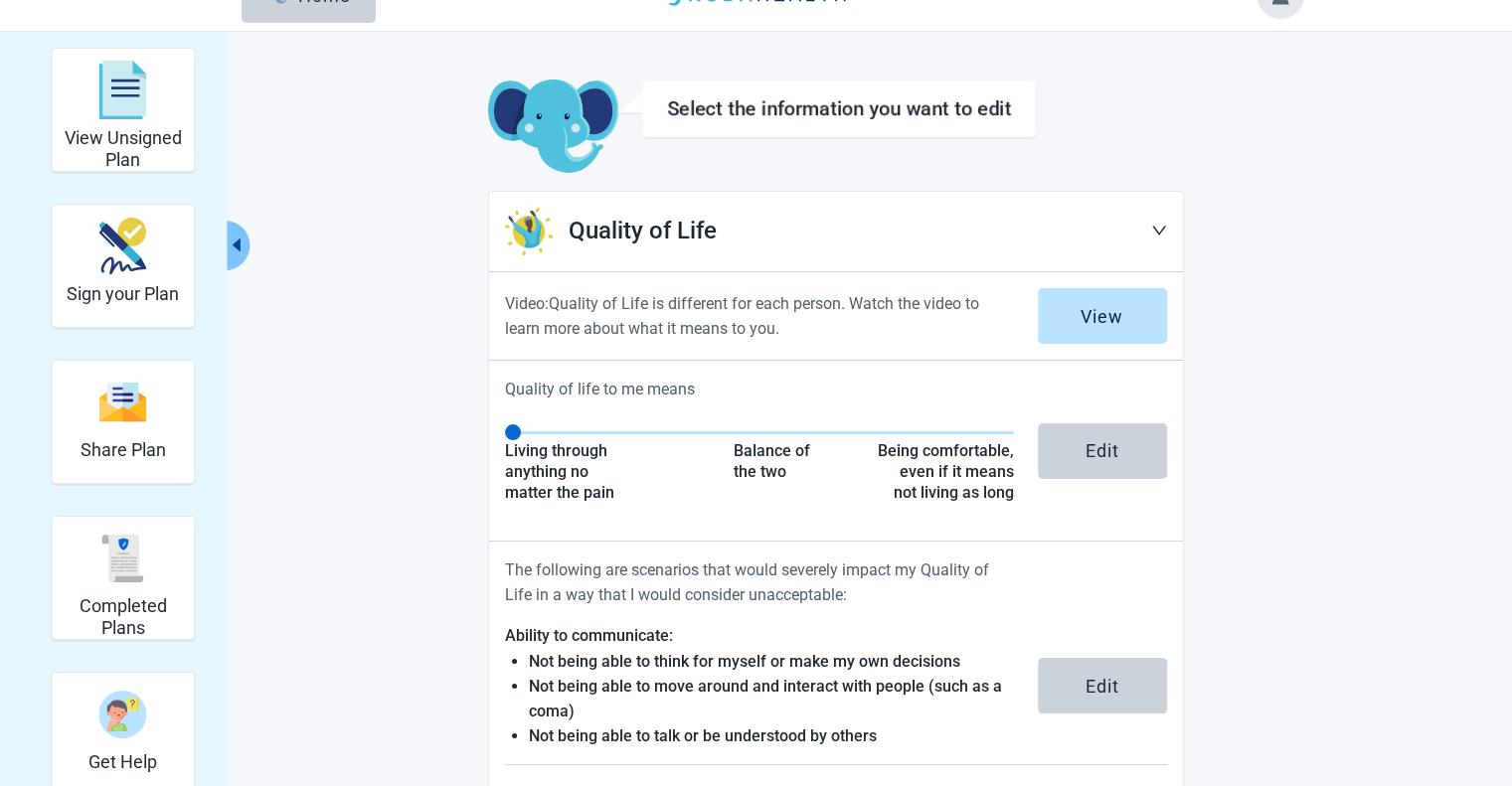scroll, scrollTop: 40, scrollLeft: 0, axis: vertical 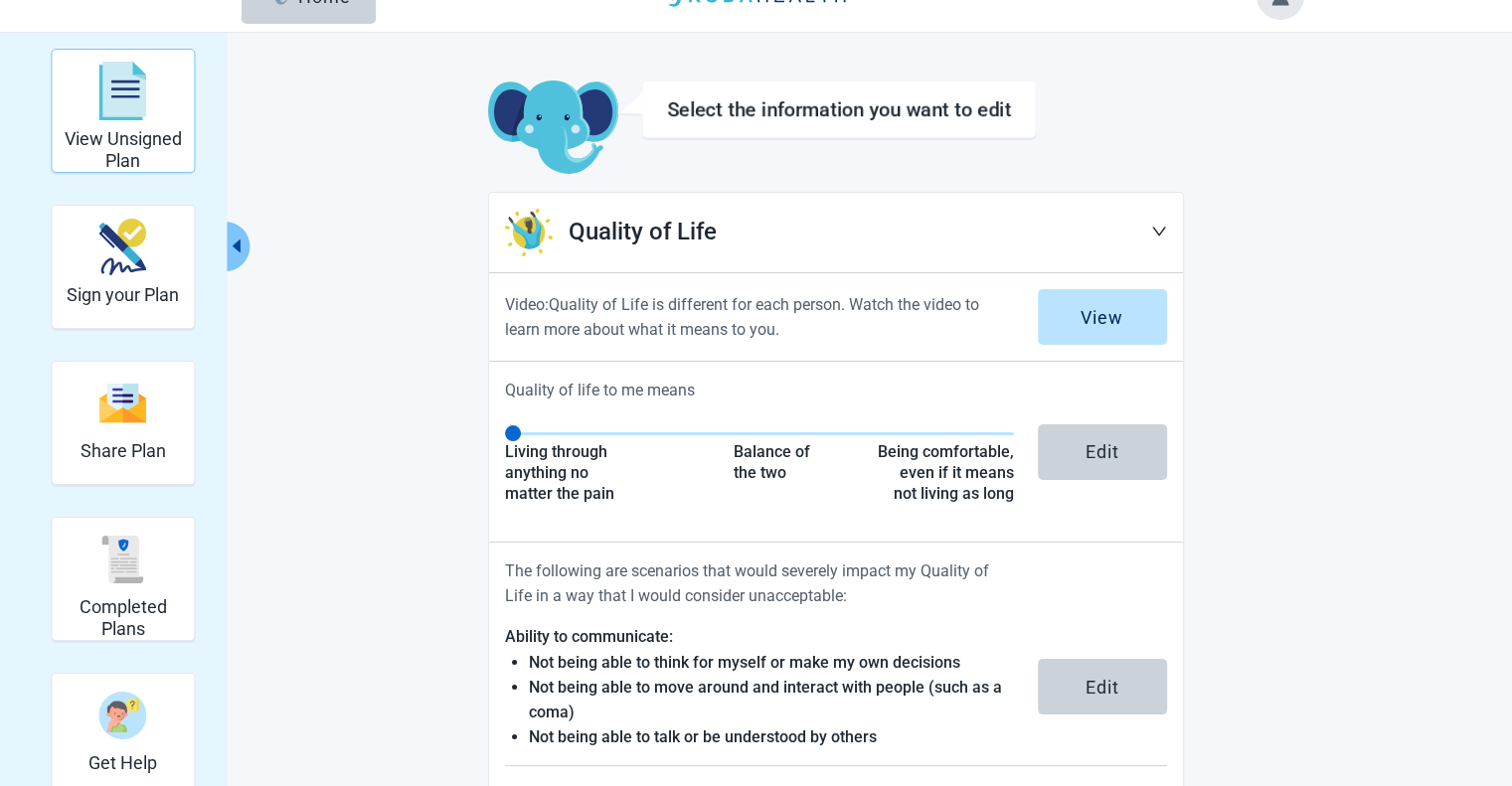click on "View Unsigned Plan" at bounding box center (122, 149) 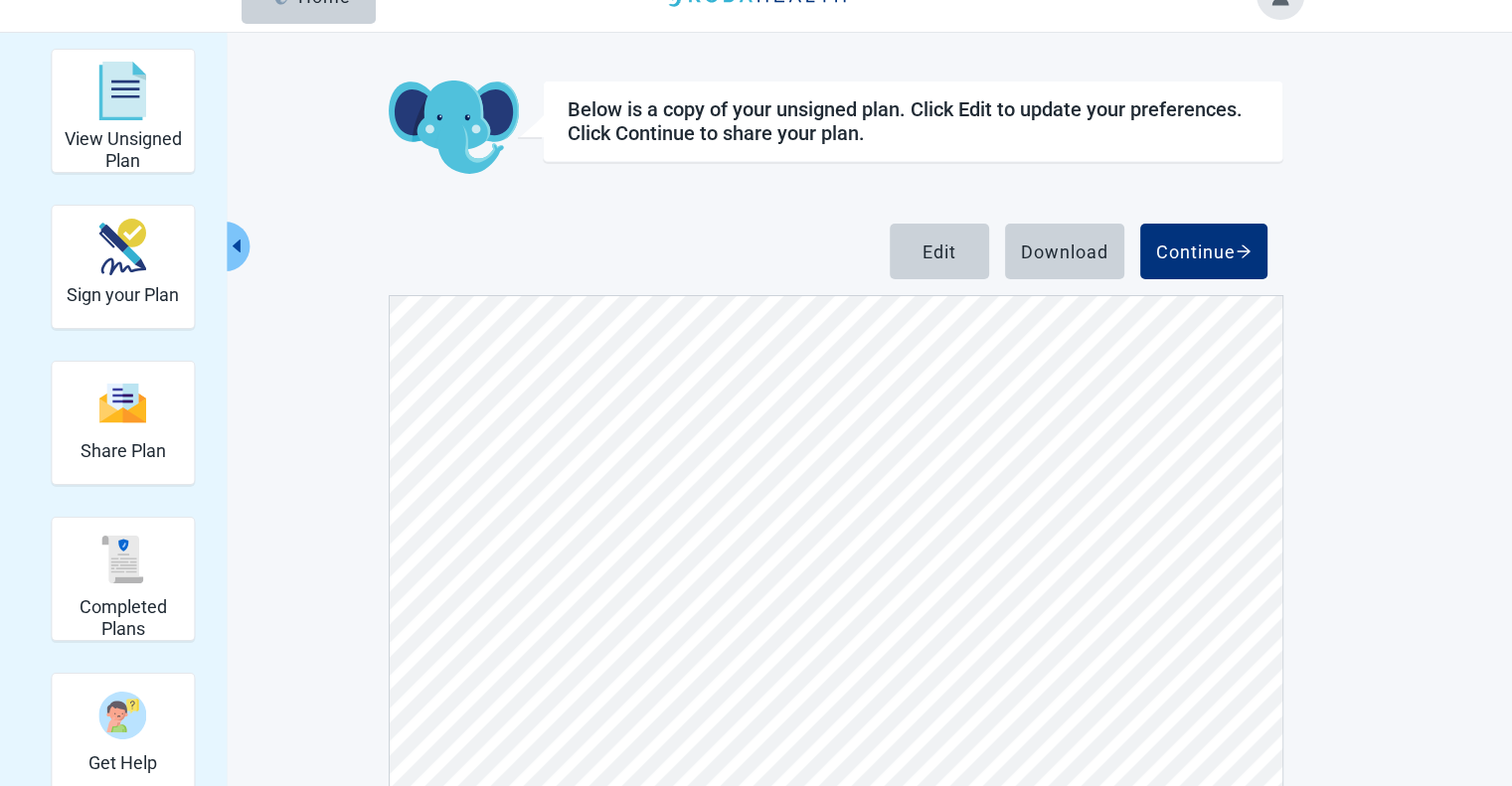 drag, startPoint x: 952, startPoint y: 234, endPoint x: 1260, endPoint y: 387, distance: 343.90842 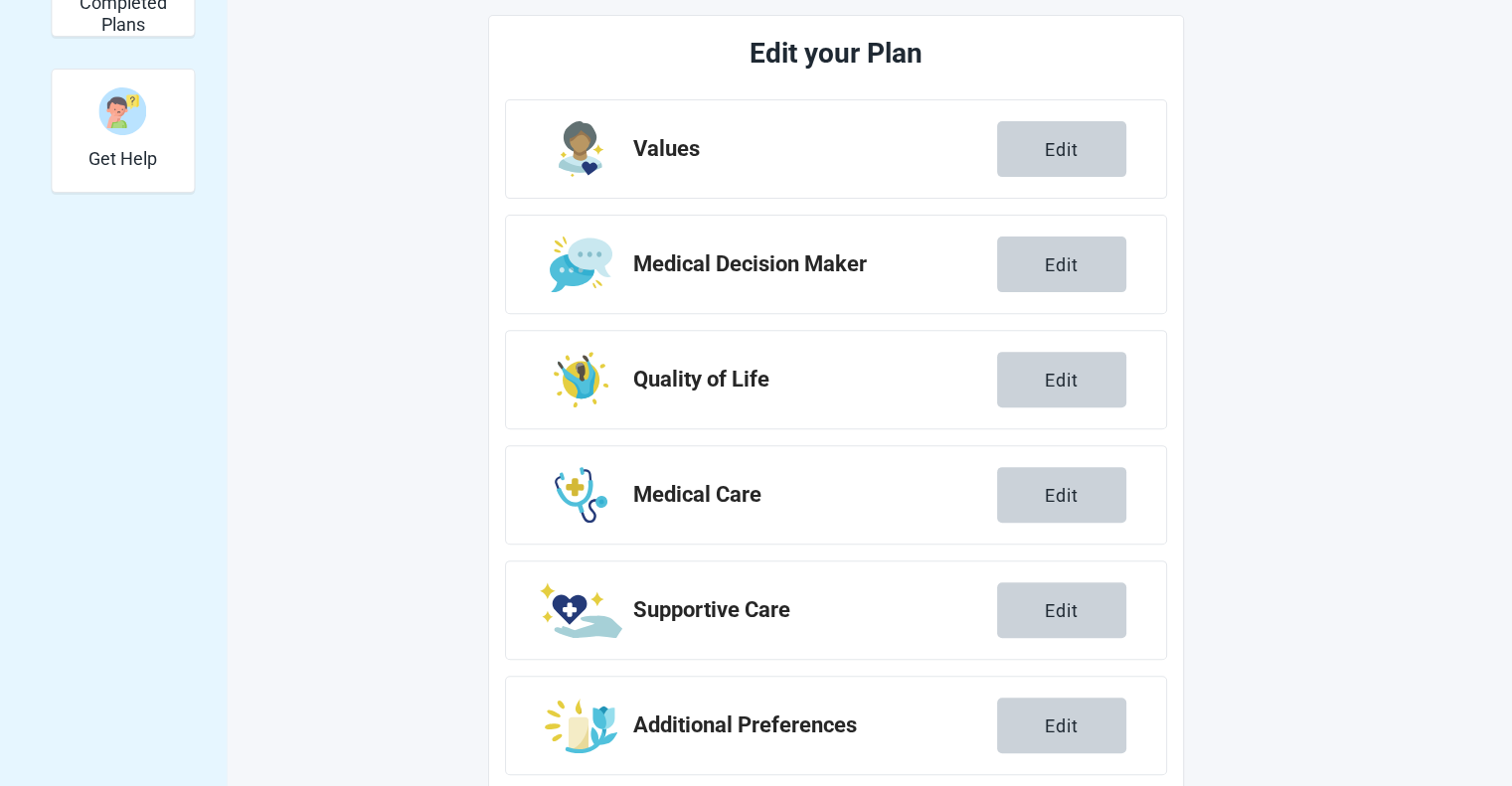 scroll, scrollTop: 680, scrollLeft: 0, axis: vertical 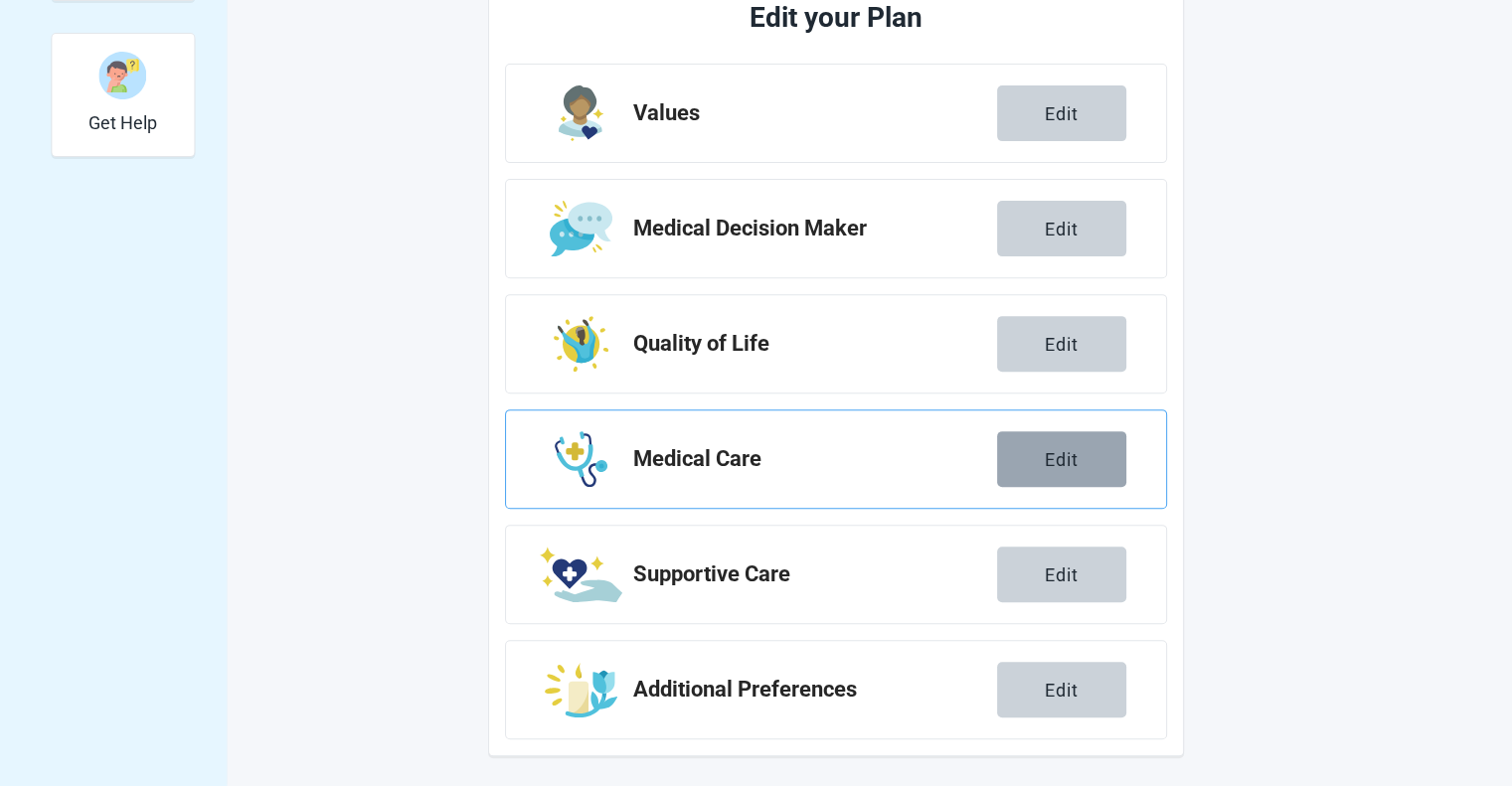 click on "Edit" at bounding box center [1062, 459] 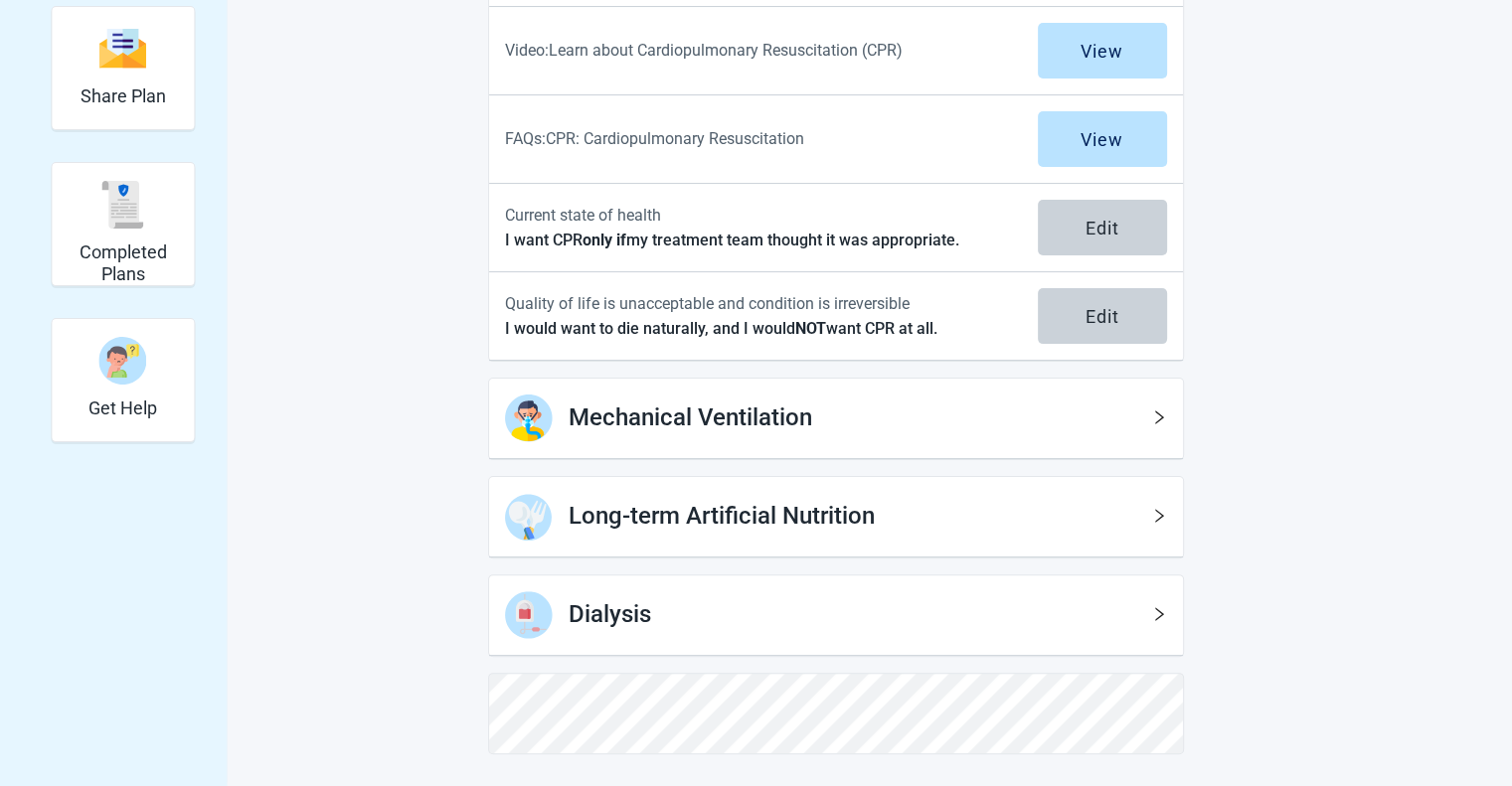 scroll, scrollTop: 391, scrollLeft: 0, axis: vertical 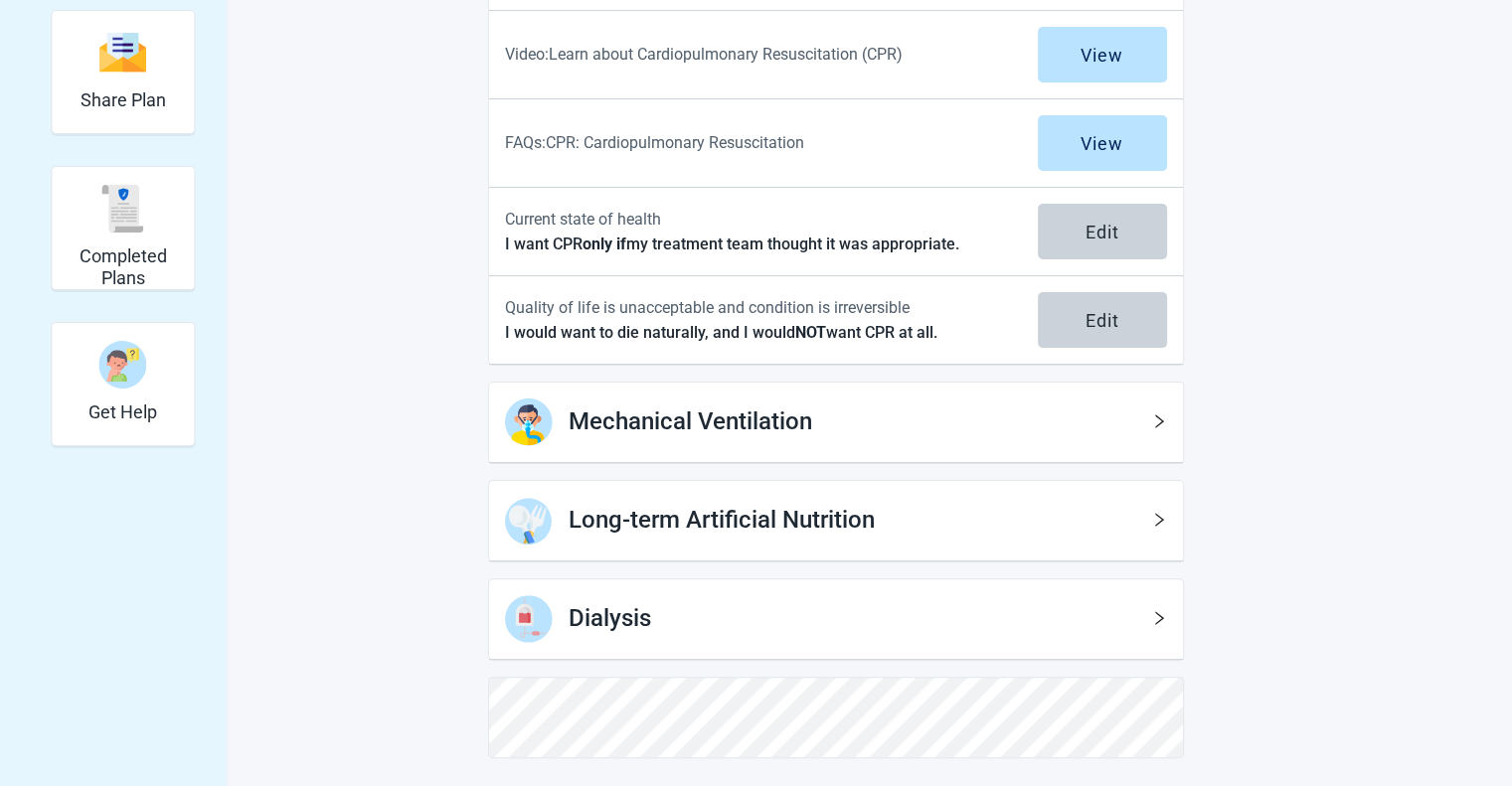 click on "Mechanical Ventilation" at bounding box center [860, 422] 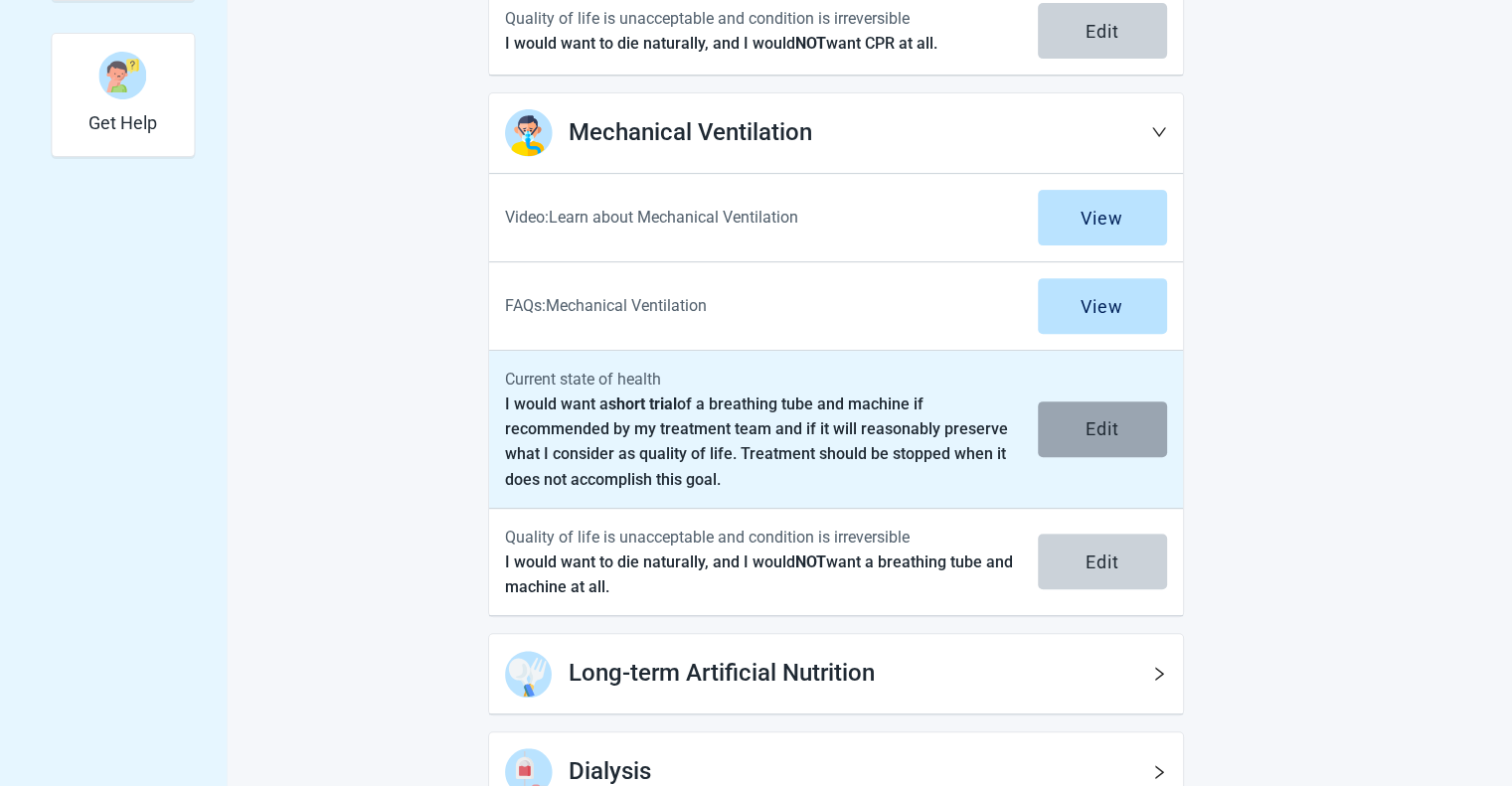 click on "Edit" at bounding box center [1102, 429] 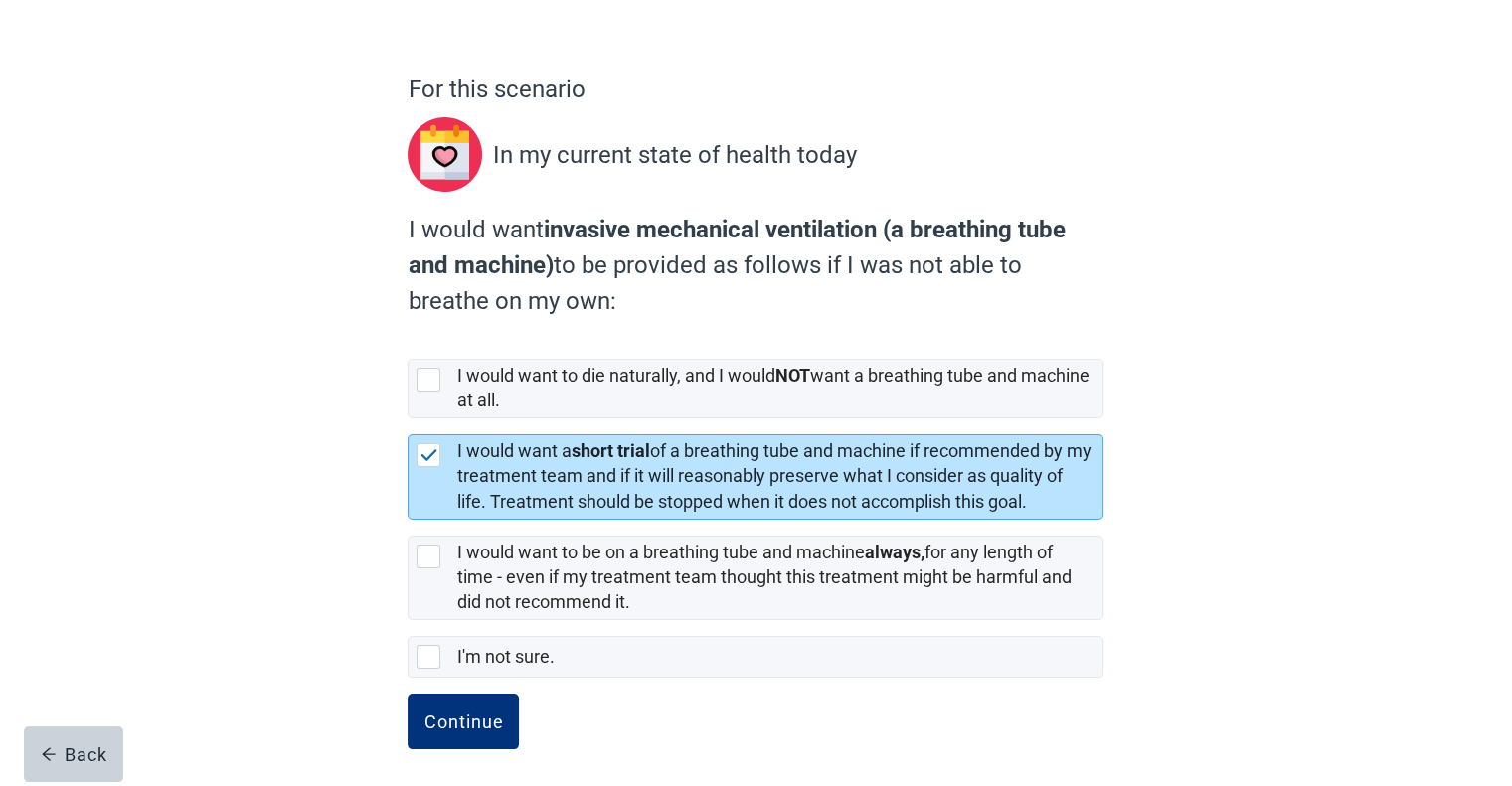 scroll, scrollTop: 124, scrollLeft: 0, axis: vertical 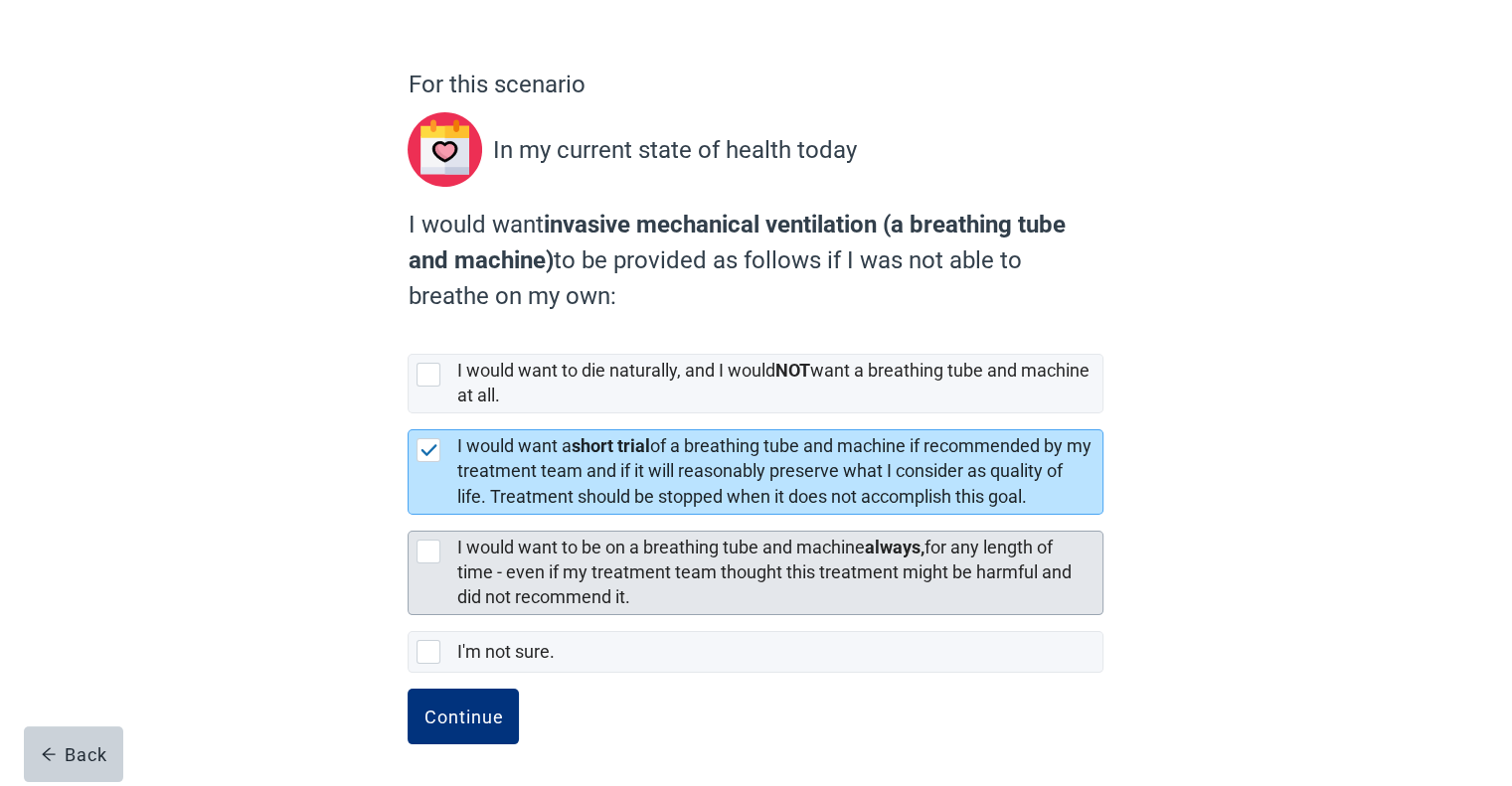 click at bounding box center (428, 551) 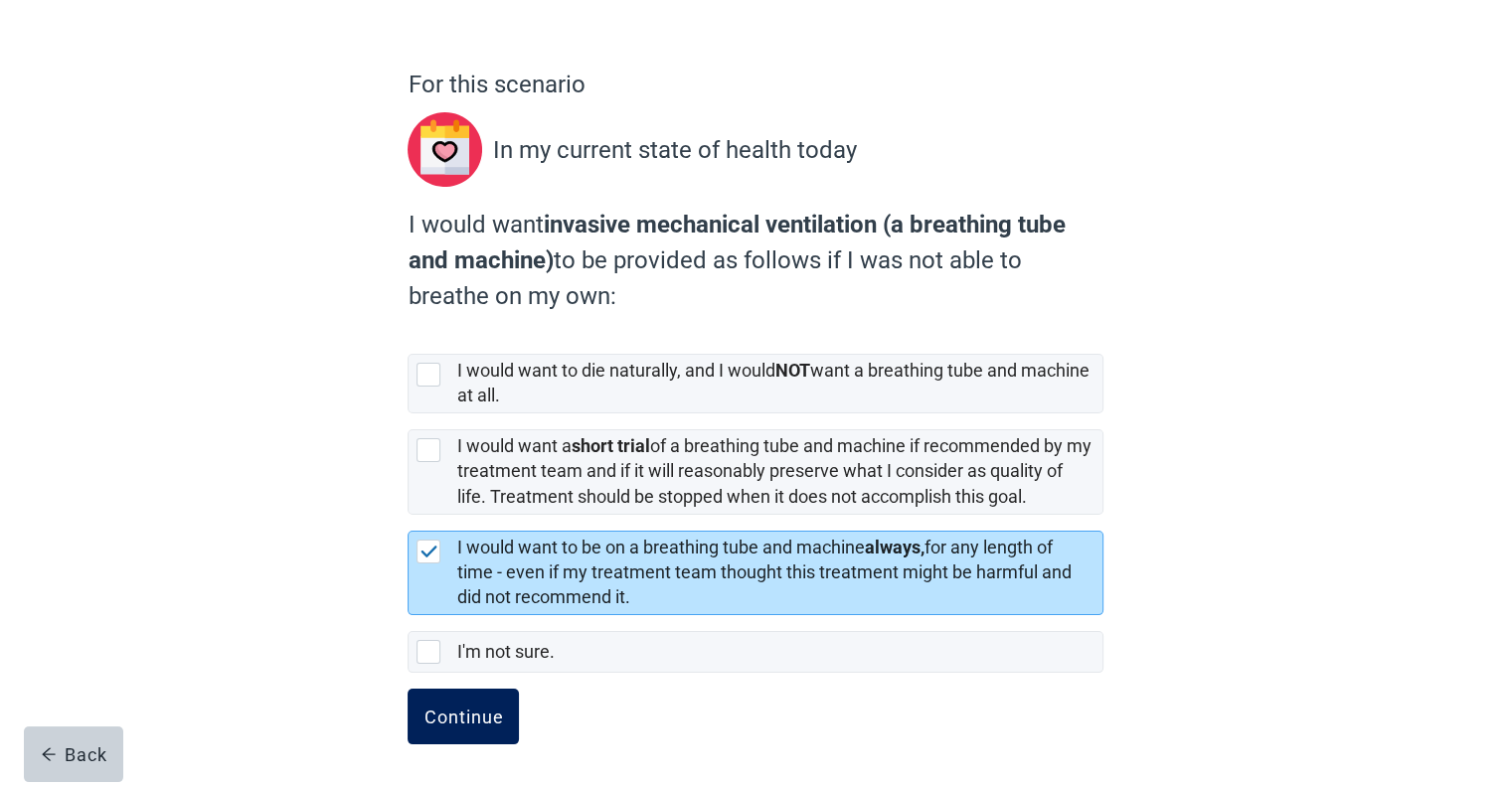 click on "Continue" at bounding box center [463, 716] 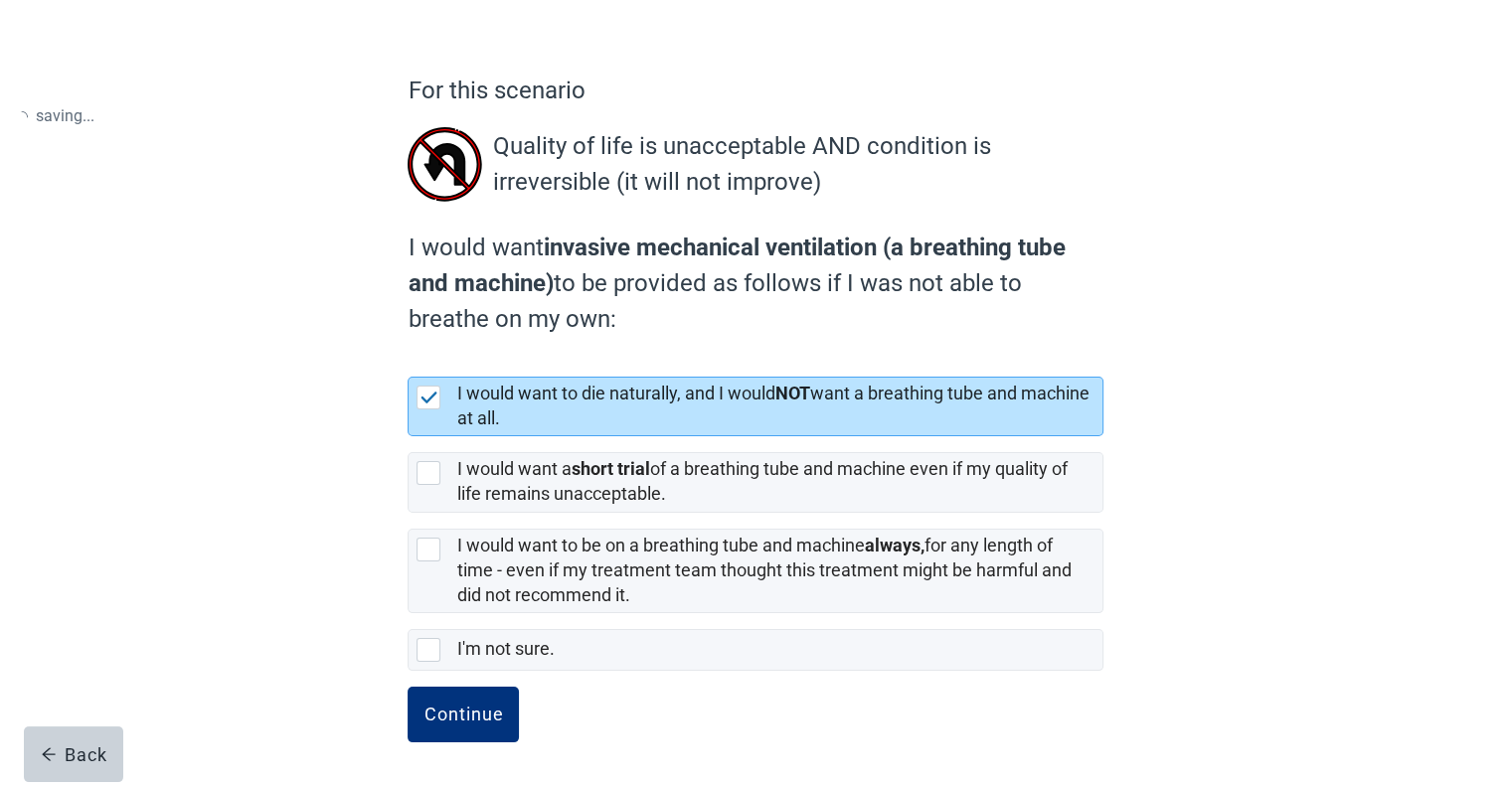 scroll, scrollTop: 0, scrollLeft: 0, axis: both 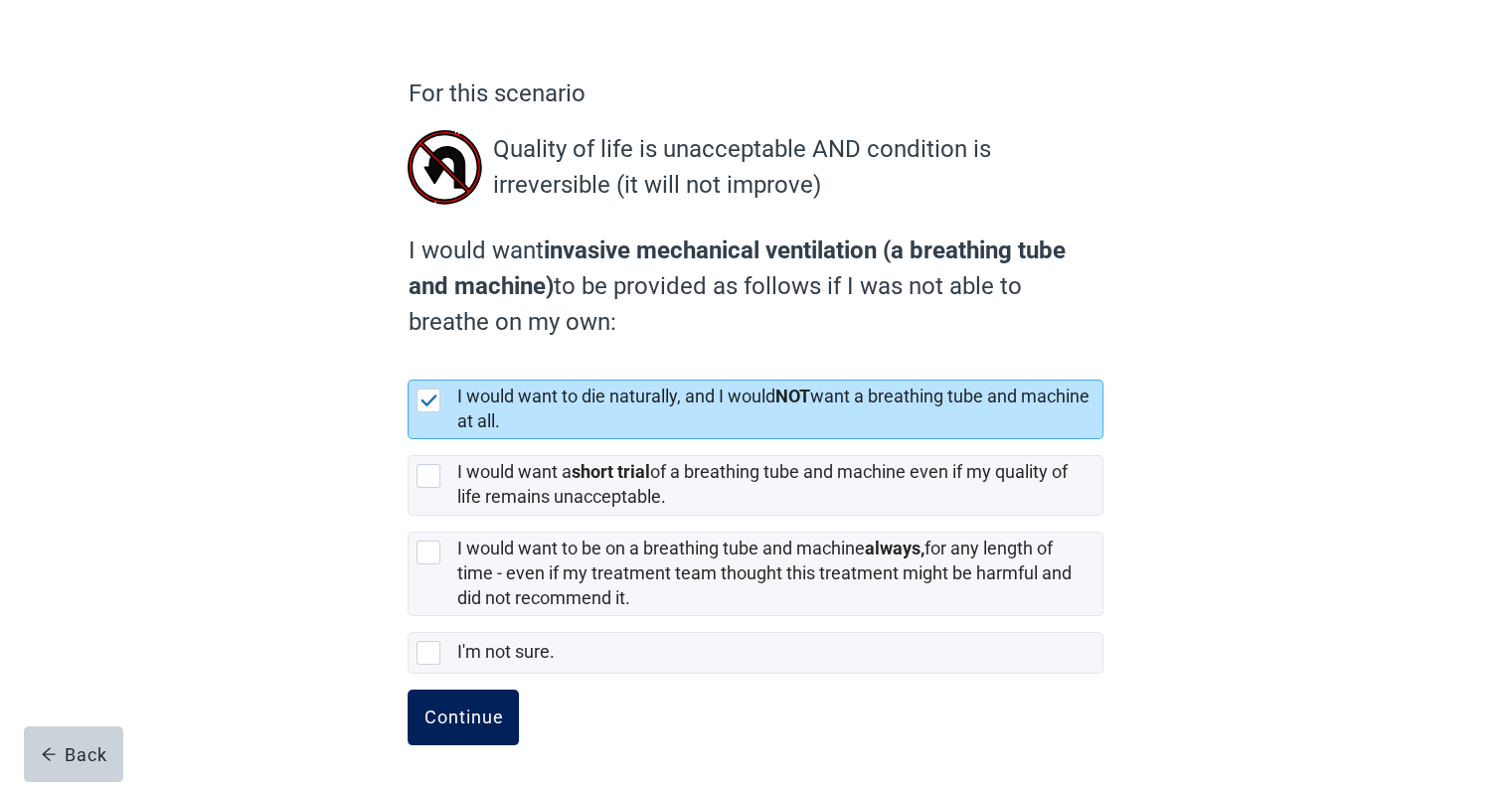 click on "Continue" at bounding box center (463, 717) 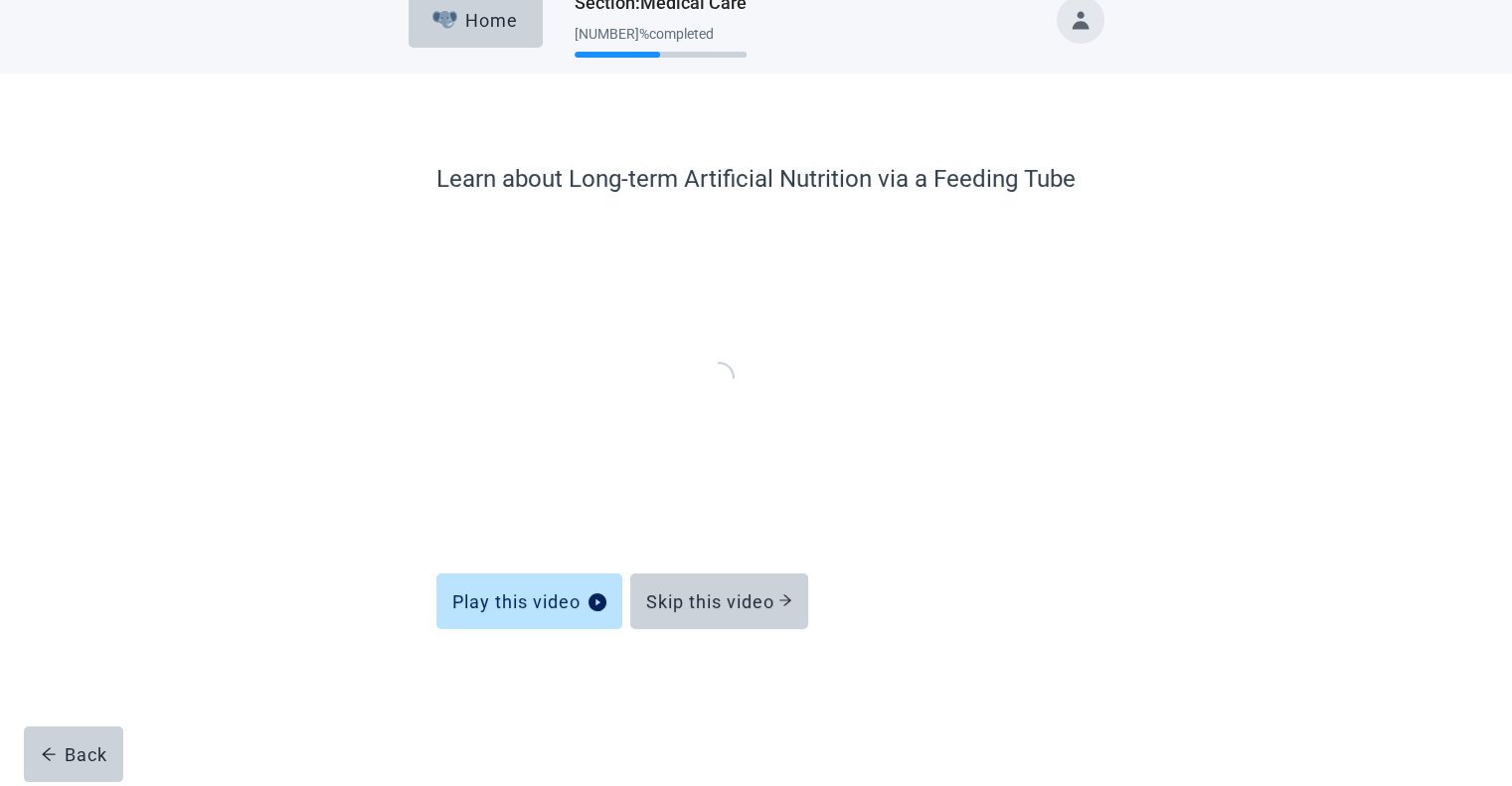 scroll, scrollTop: 0, scrollLeft: 0, axis: both 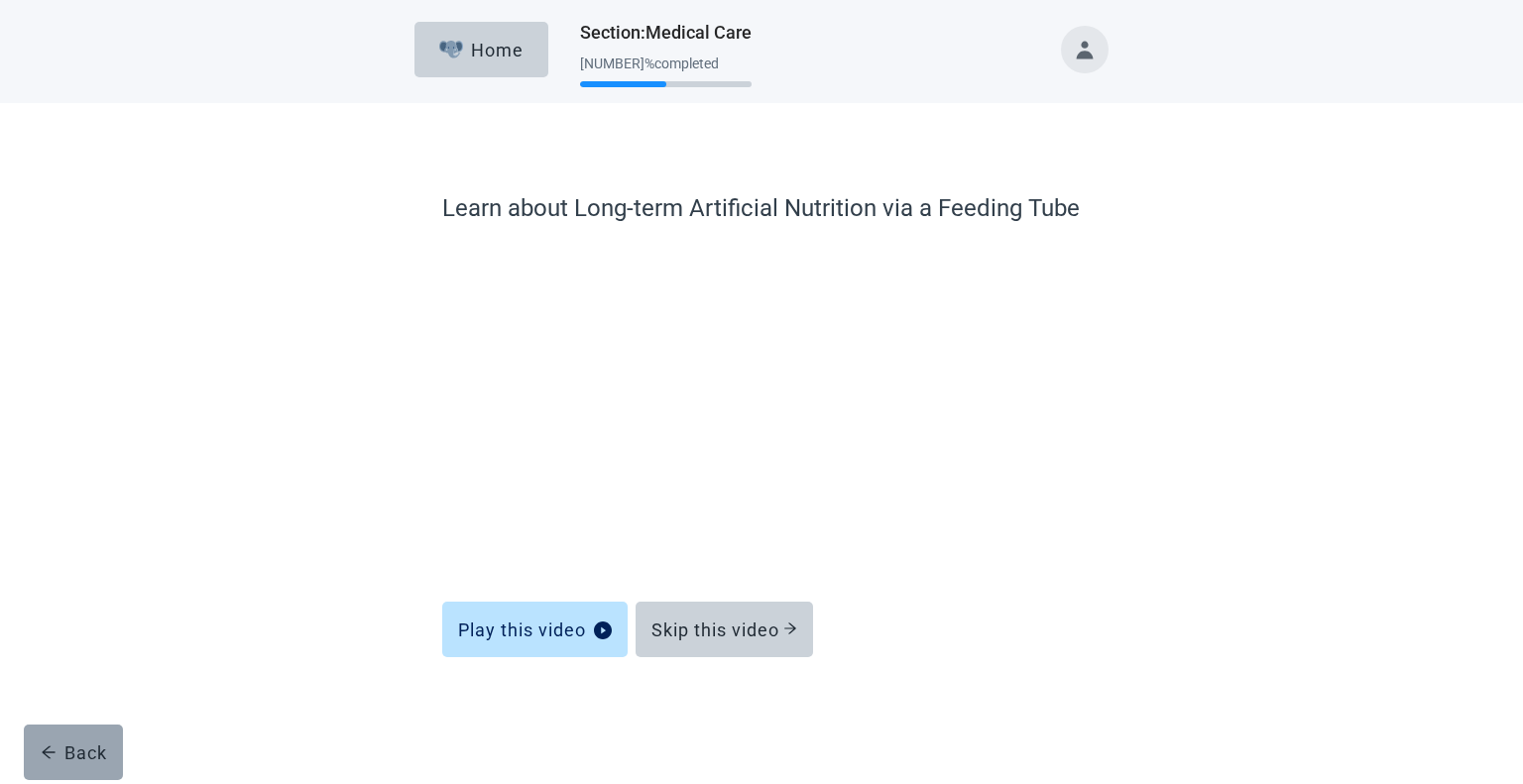 drag, startPoint x: 75, startPoint y: 749, endPoint x: 78, endPoint y: 739, distance: 10.440307 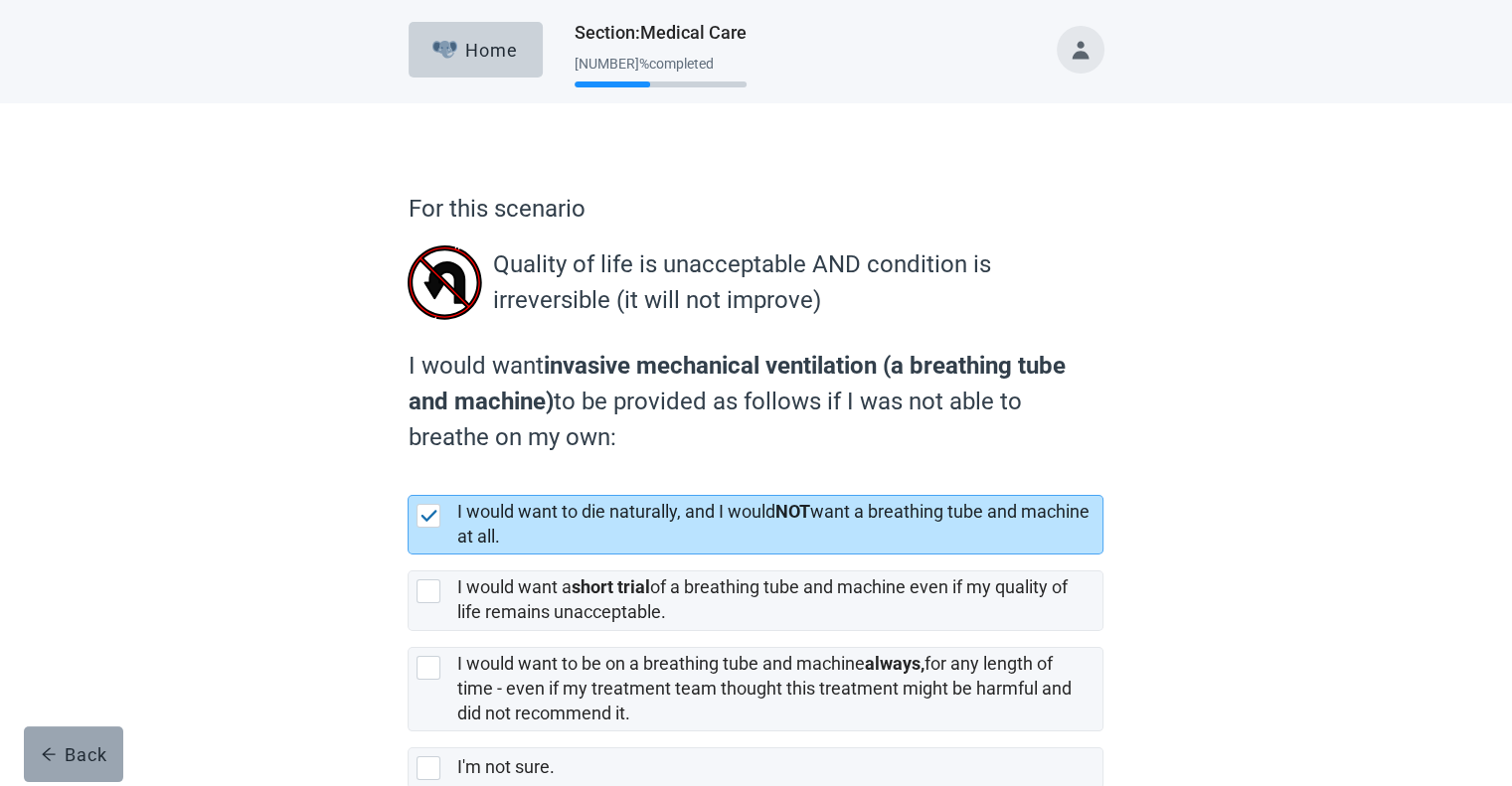 click on "Back" at bounding box center [74, 754] 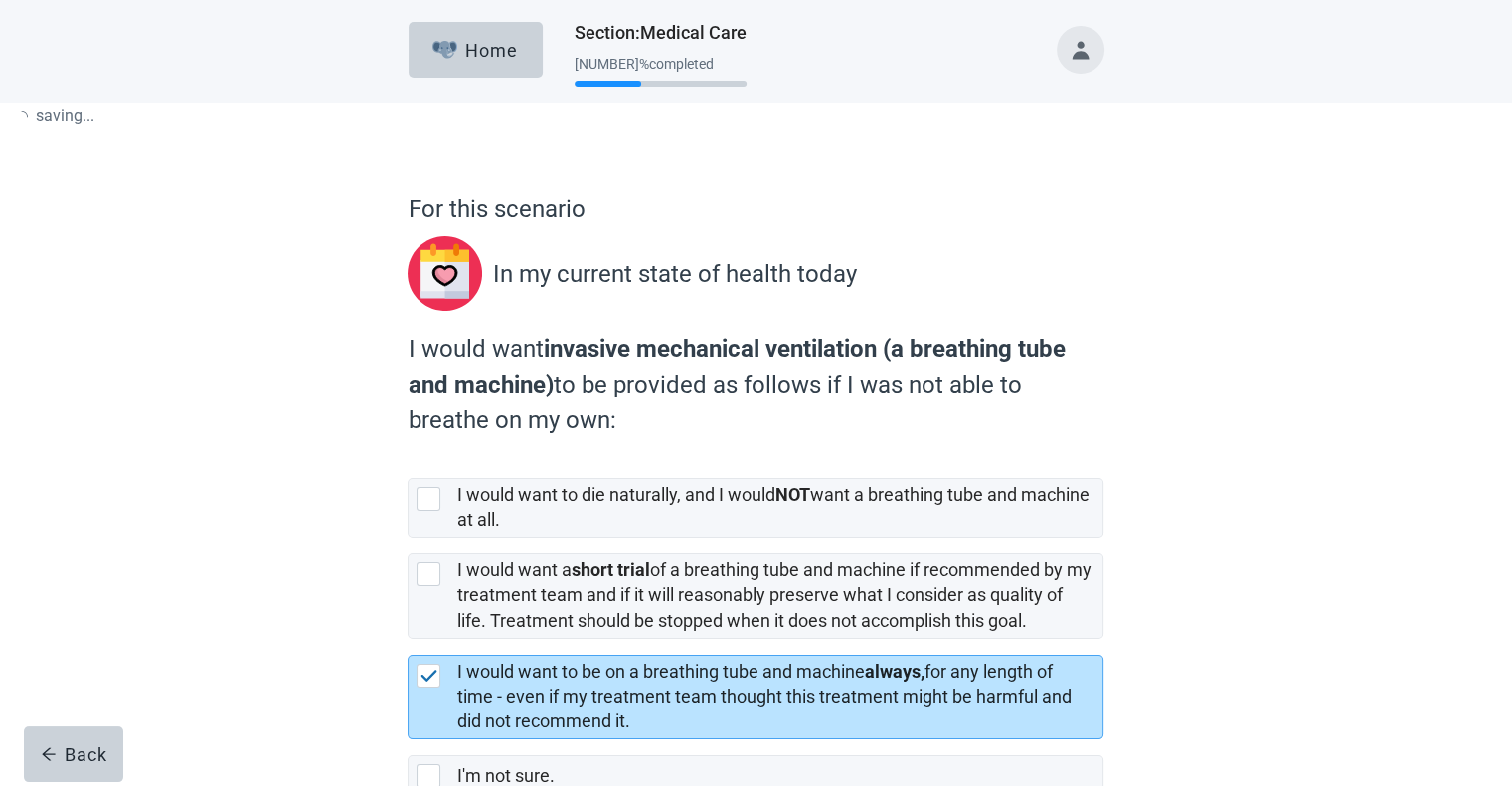 click on "Back" at bounding box center (74, 754) 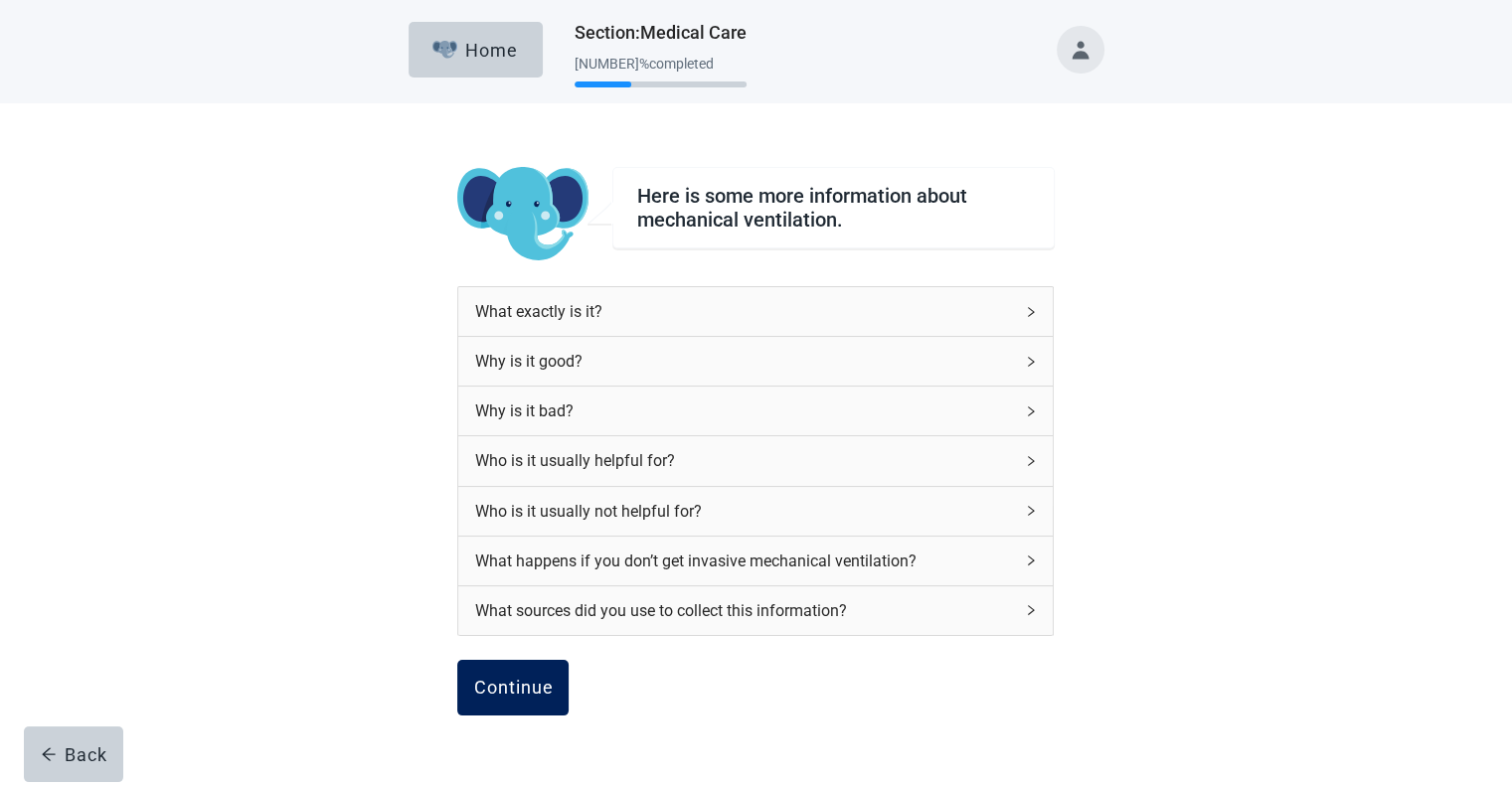 click on "Continue" at bounding box center [513, 688] 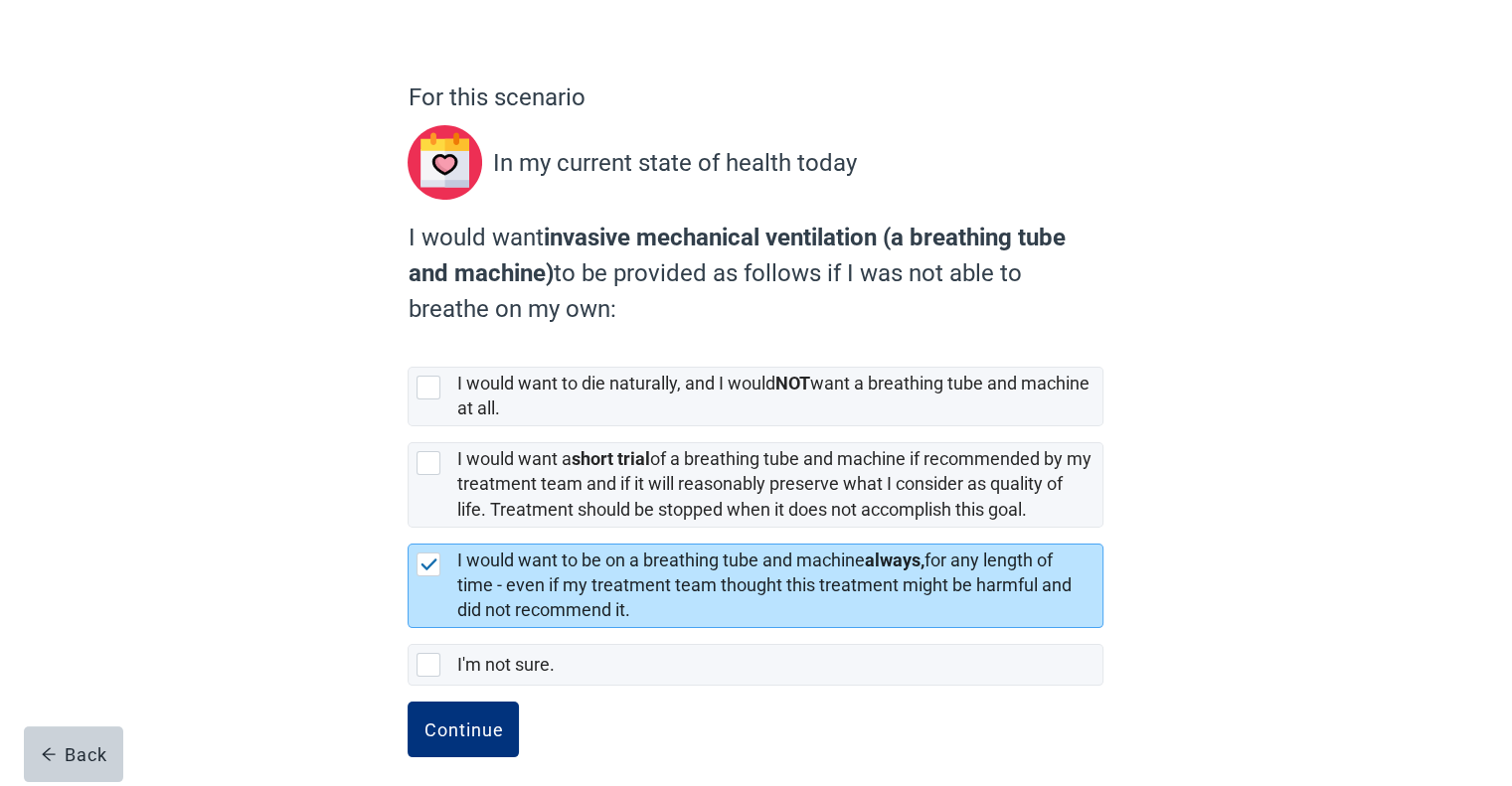 scroll, scrollTop: 124, scrollLeft: 0, axis: vertical 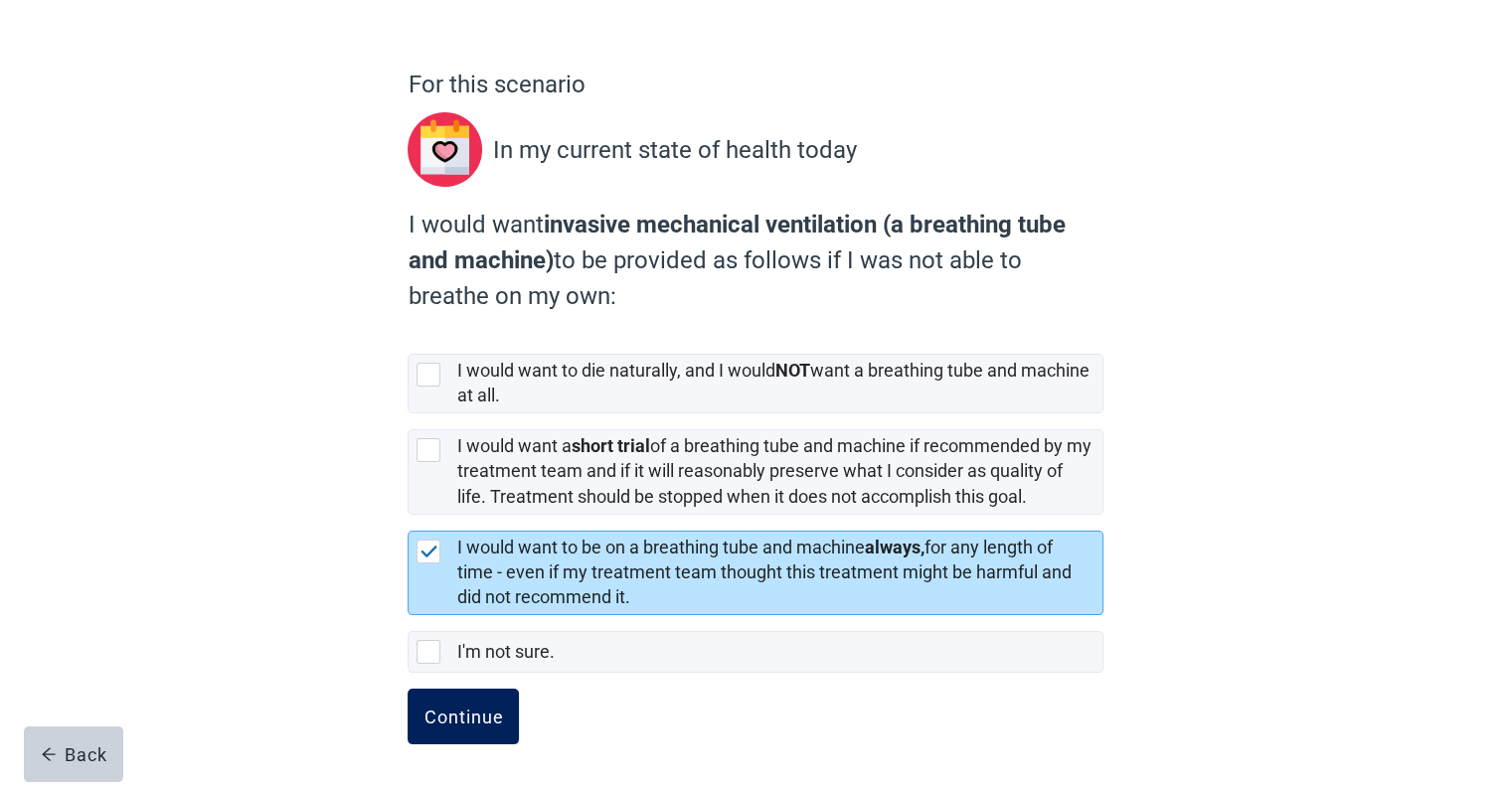 click on "Continue" at bounding box center [463, 716] 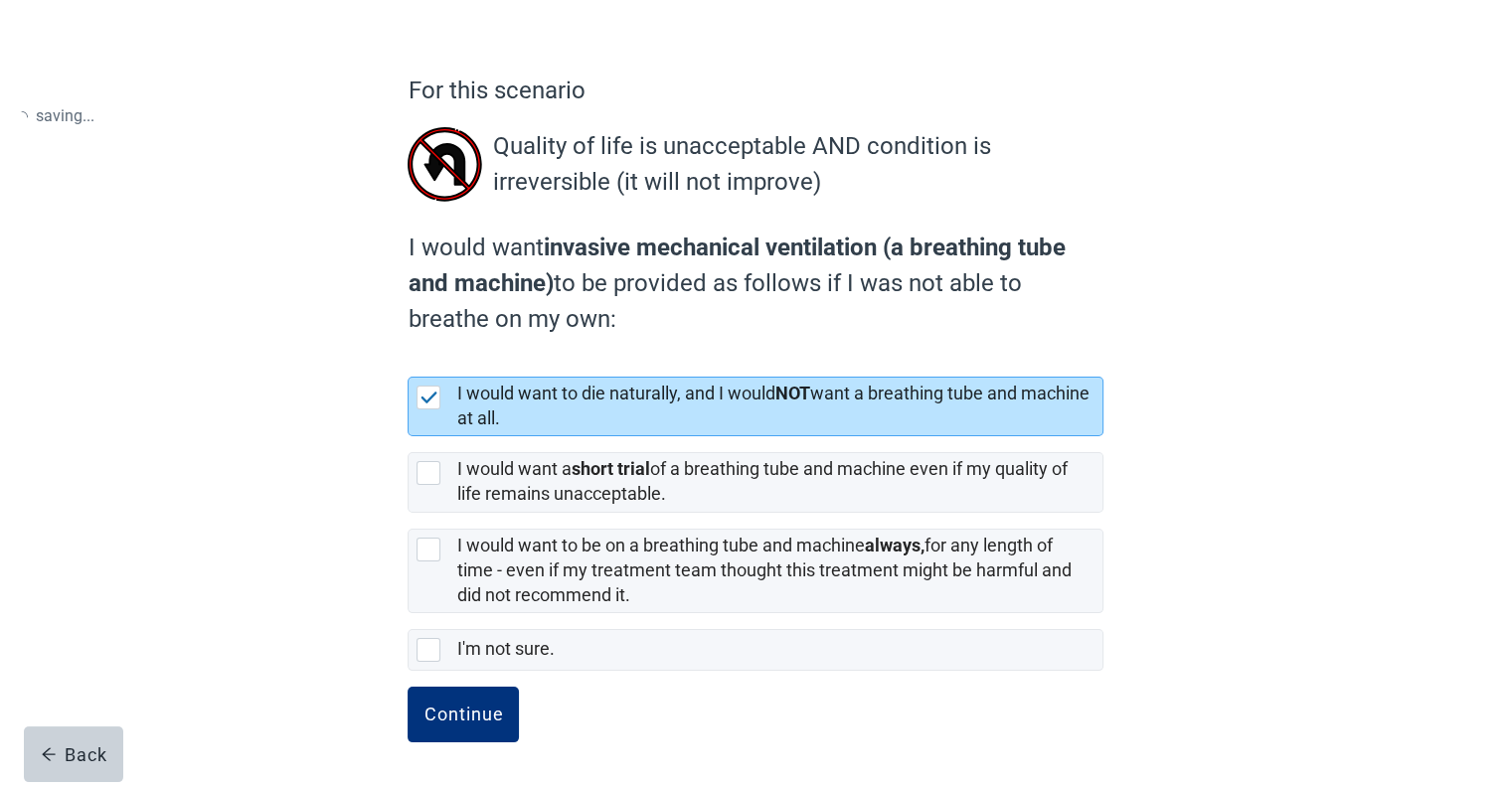 scroll, scrollTop: 0, scrollLeft: 0, axis: both 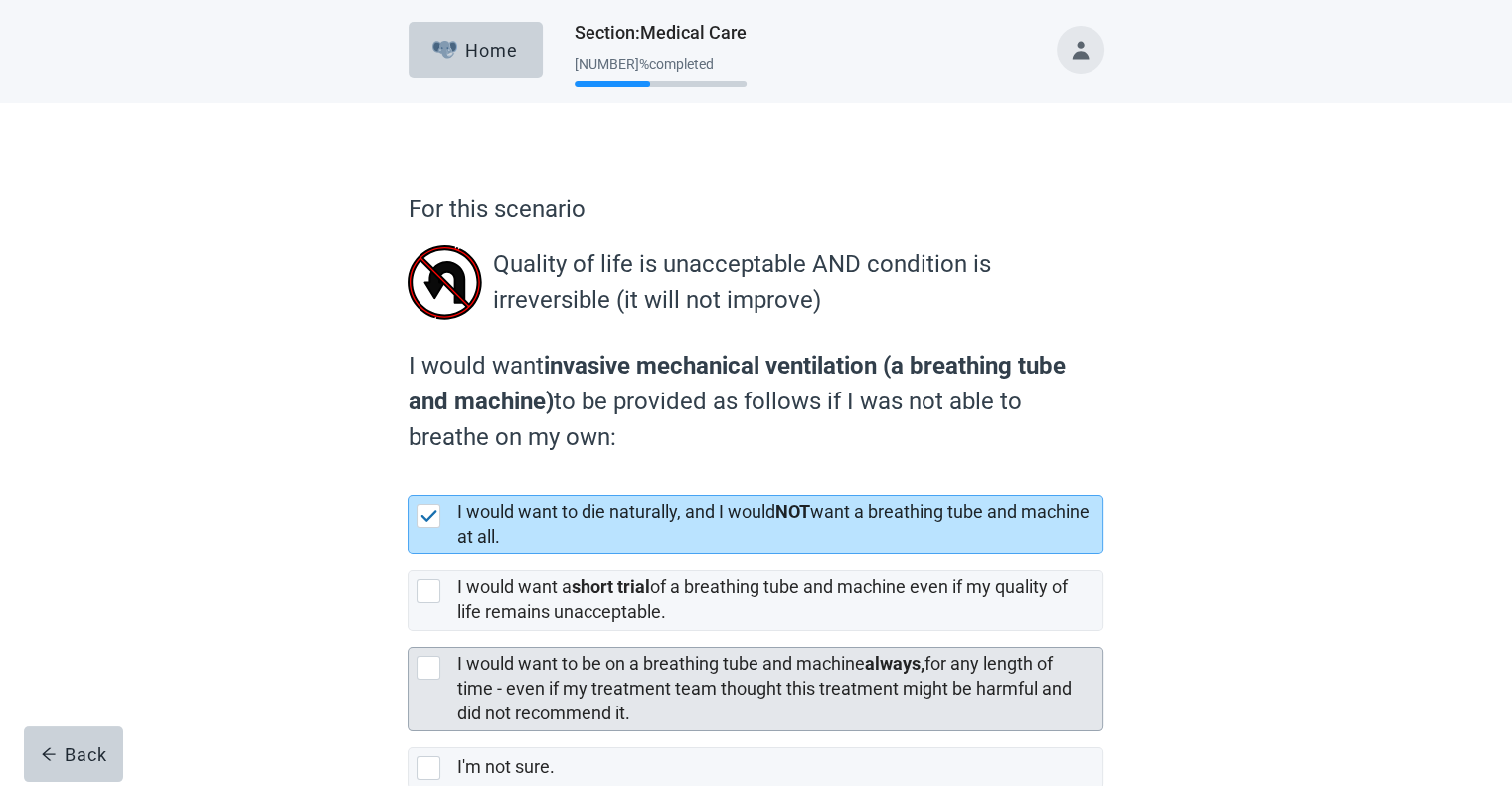 click at bounding box center (428, 668) 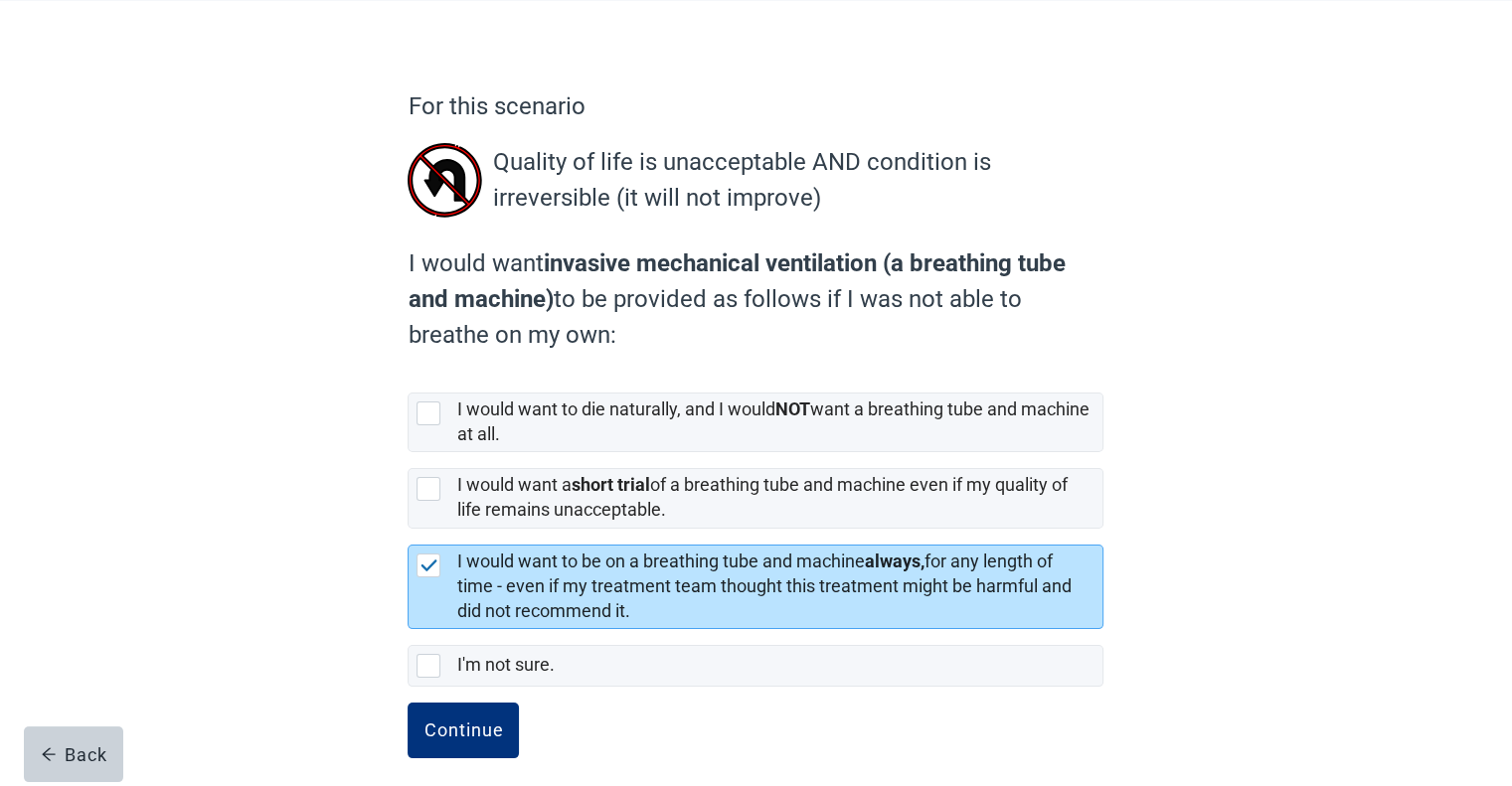 scroll, scrollTop: 115, scrollLeft: 0, axis: vertical 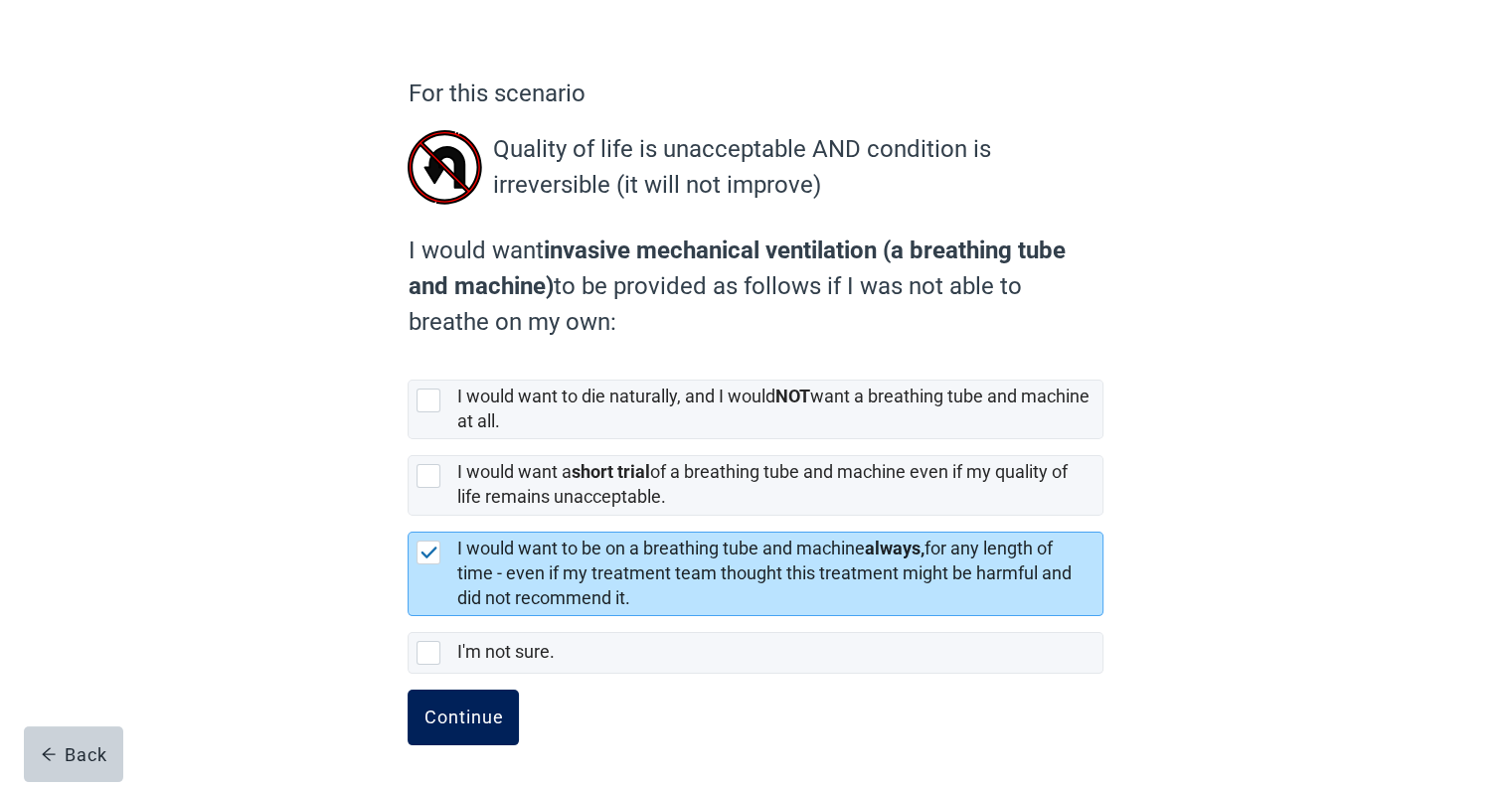 click on "Continue" at bounding box center (463, 717) 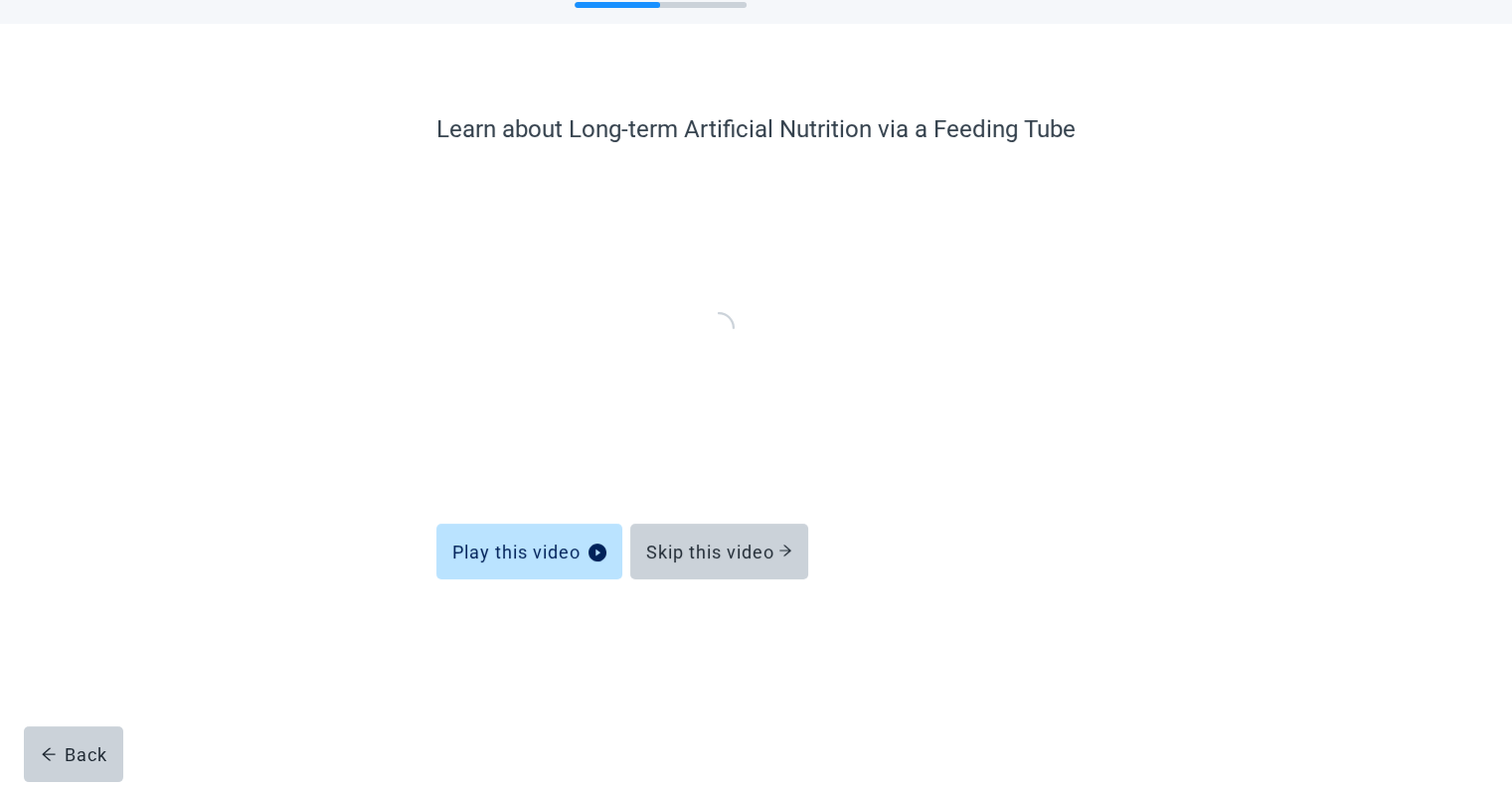 scroll, scrollTop: 0, scrollLeft: 0, axis: both 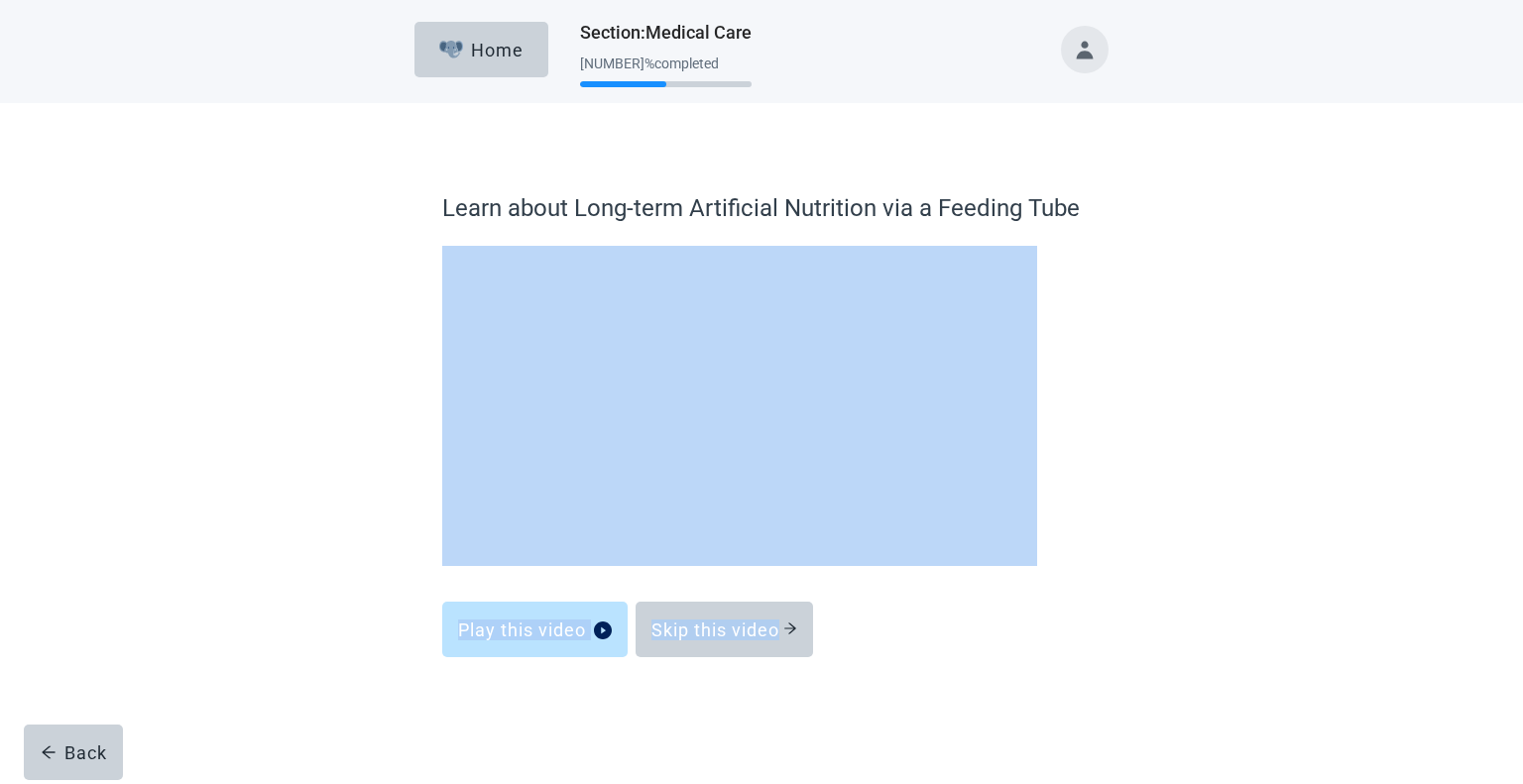 drag, startPoint x: 1522, startPoint y: 524, endPoint x: 1519, endPoint y: 608, distance: 84.05355 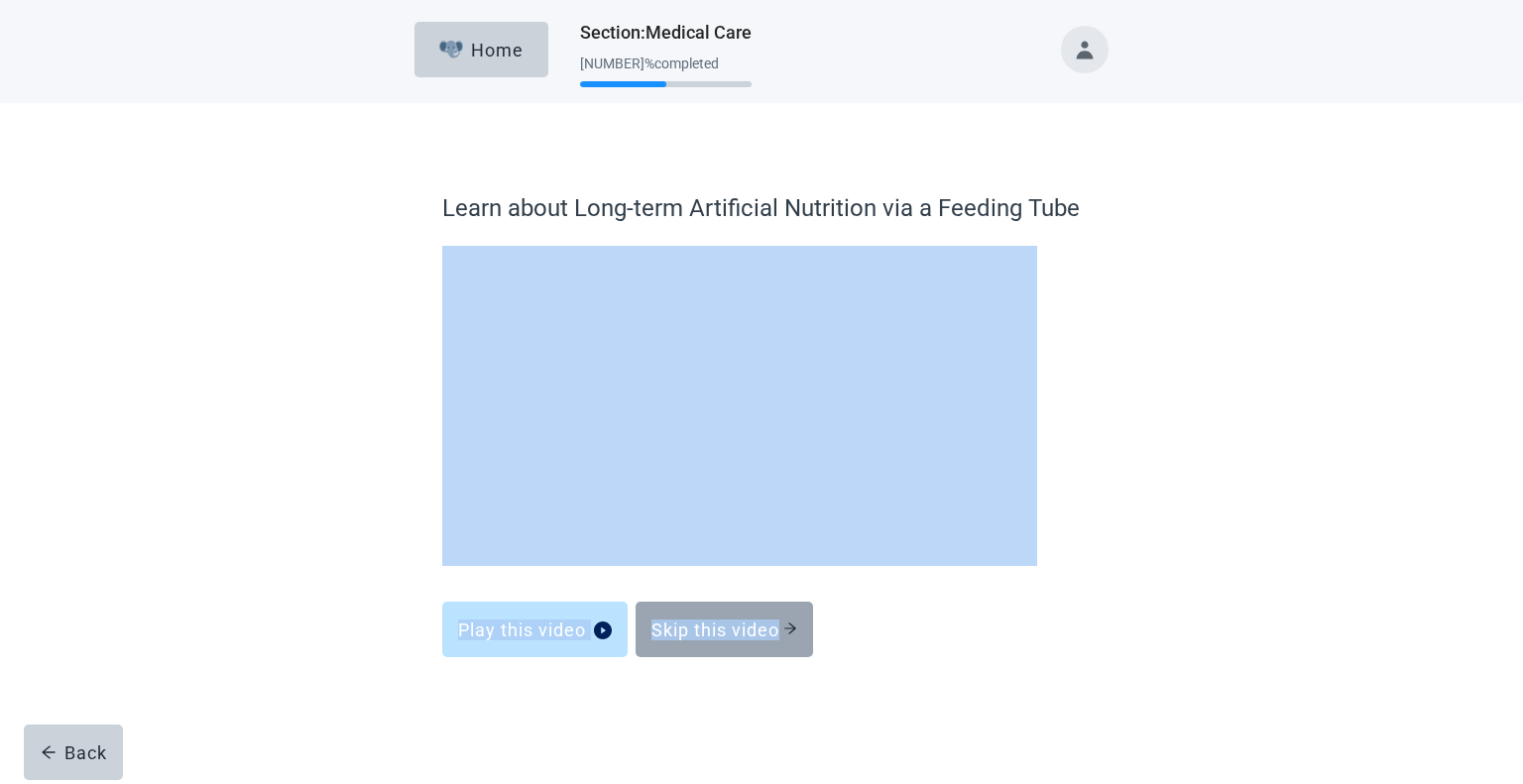 click on "Skip this video" at bounding box center (724, 629) 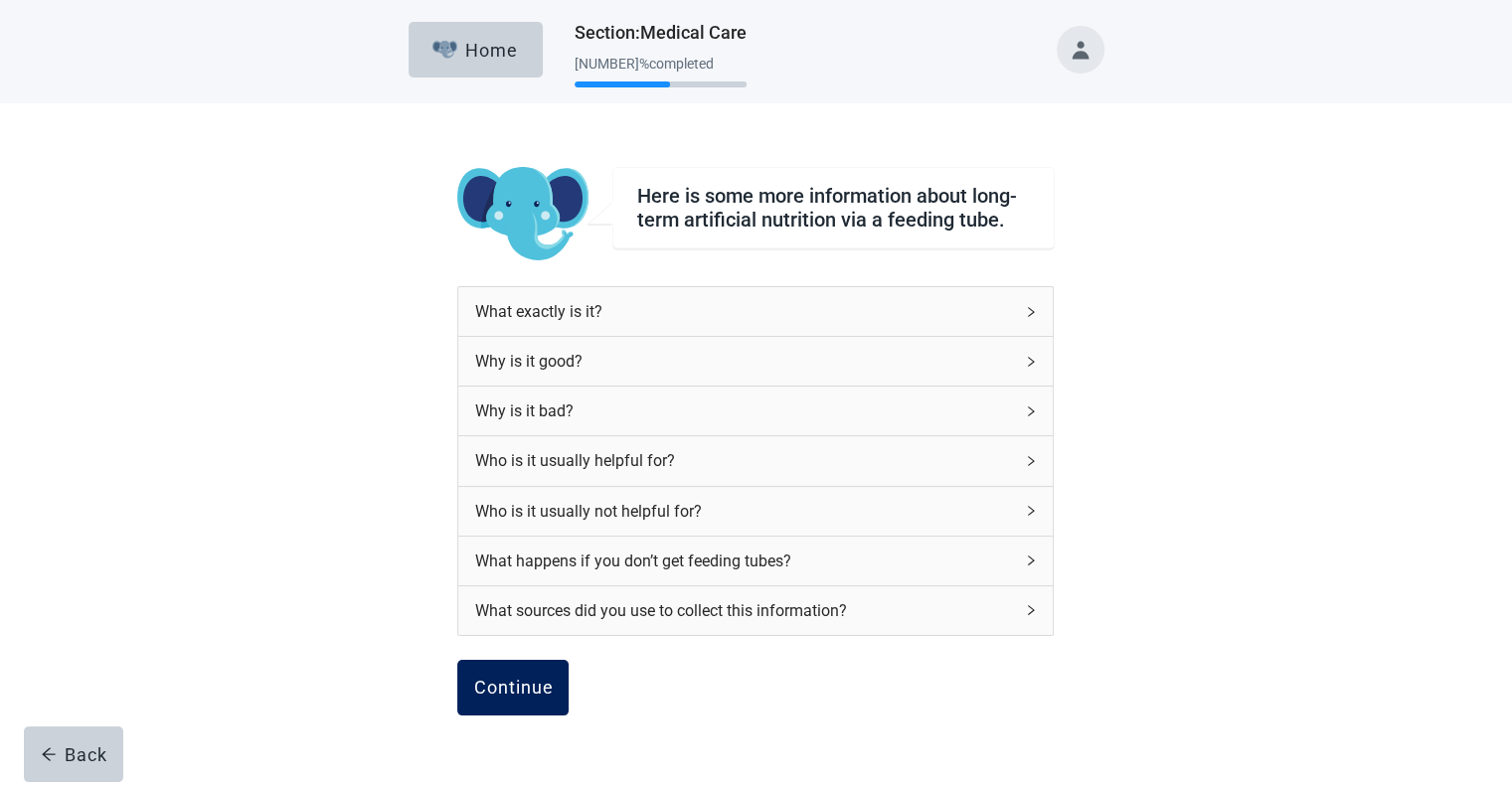 click on "Continue" at bounding box center [513, 688] 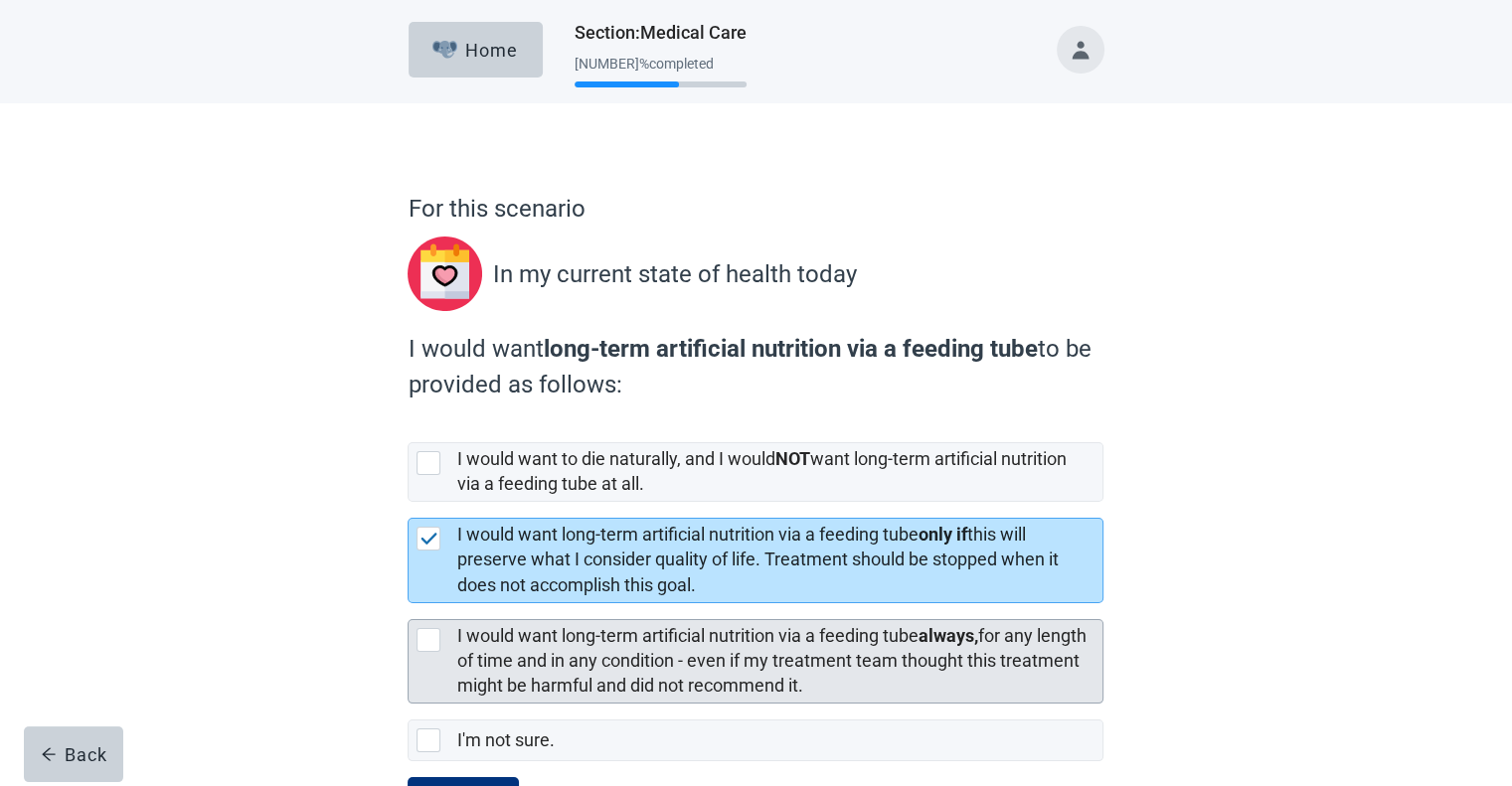 click at bounding box center [428, 640] 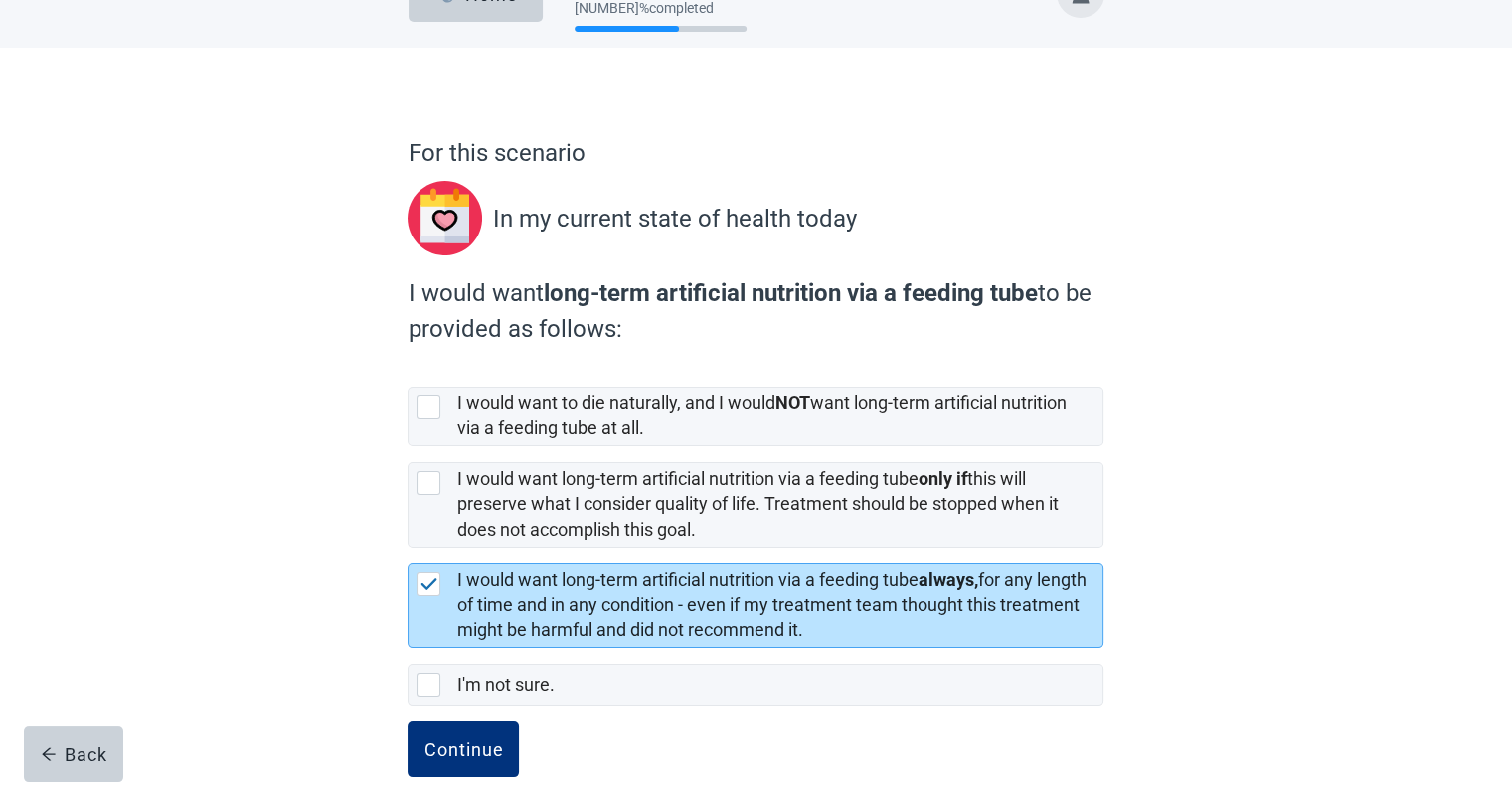 scroll, scrollTop: 88, scrollLeft: 0, axis: vertical 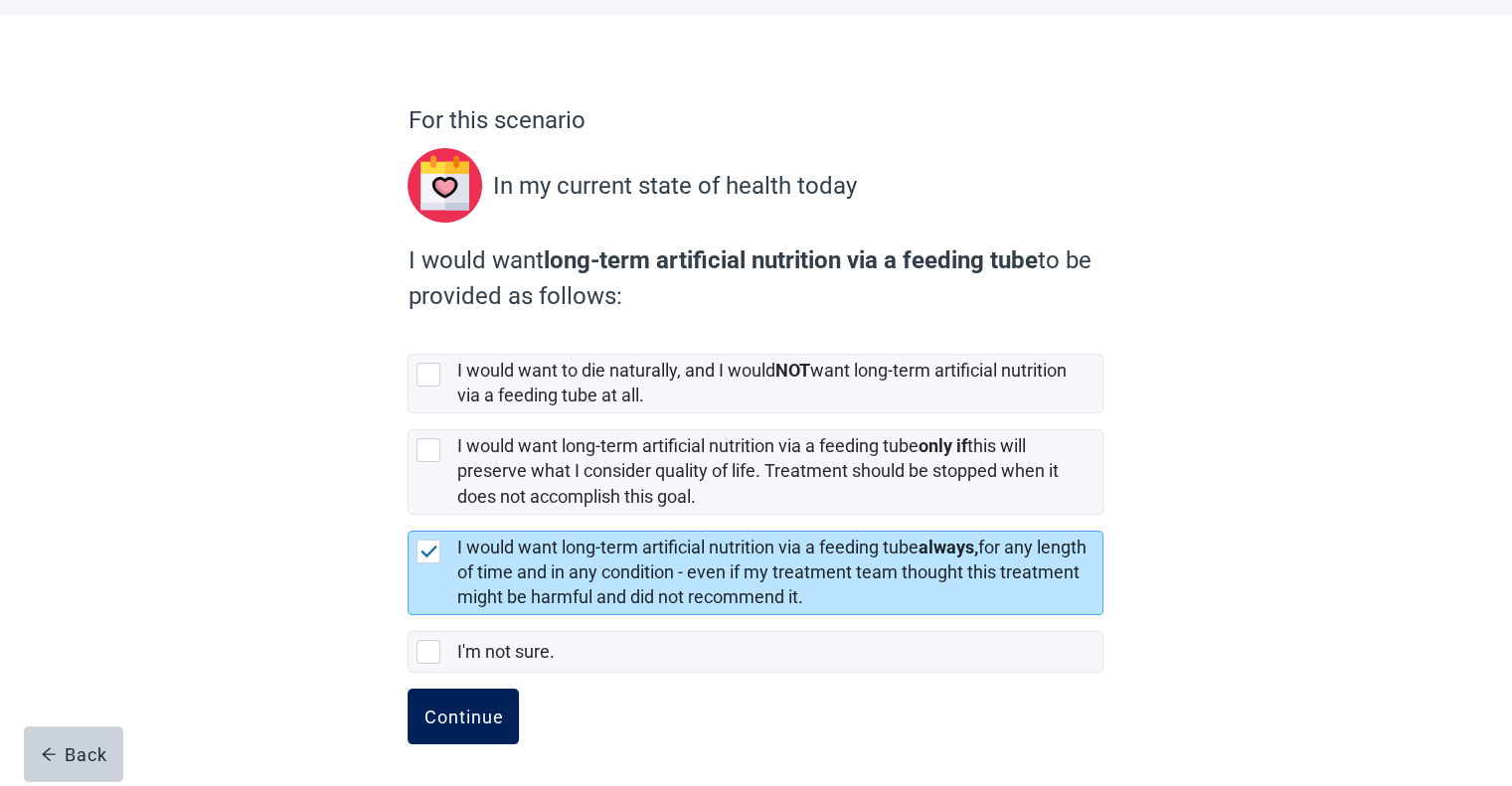click on "Continue" at bounding box center [463, 716] 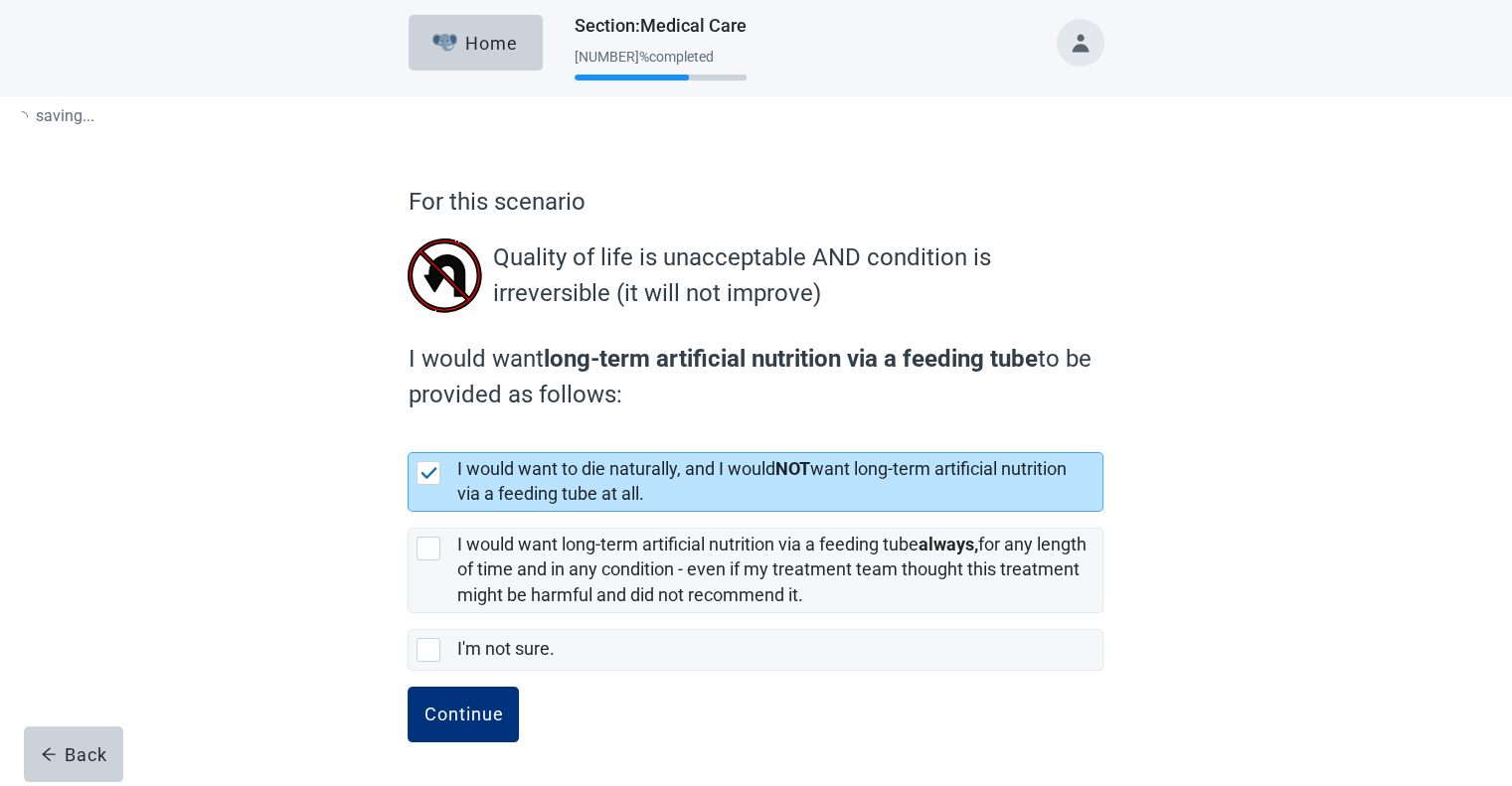 scroll, scrollTop: 0, scrollLeft: 0, axis: both 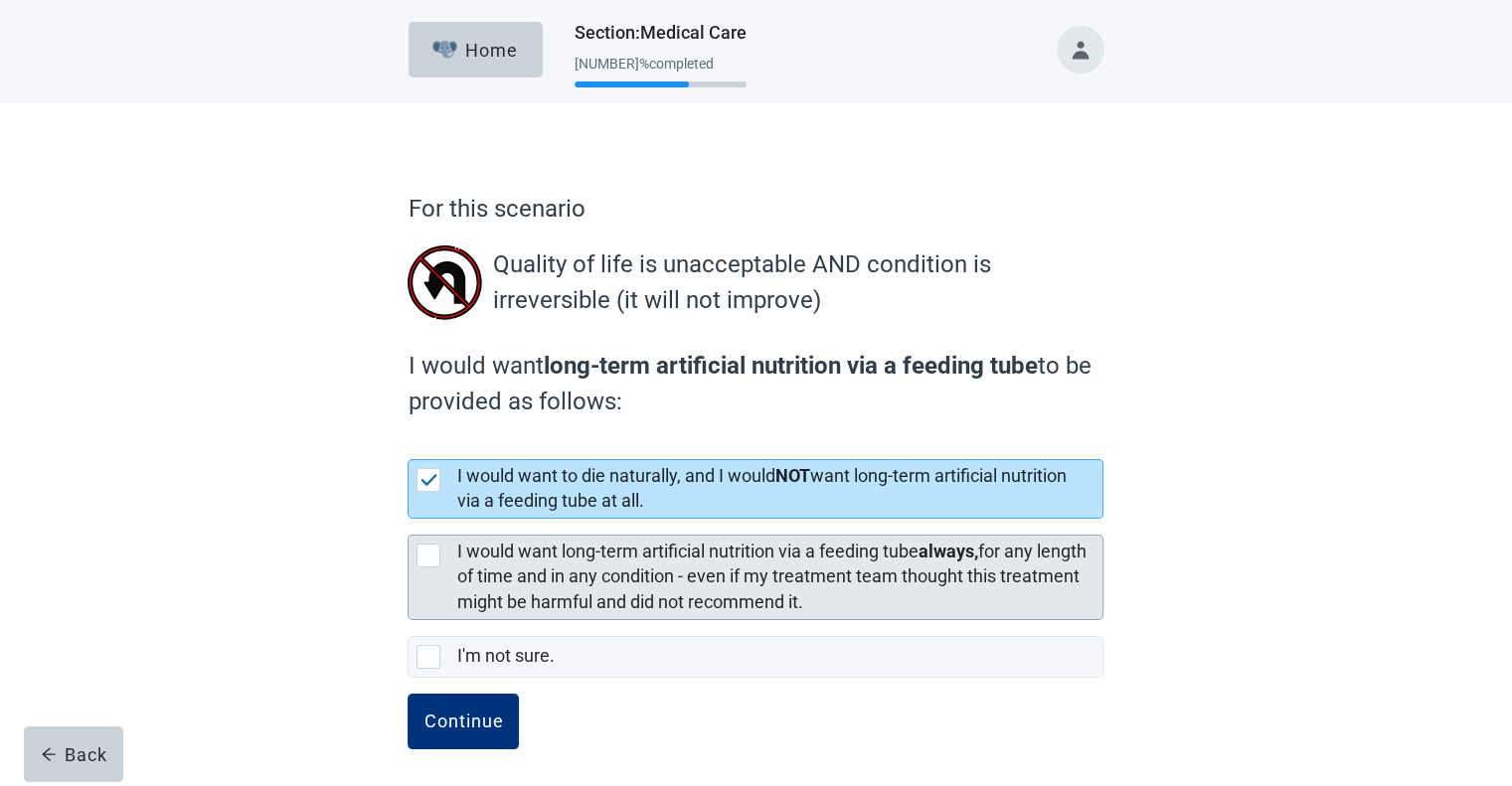 click at bounding box center (432, 555) 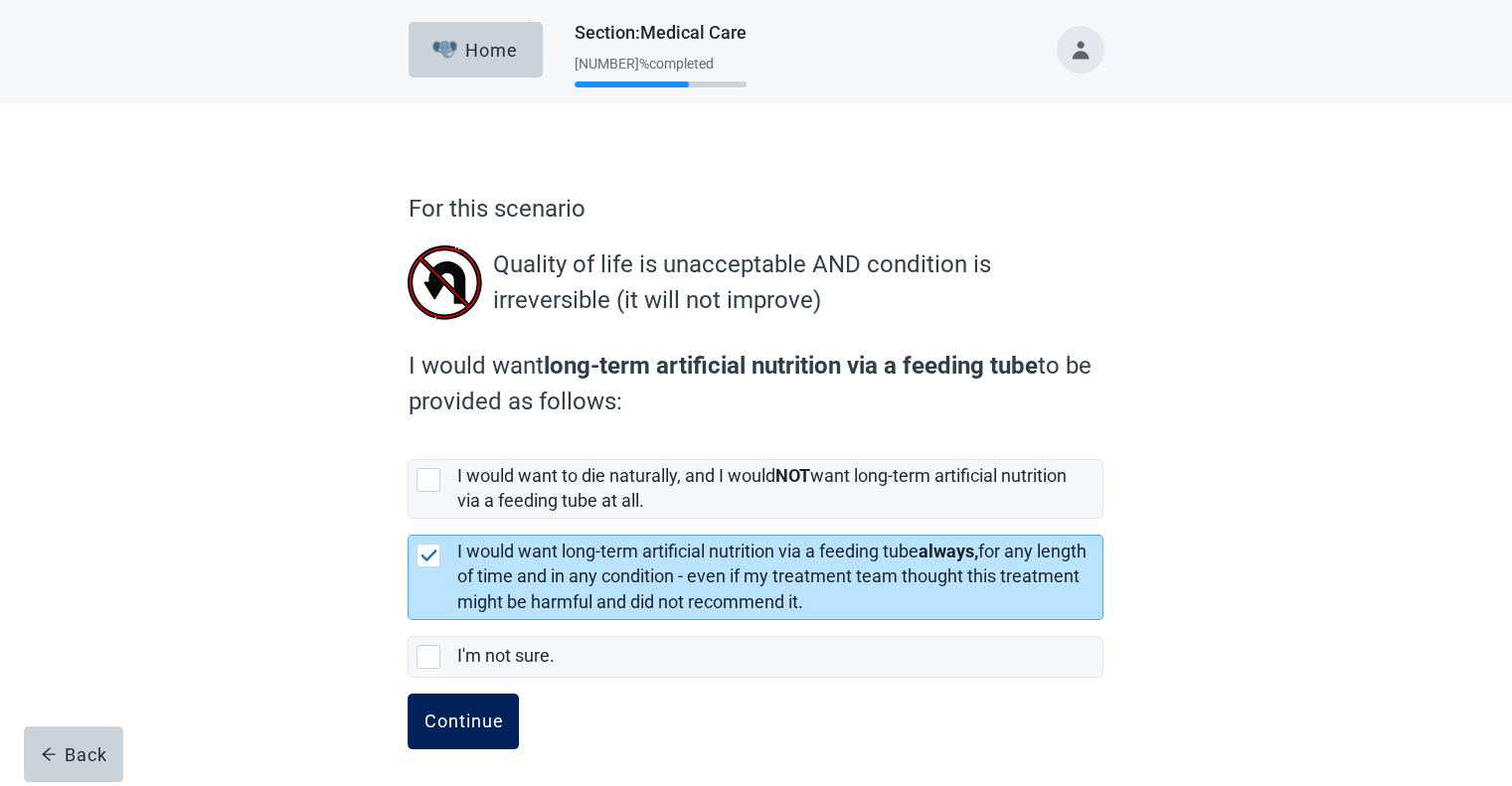 click on "Continue" at bounding box center [463, 721] 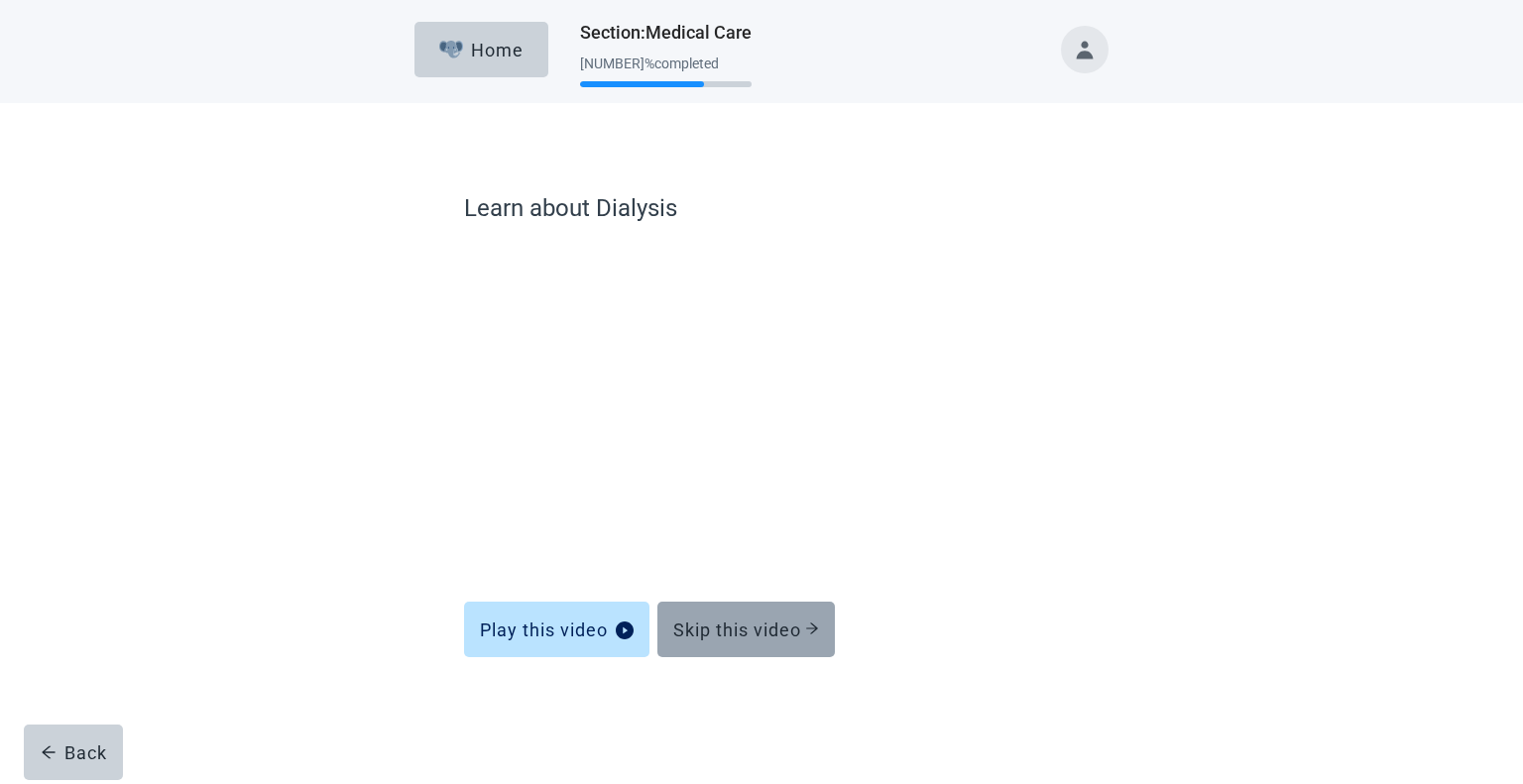 click on "Skip this video" at bounding box center [746, 629] 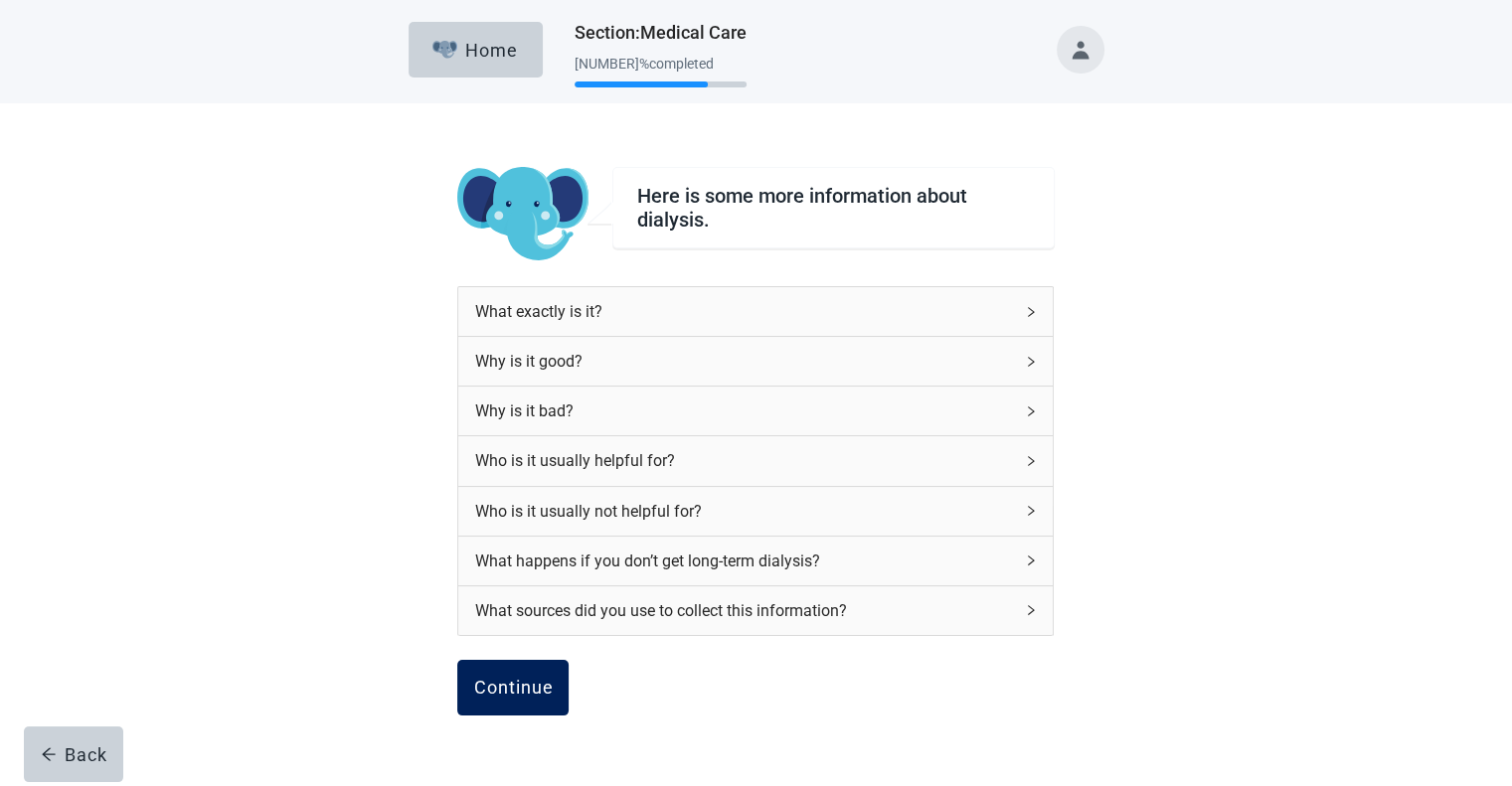 click on "Continue" at bounding box center (513, 688) 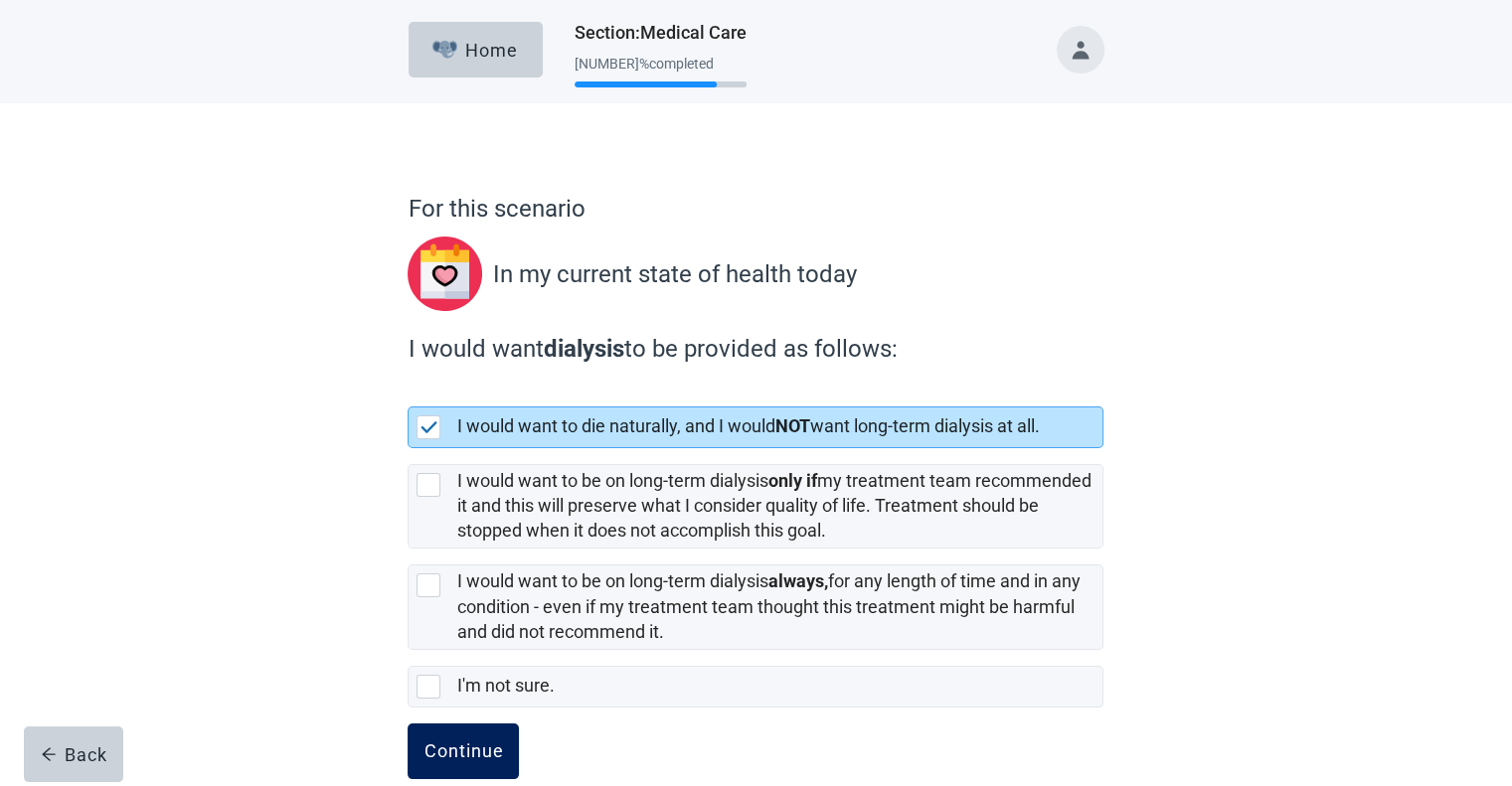 click on "Continue" at bounding box center (463, 751) 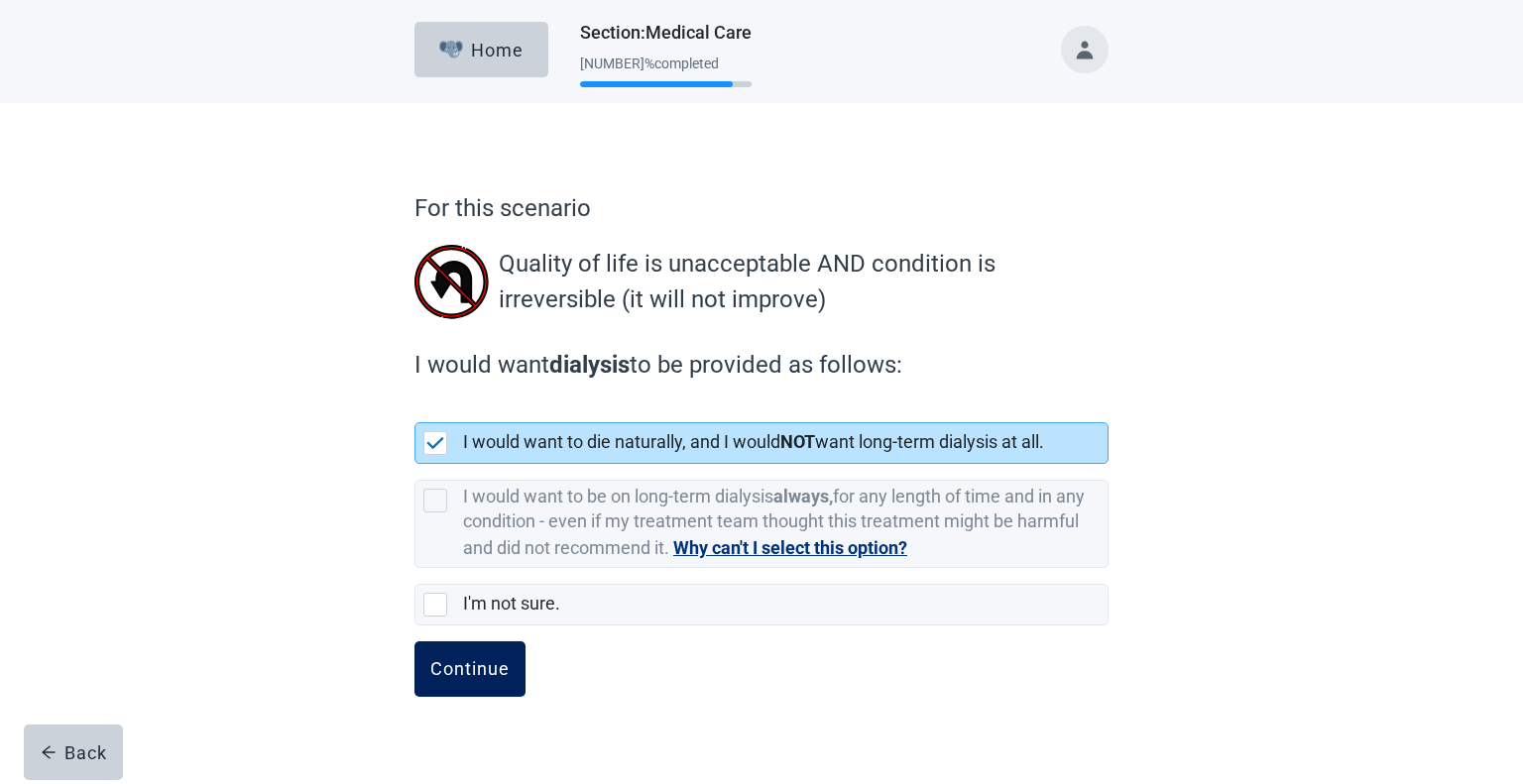 click on "Continue" at bounding box center [470, 669] 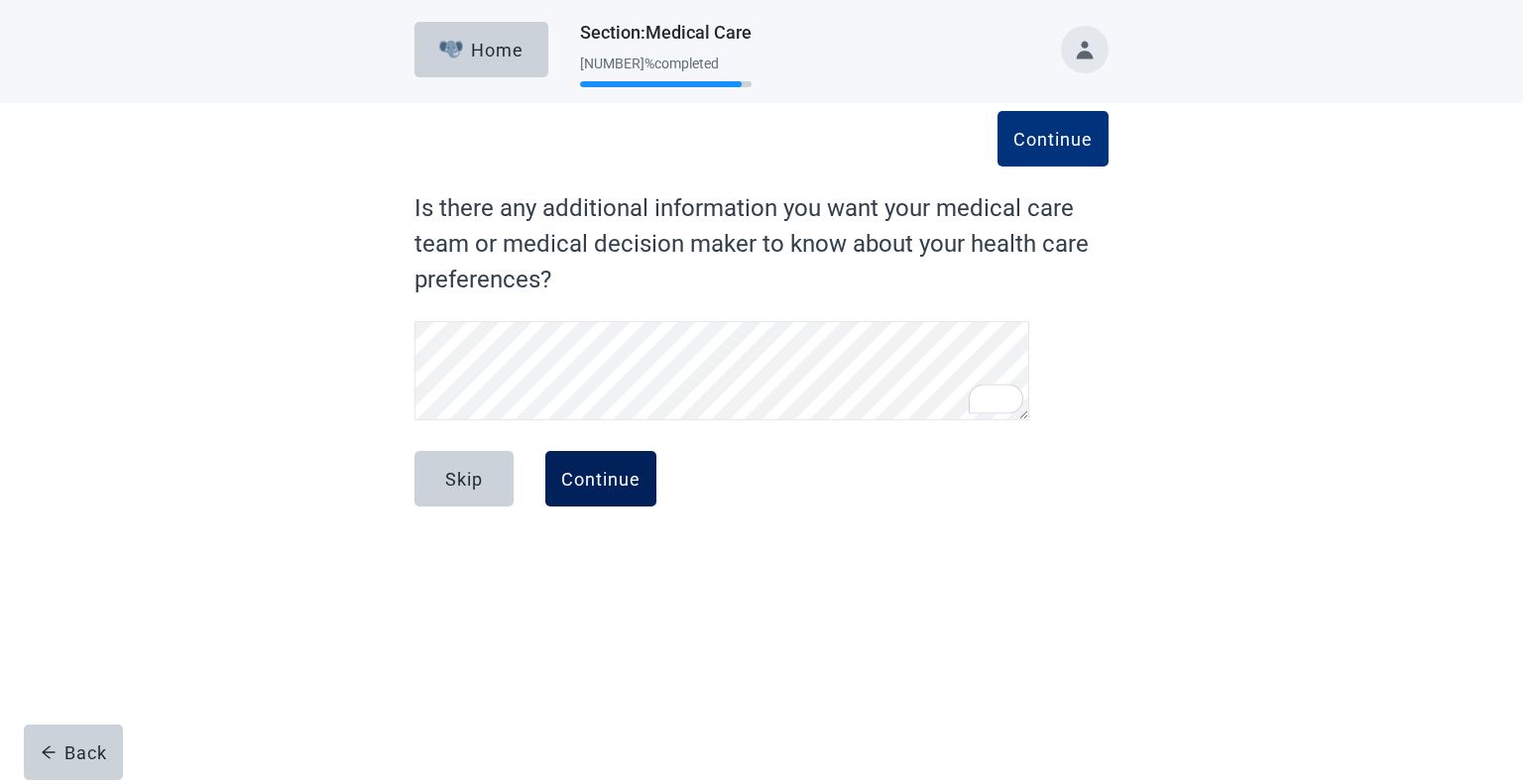 click on "Continue" at bounding box center (601, 479) 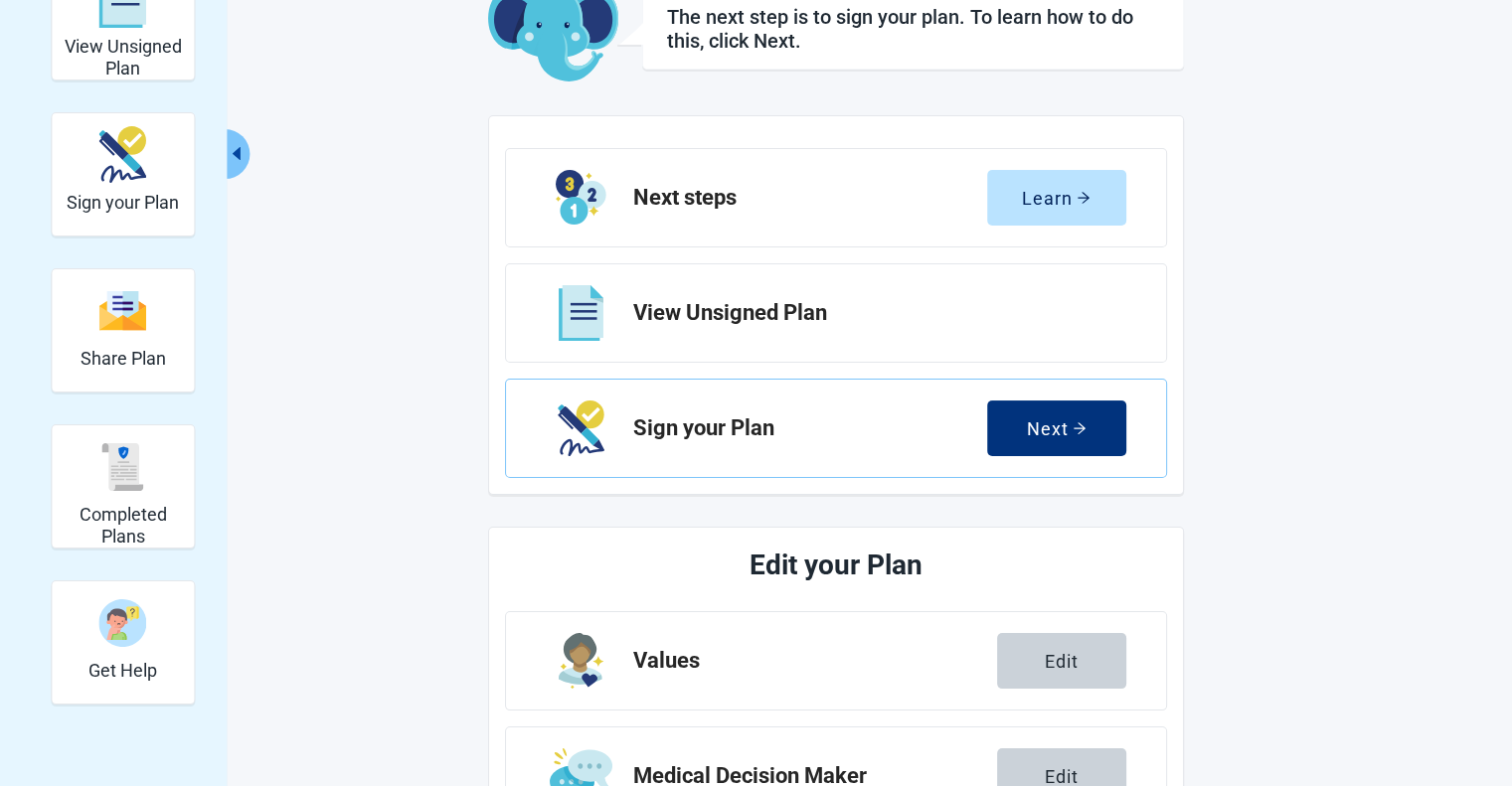 scroll, scrollTop: 143, scrollLeft: 0, axis: vertical 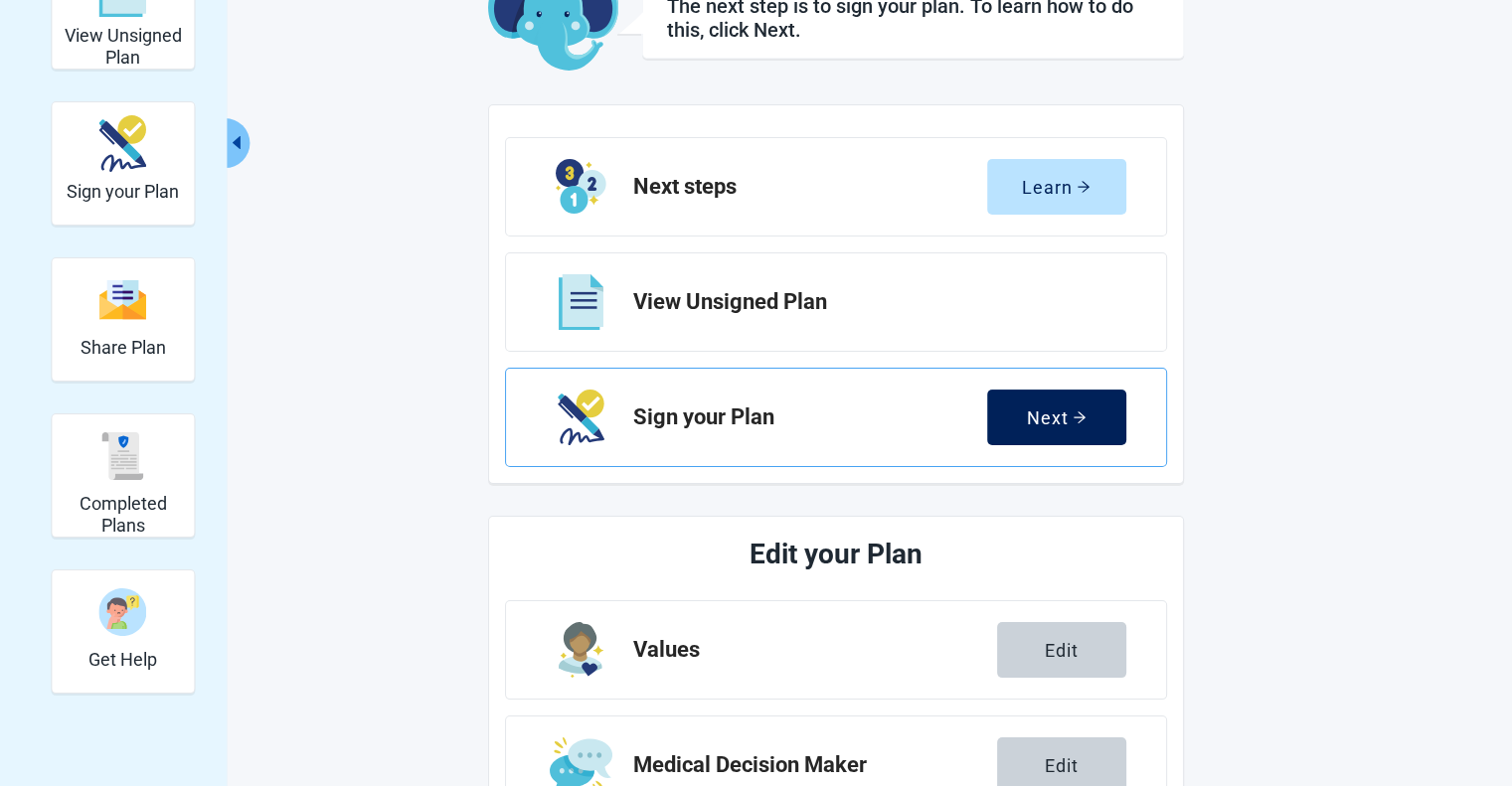 click on "Next" at bounding box center (1057, 417) 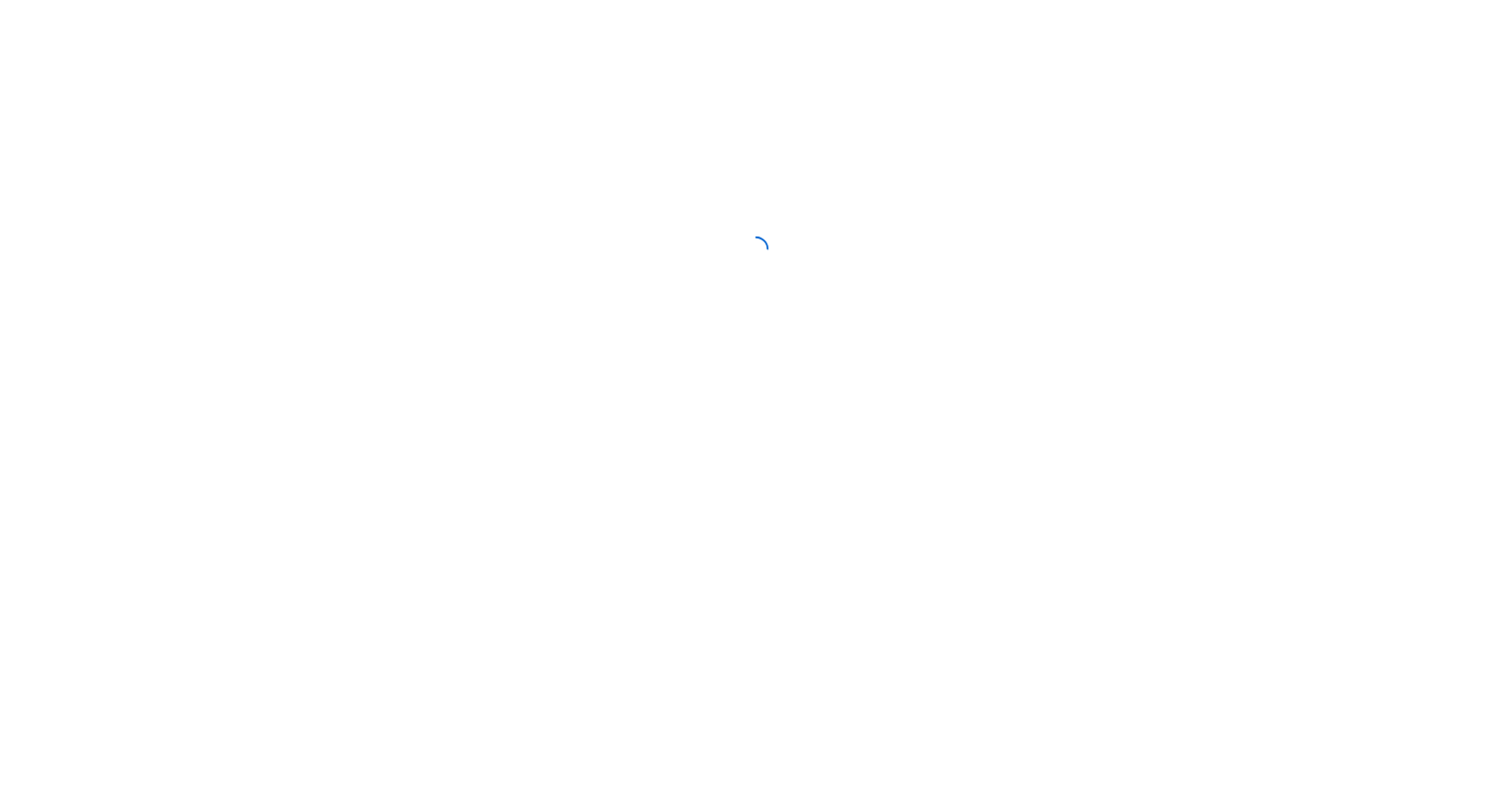 scroll, scrollTop: 0, scrollLeft: 0, axis: both 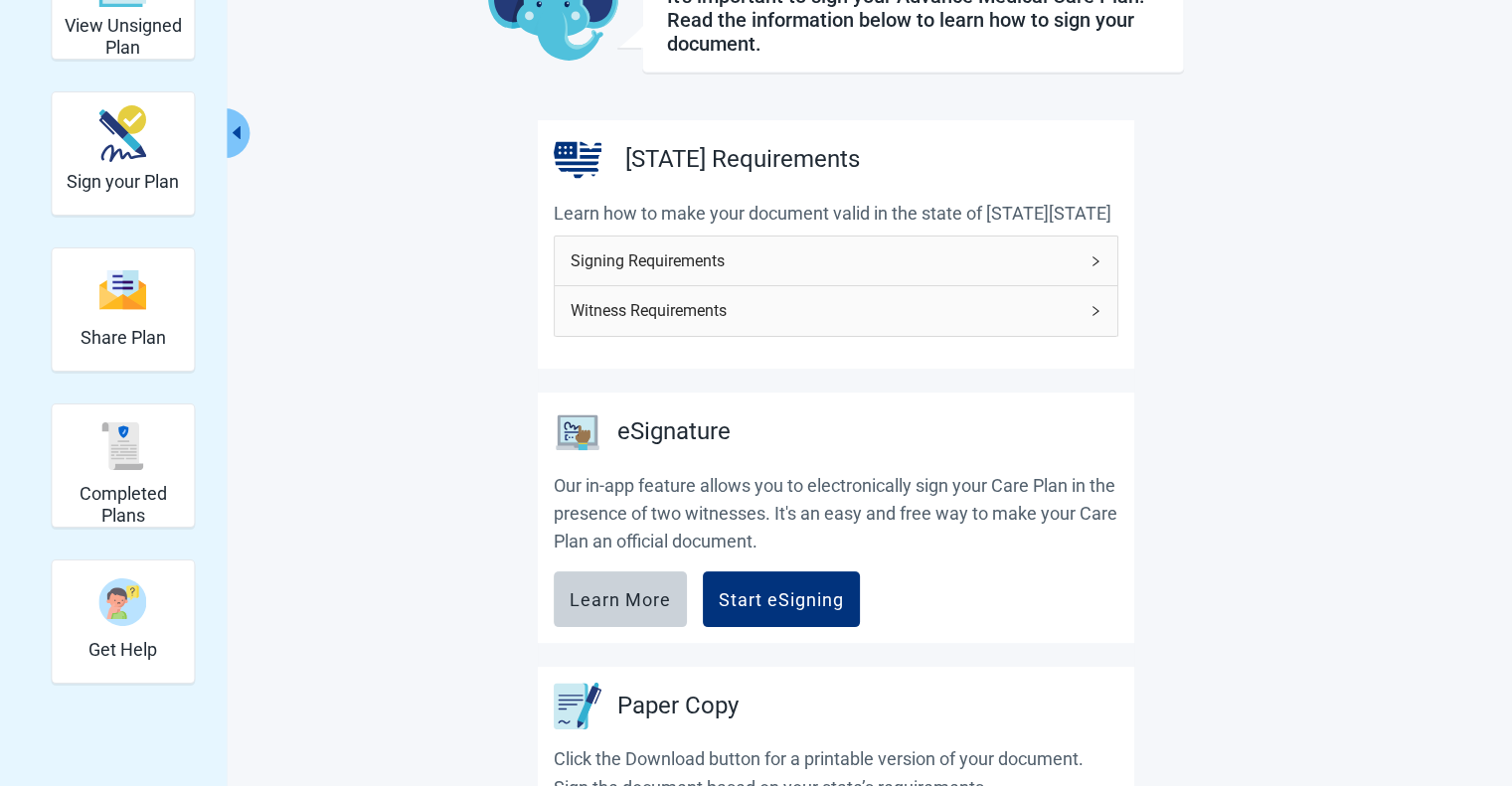 click on "Witness Requirements" at bounding box center (824, 310) 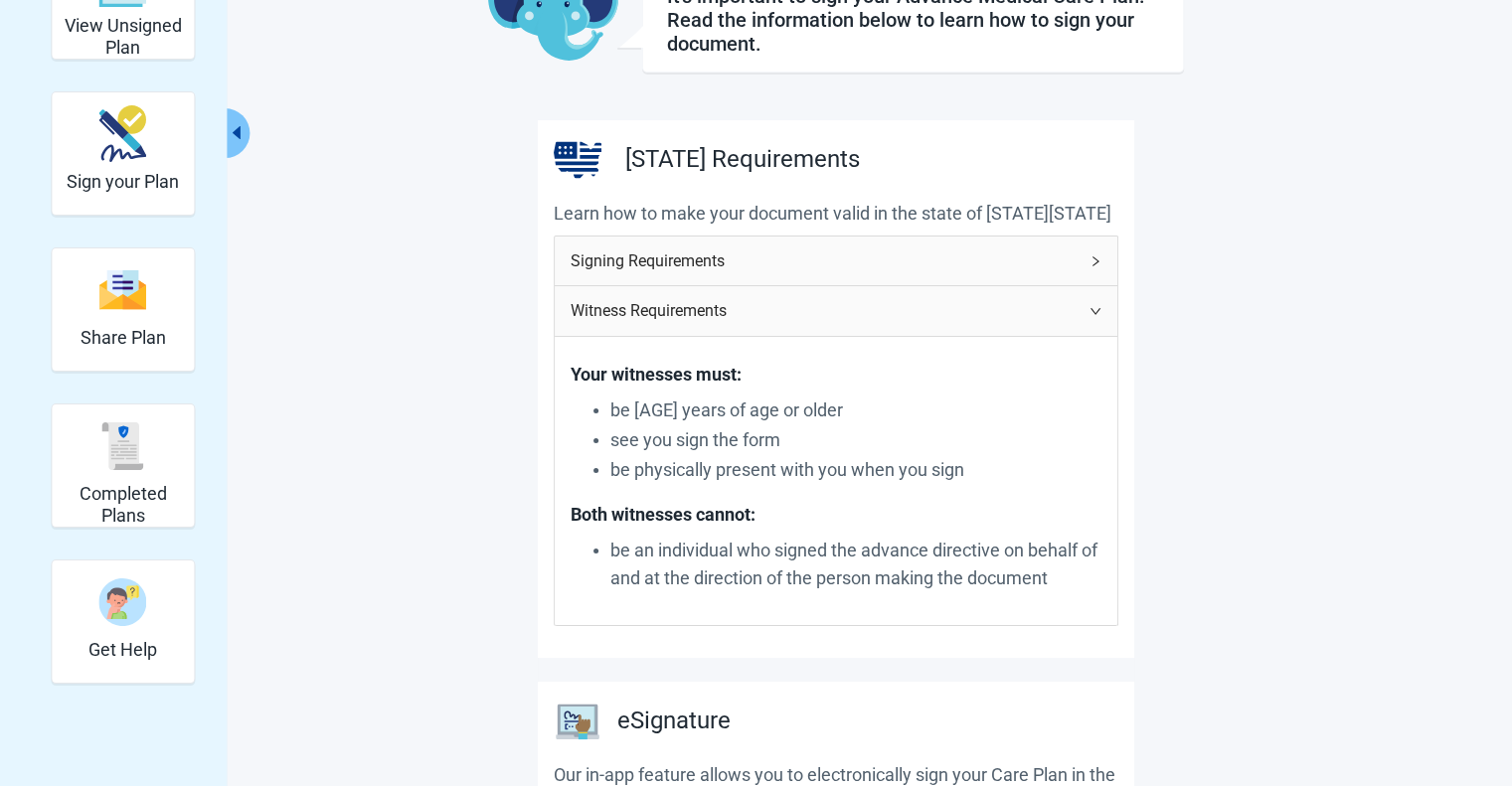 click on "Signing Requirements" at bounding box center [824, 260] 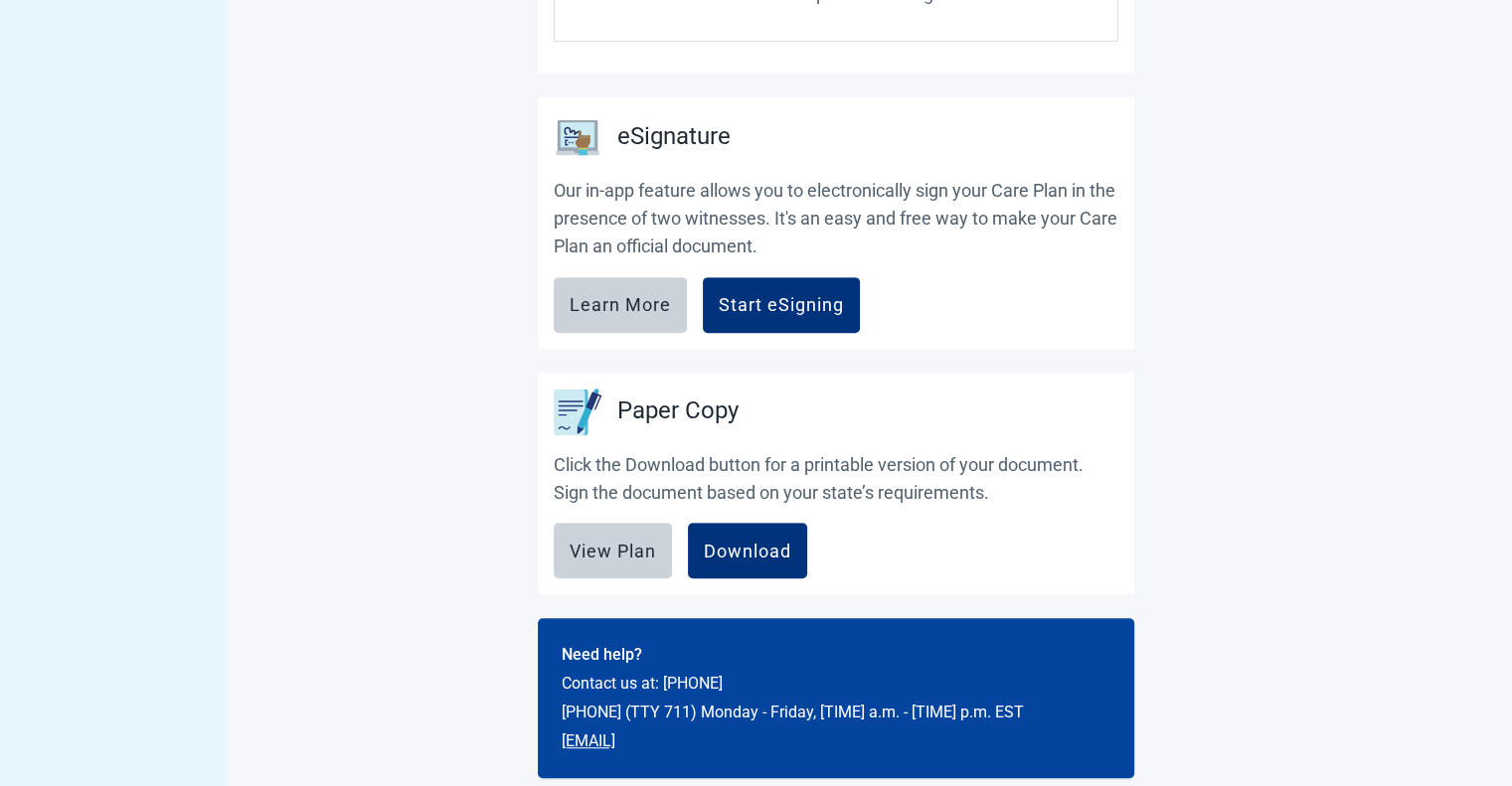 scroll, scrollTop: 931, scrollLeft: 0, axis: vertical 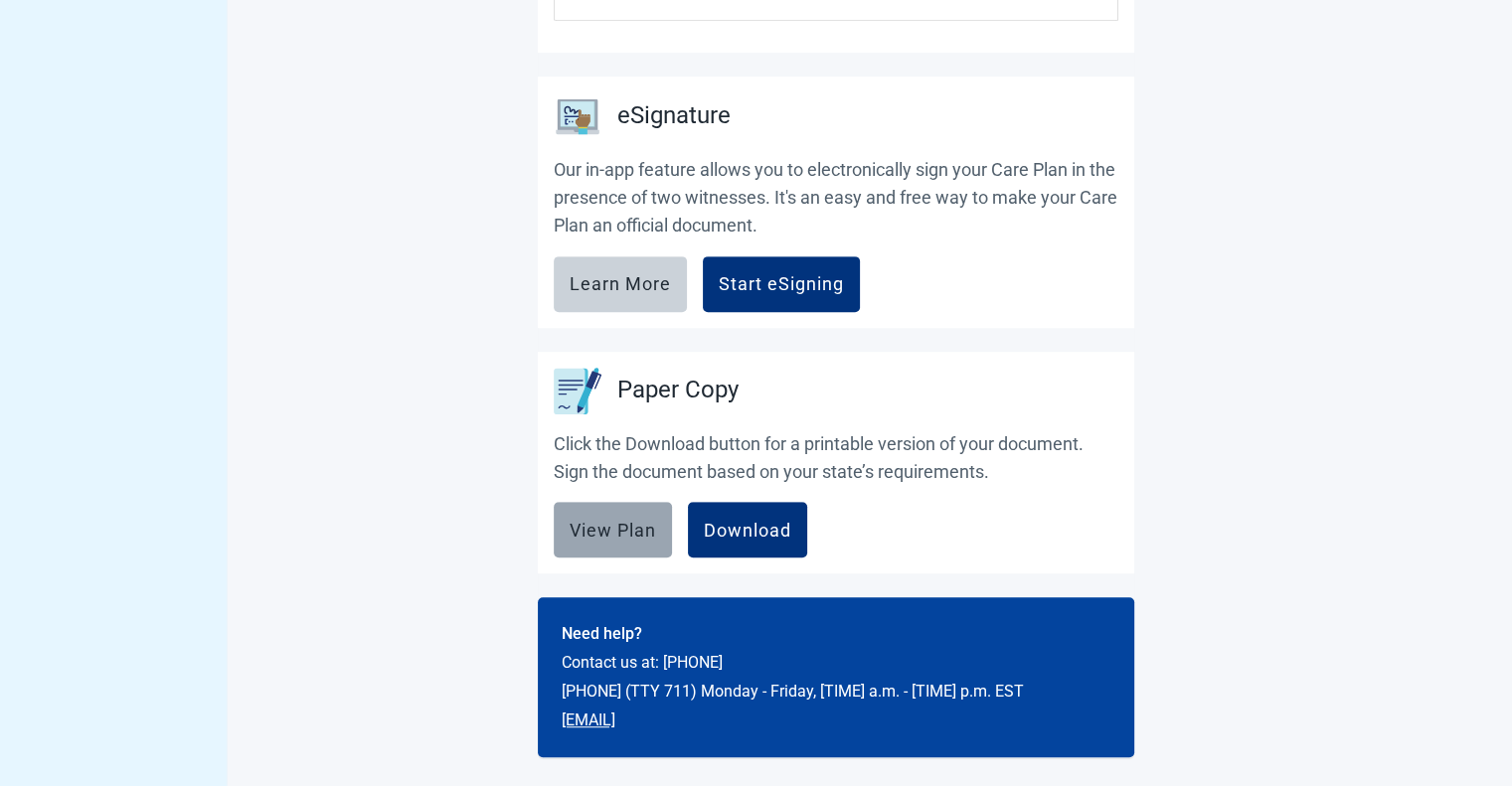 click on "View Plan" at bounding box center (612, 530) 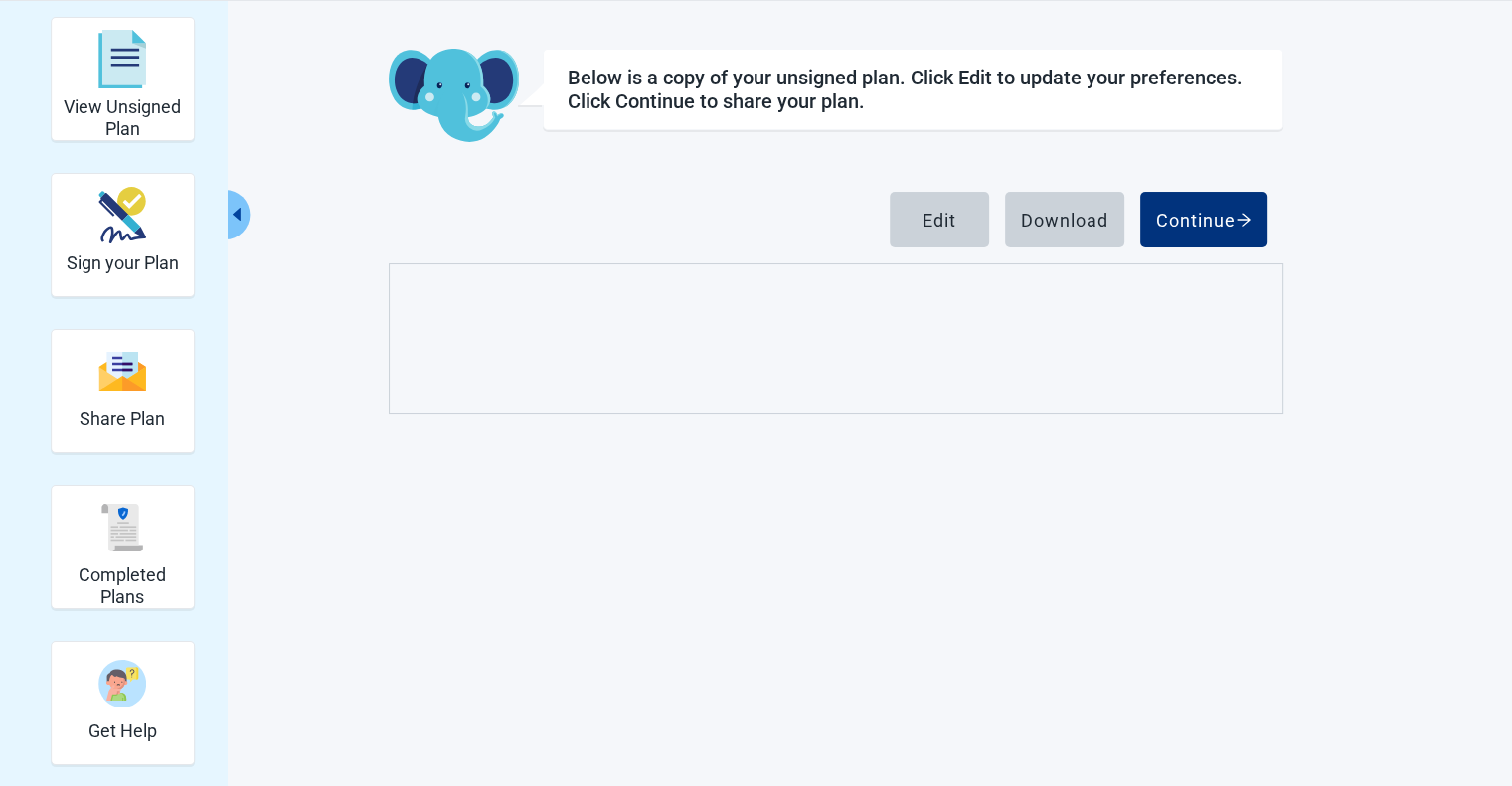 scroll, scrollTop: 211, scrollLeft: 0, axis: vertical 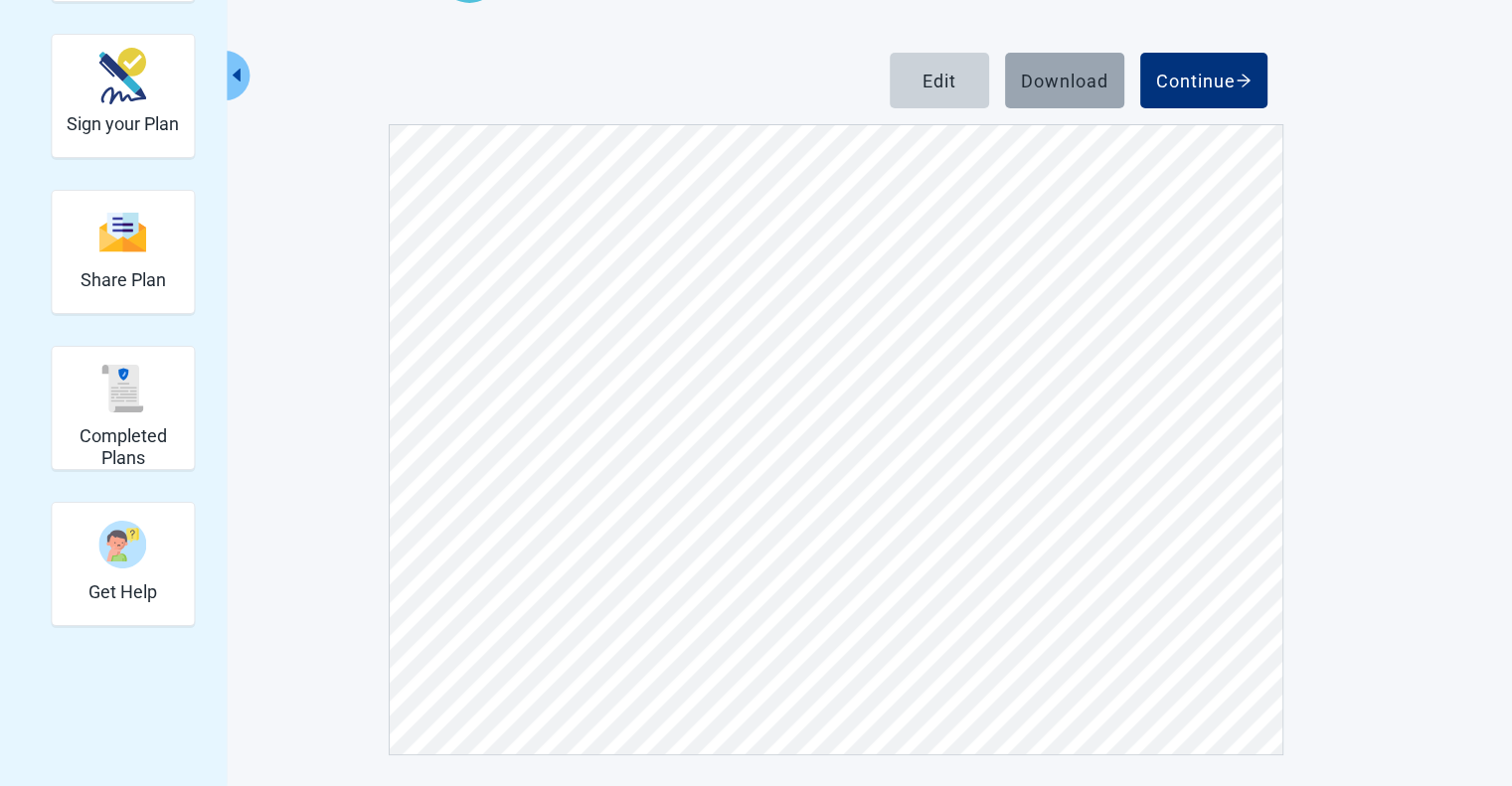 click on "Download" at bounding box center (1065, 80) 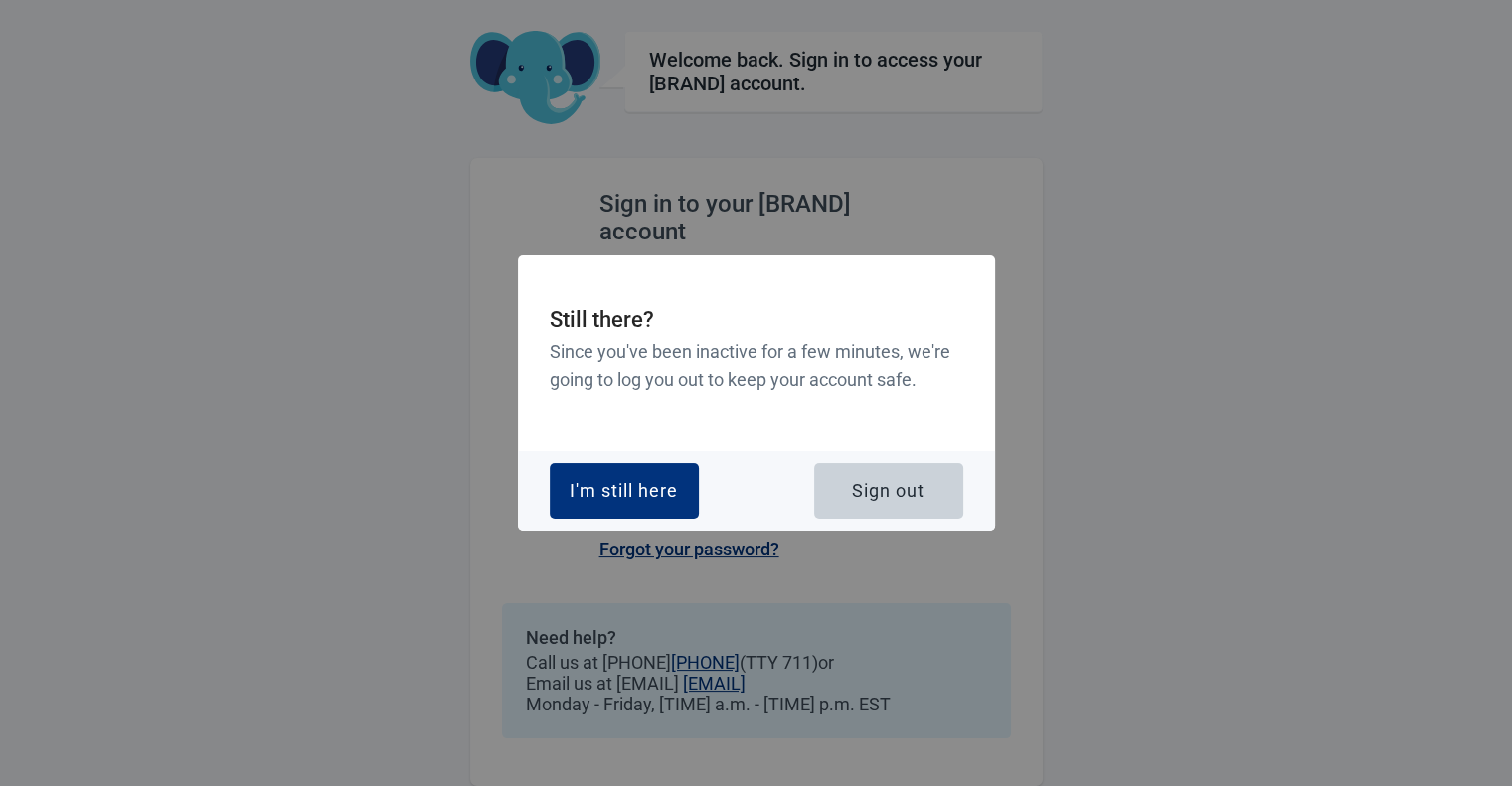 scroll, scrollTop: 0, scrollLeft: 0, axis: both 